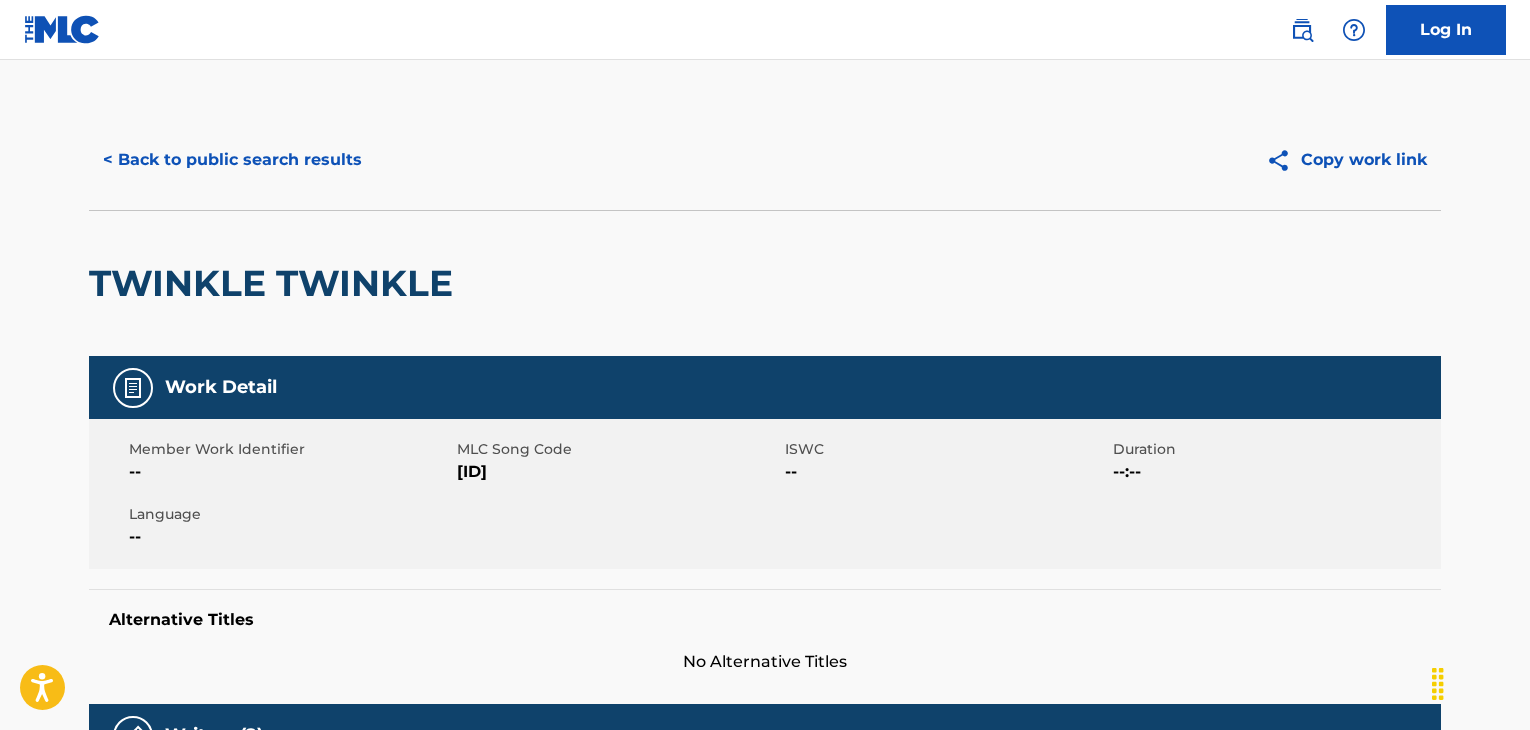 scroll, scrollTop: 333, scrollLeft: 0, axis: vertical 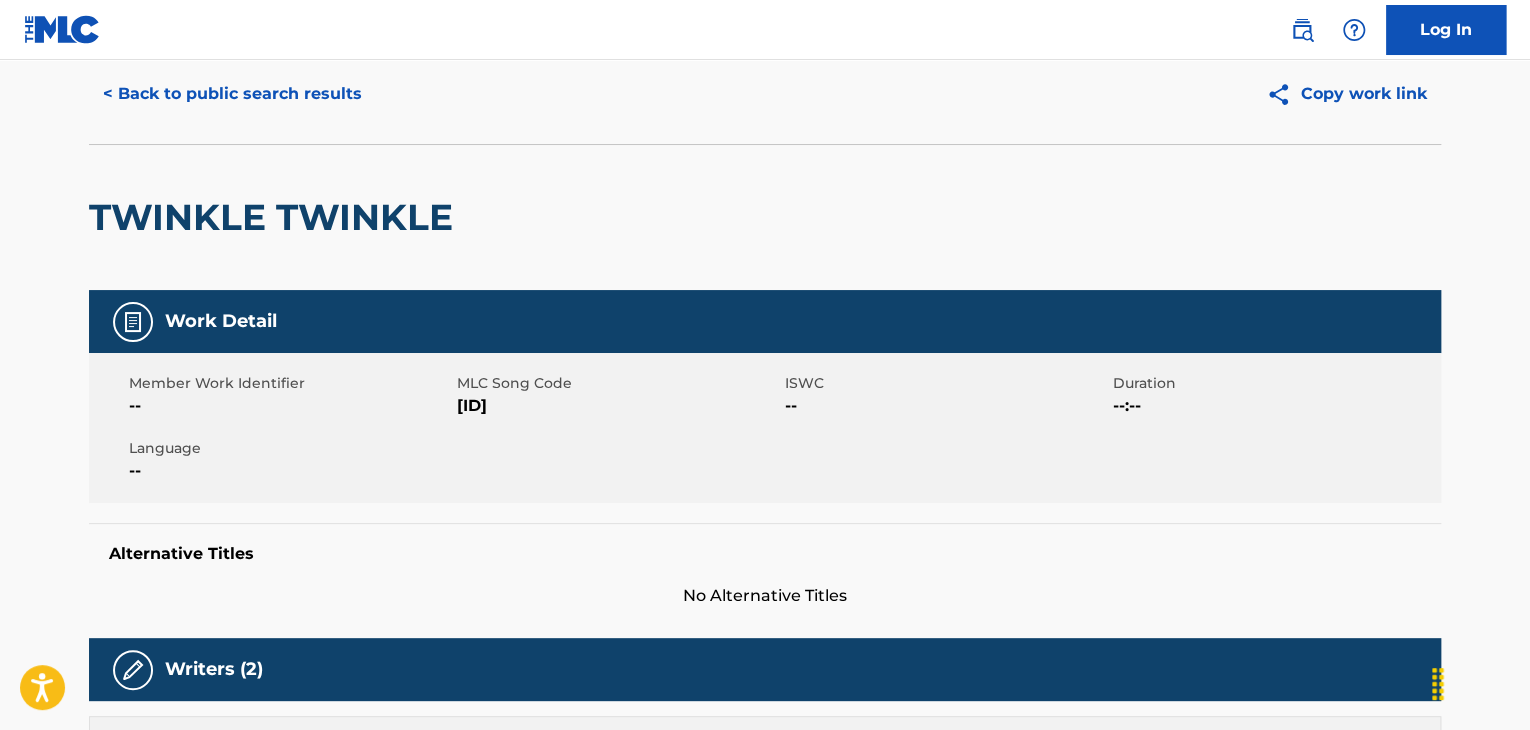 click on "< Back to public search results" at bounding box center (232, 94) 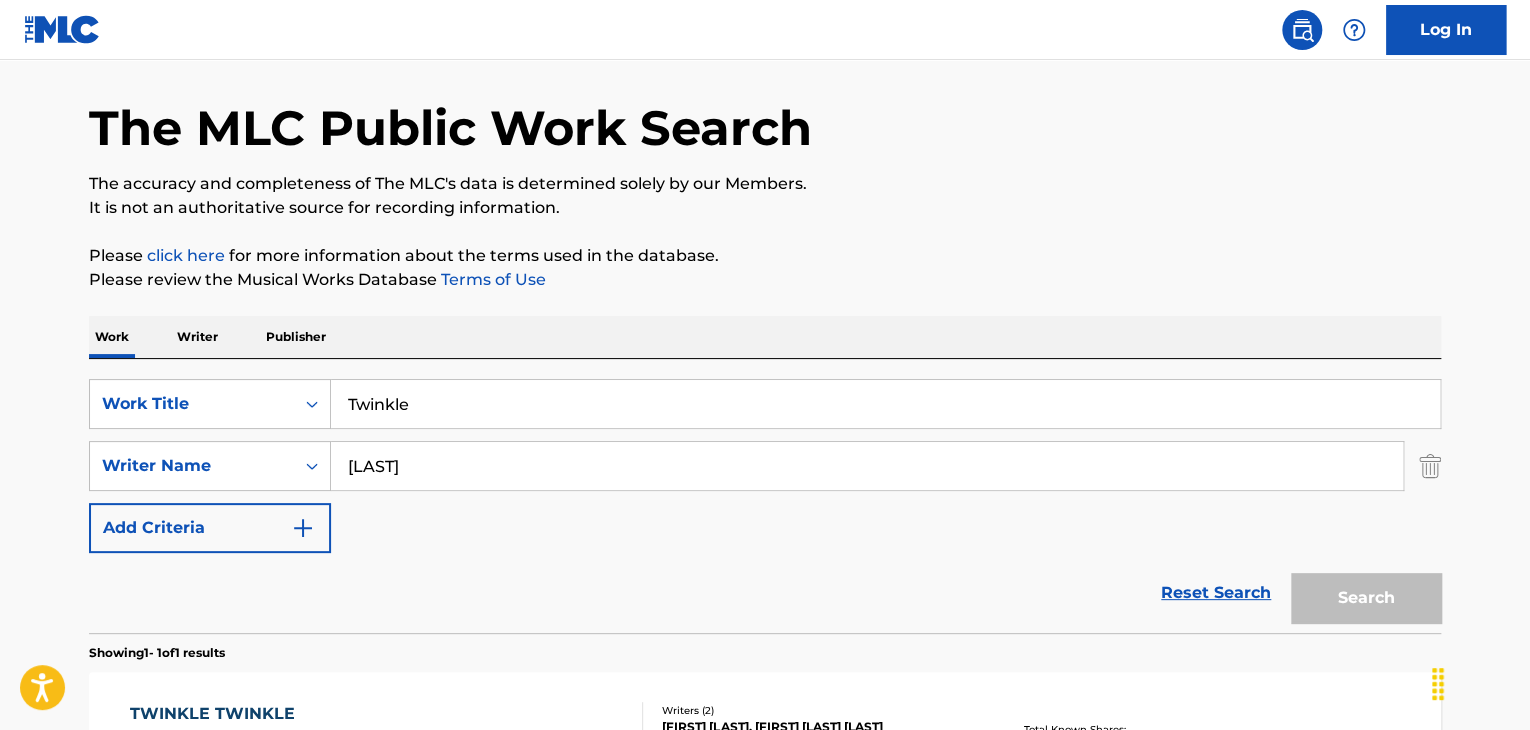 scroll, scrollTop: 244, scrollLeft: 0, axis: vertical 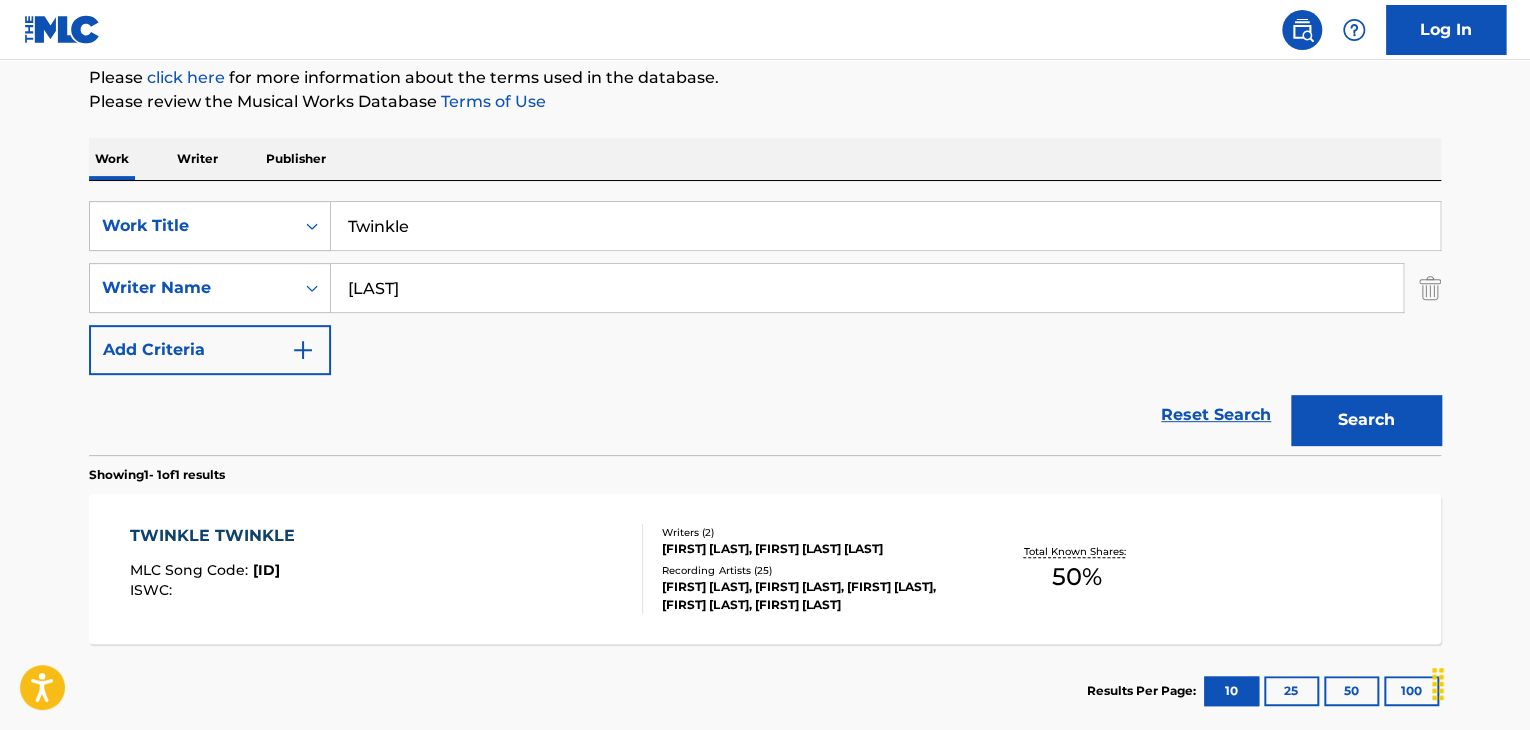 click on "Twinkle" at bounding box center [885, 226] 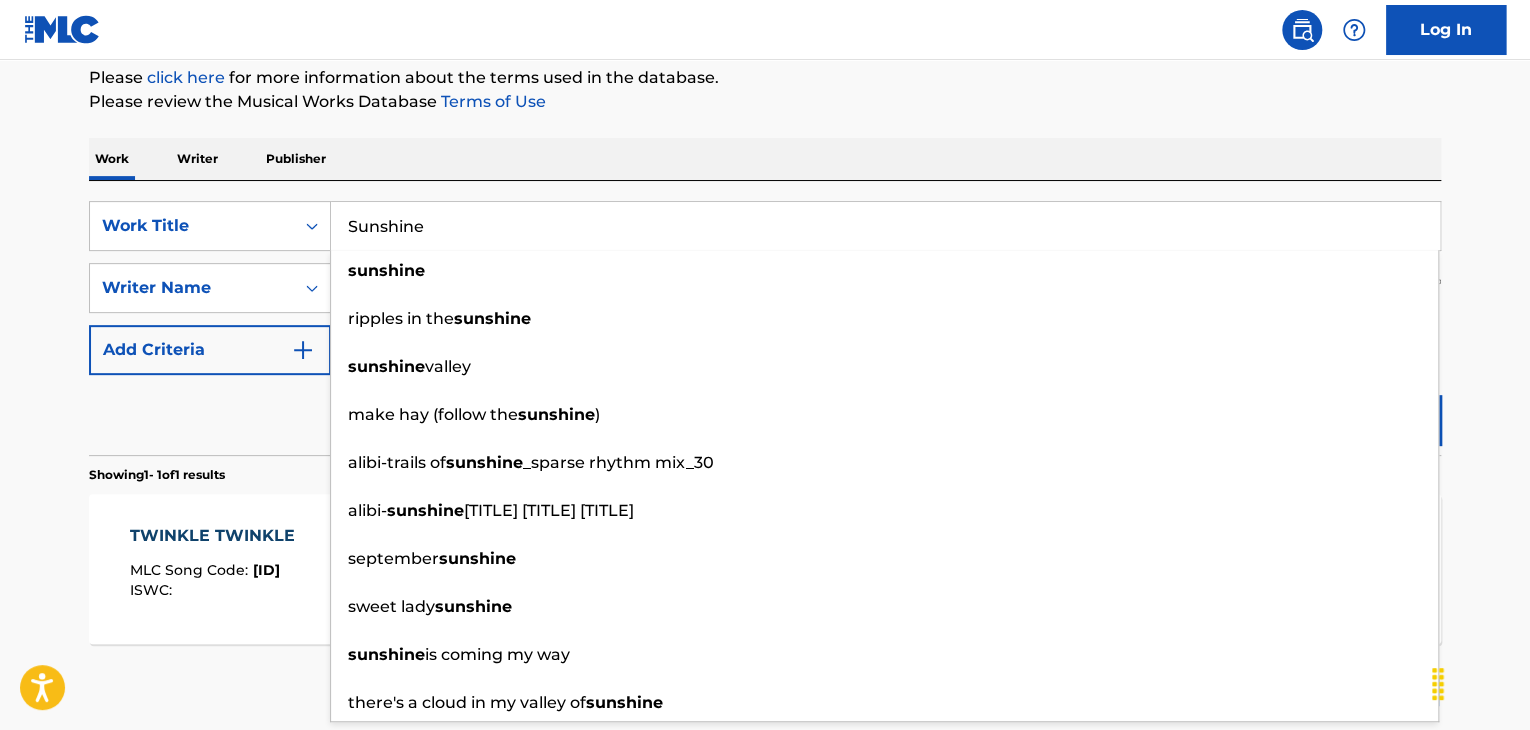 type on "Sunshine" 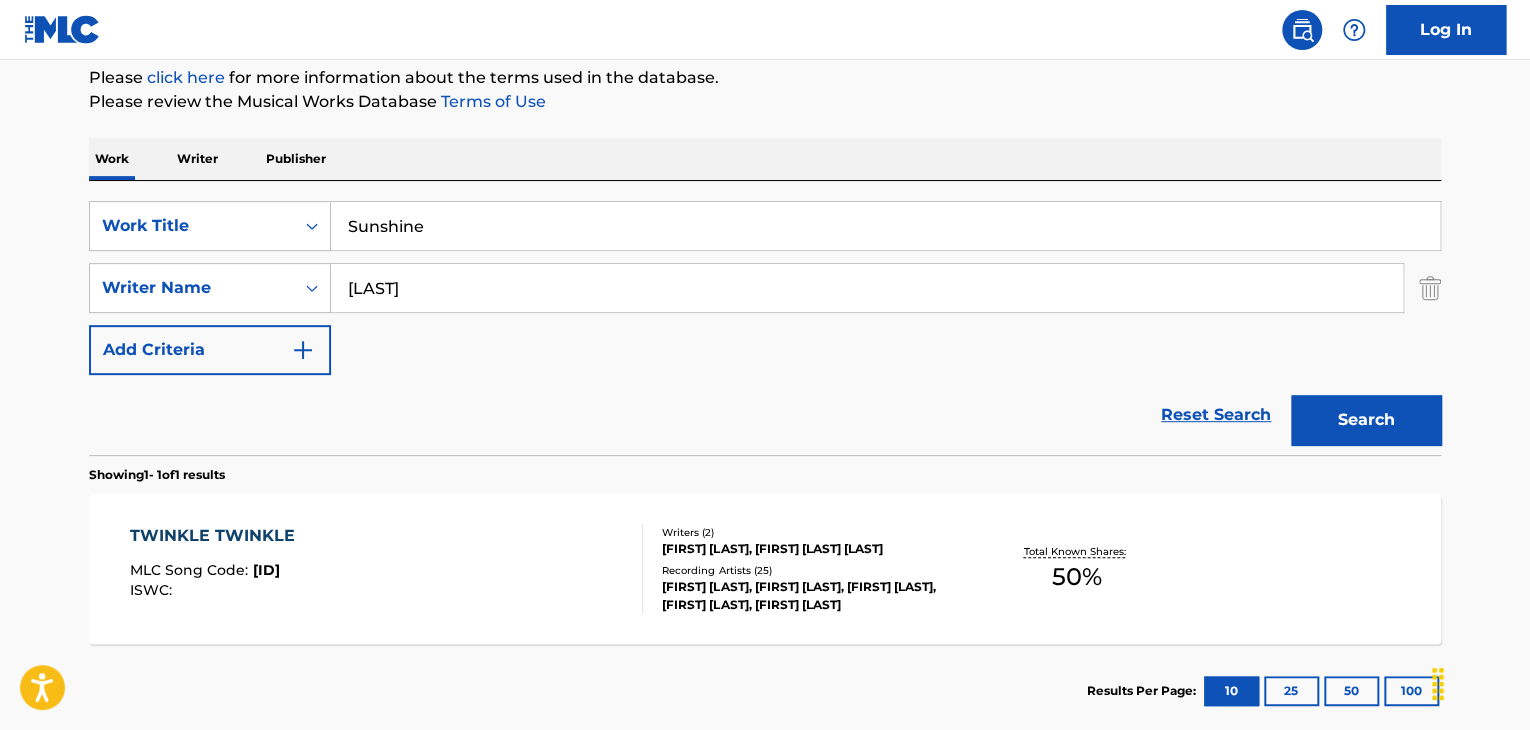 click on "[LAST]" at bounding box center [867, 288] 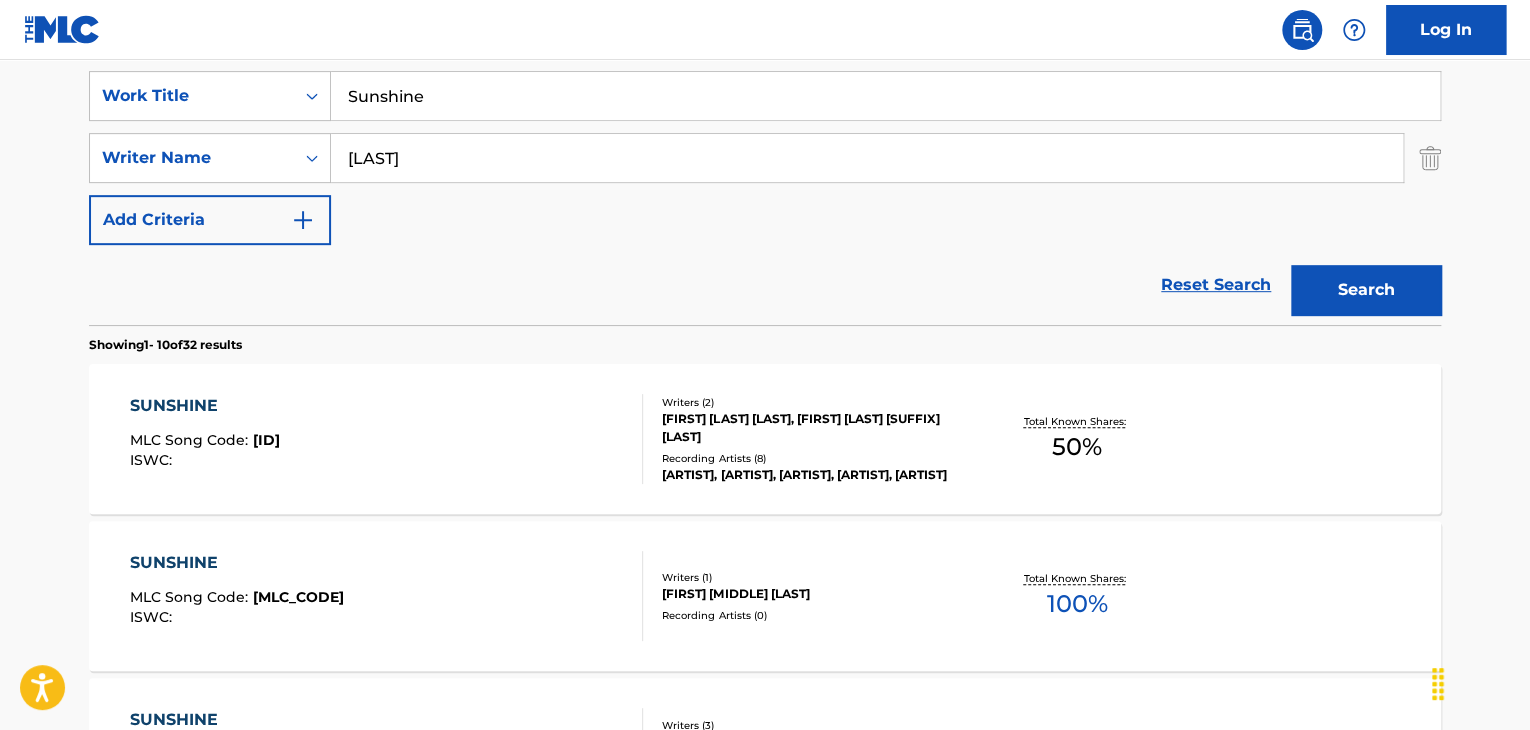 scroll, scrollTop: 377, scrollLeft: 0, axis: vertical 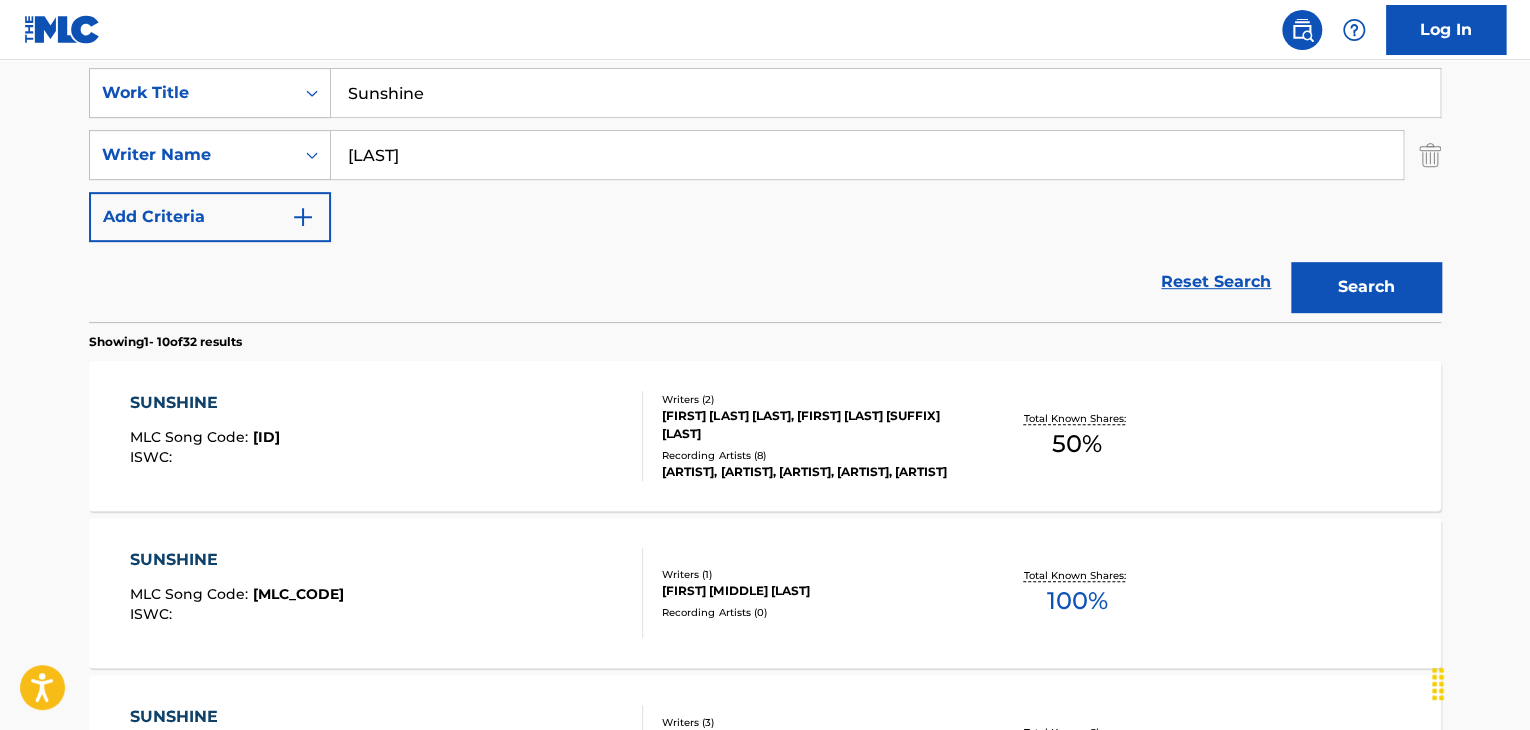 click on "SUNSHINE" at bounding box center (237, 560) 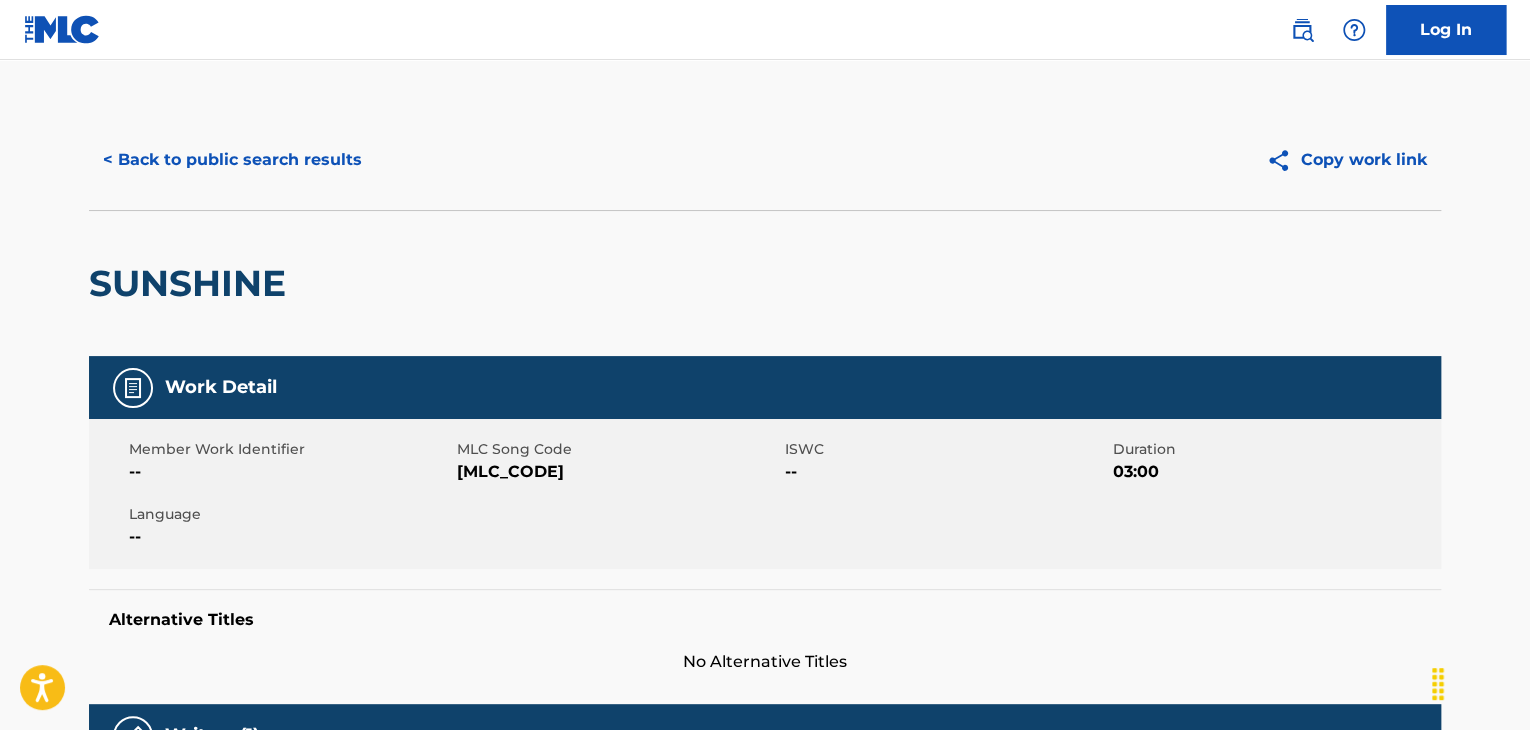 click on "[MLC_CODE]" at bounding box center [618, 472] 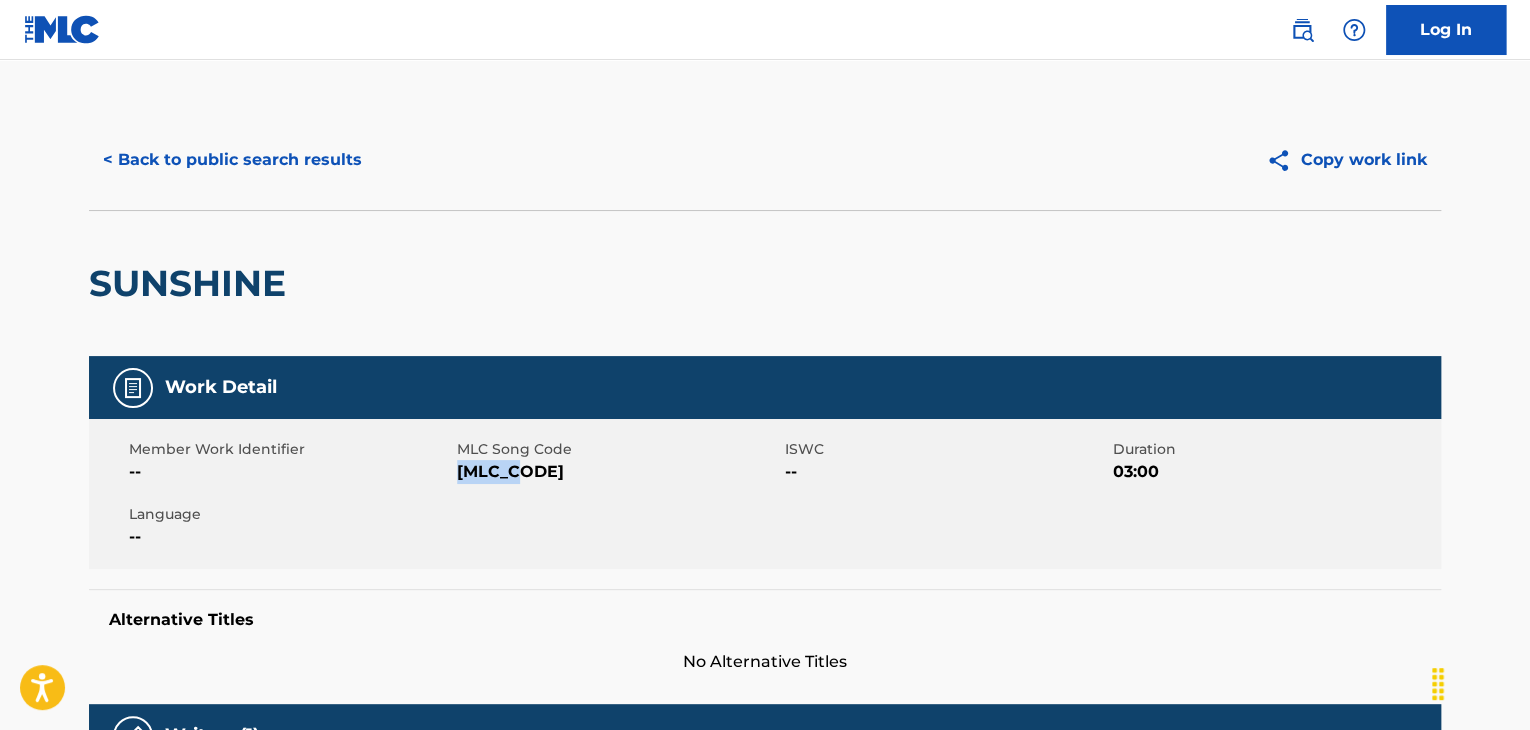 click on "[MLC_CODE]" at bounding box center [618, 472] 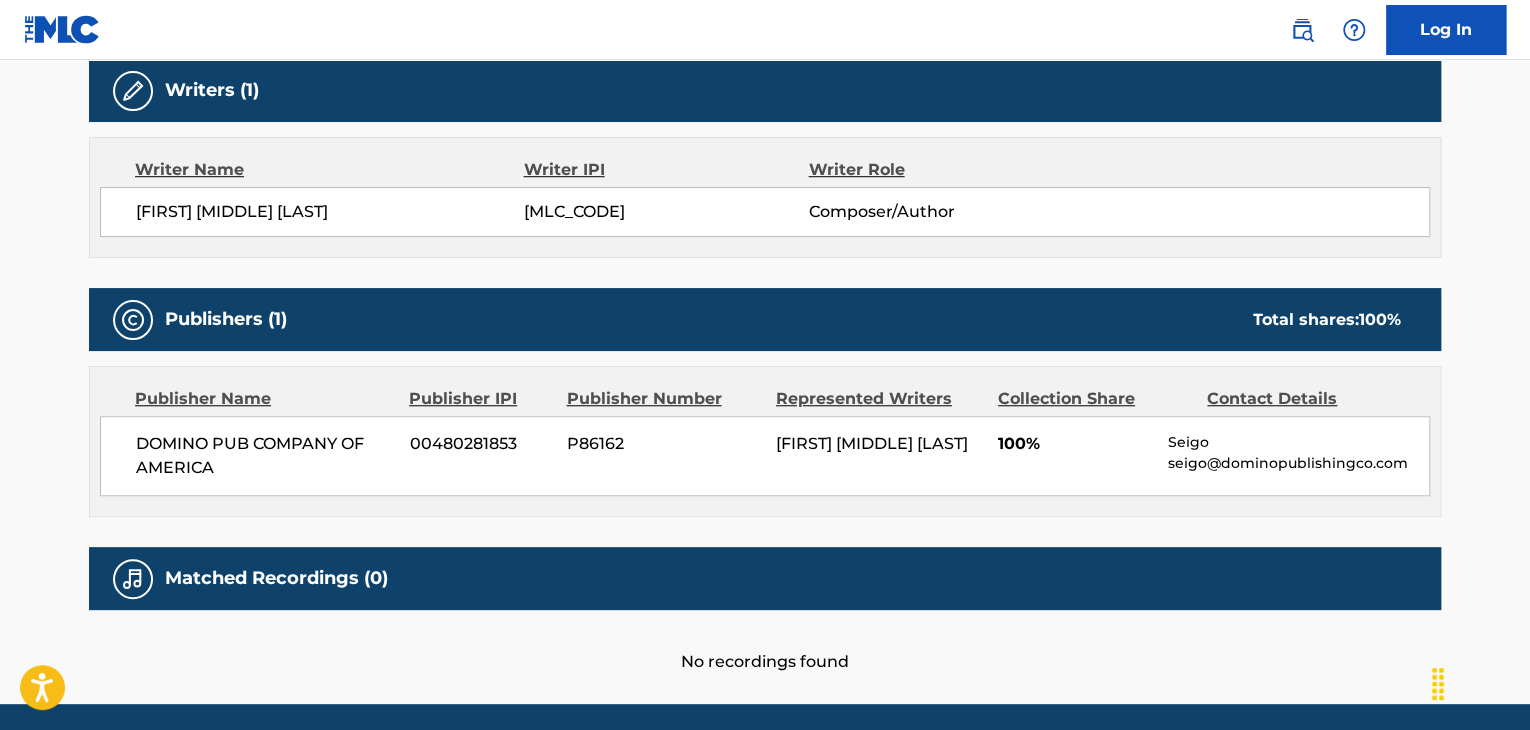 scroll, scrollTop: 666, scrollLeft: 0, axis: vertical 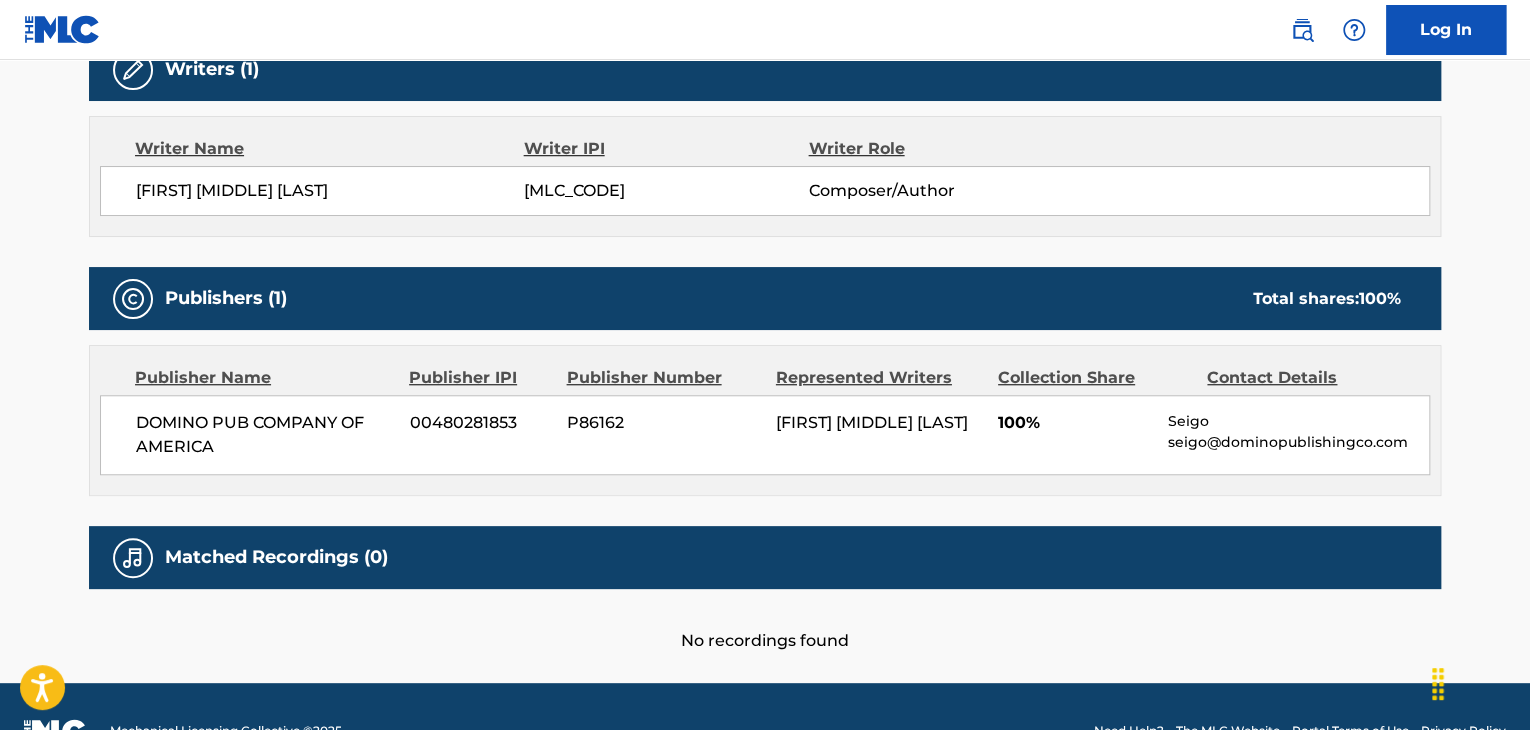 click on "DOMINO PUB COMPANY OF AMERICA" at bounding box center [265, 435] 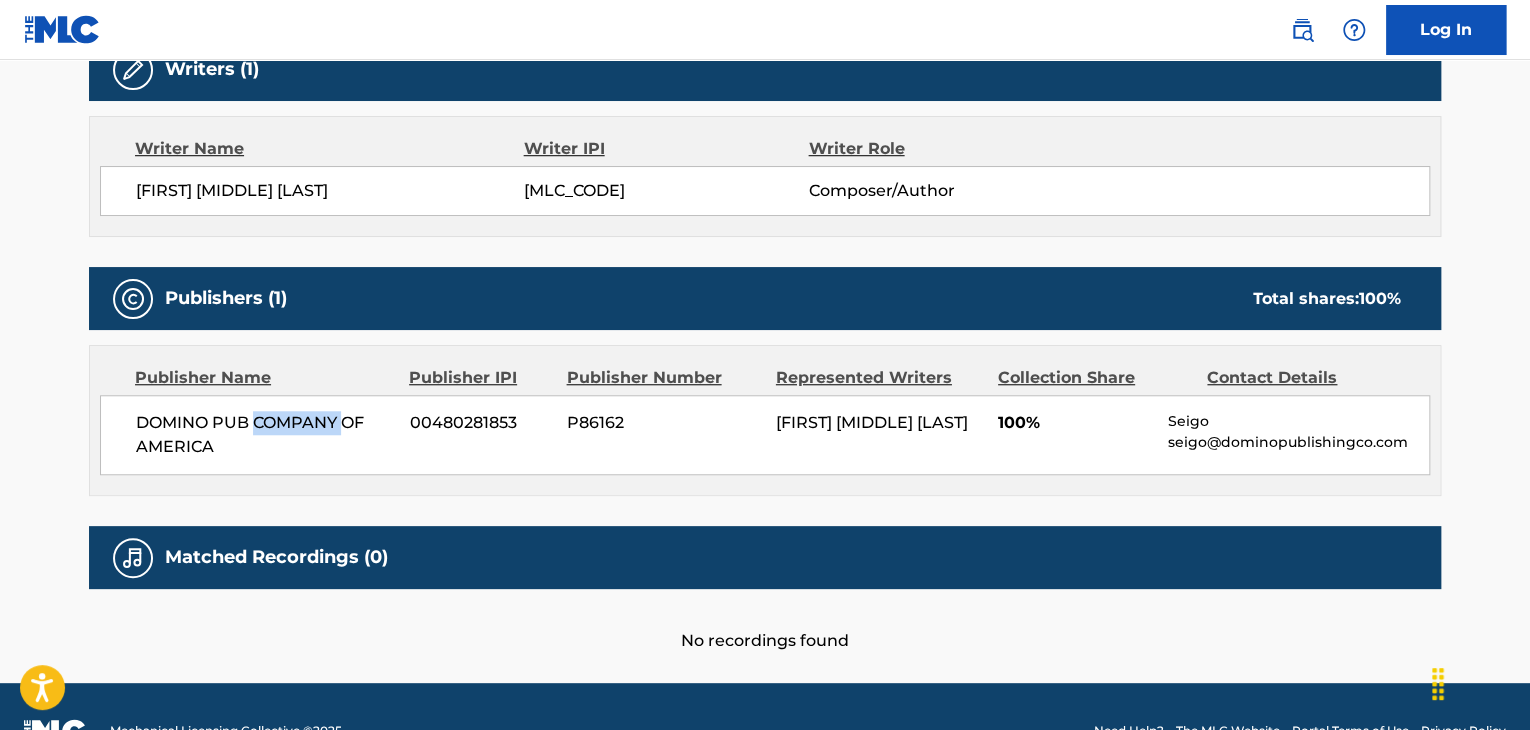click on "DOMINO PUB COMPANY OF AMERICA" at bounding box center (265, 435) 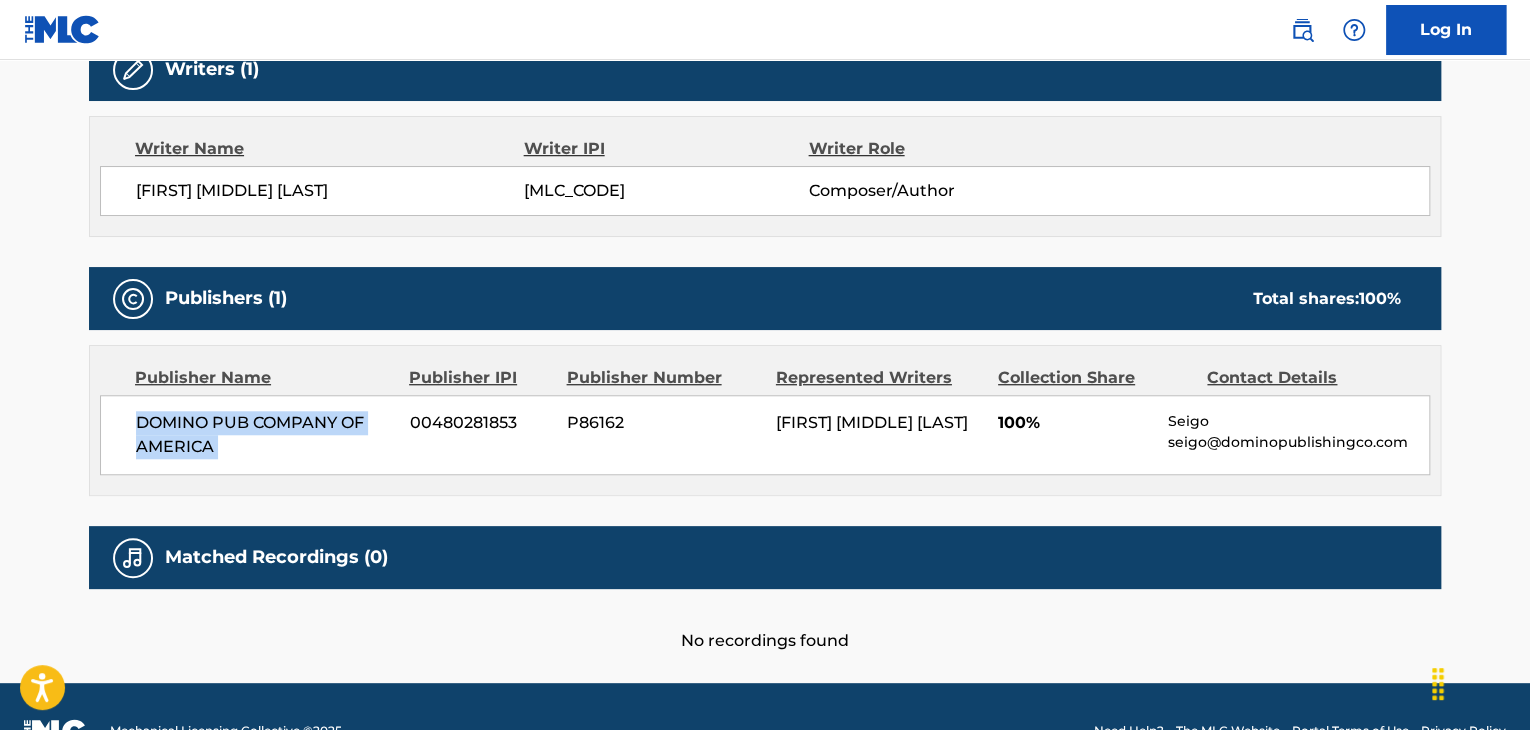click on "DOMINO PUB COMPANY OF AMERICA" at bounding box center [265, 435] 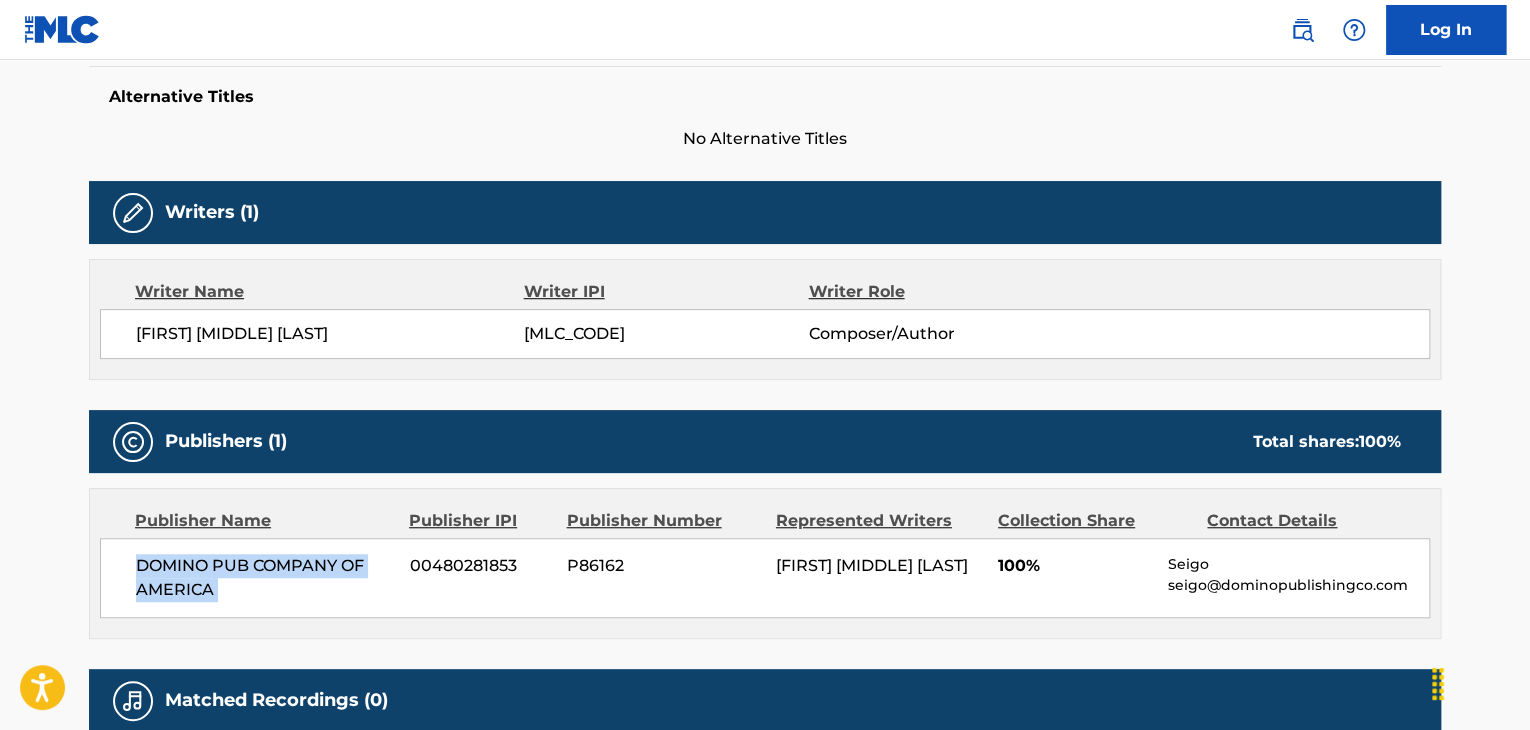 scroll, scrollTop: 0, scrollLeft: 0, axis: both 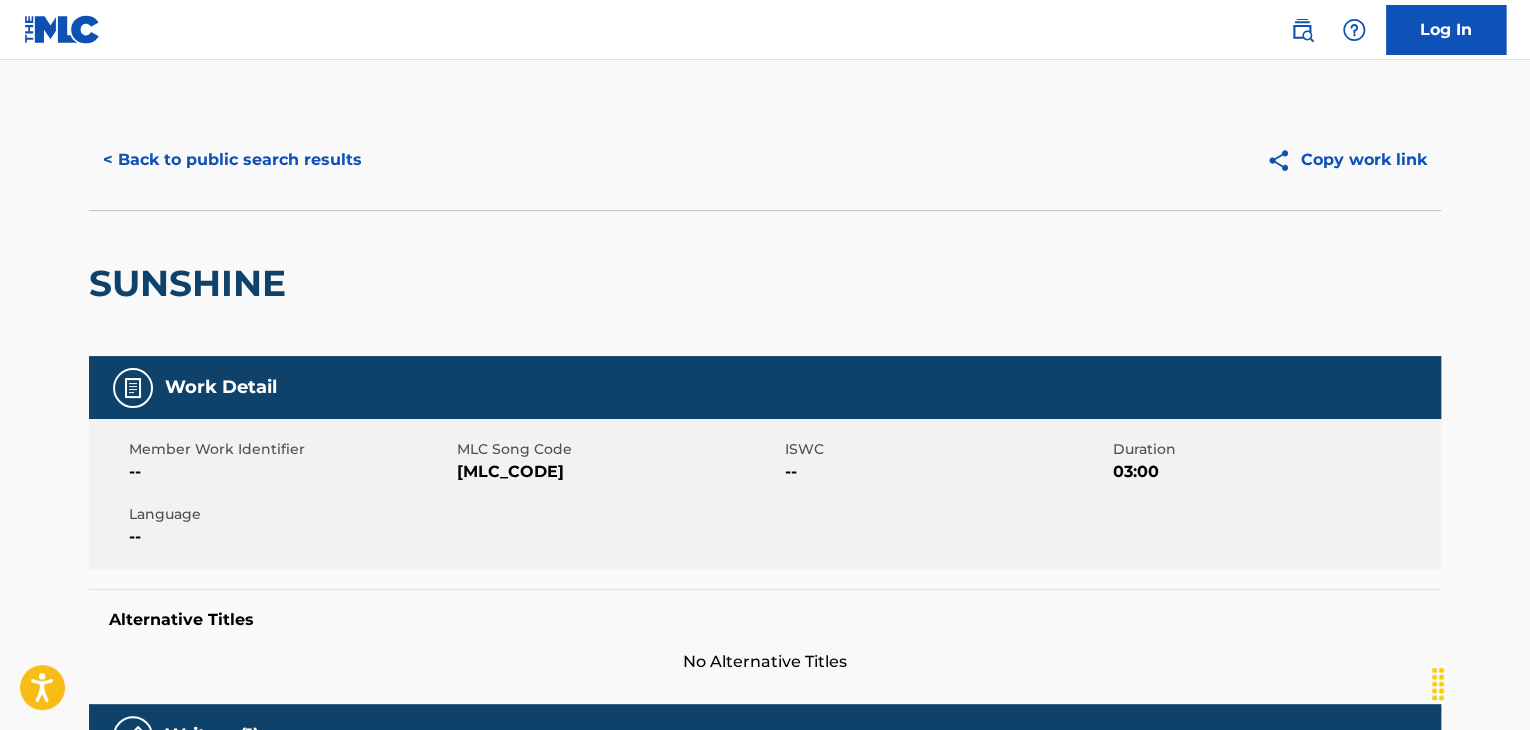 click on "< Back to public search results" at bounding box center [232, 160] 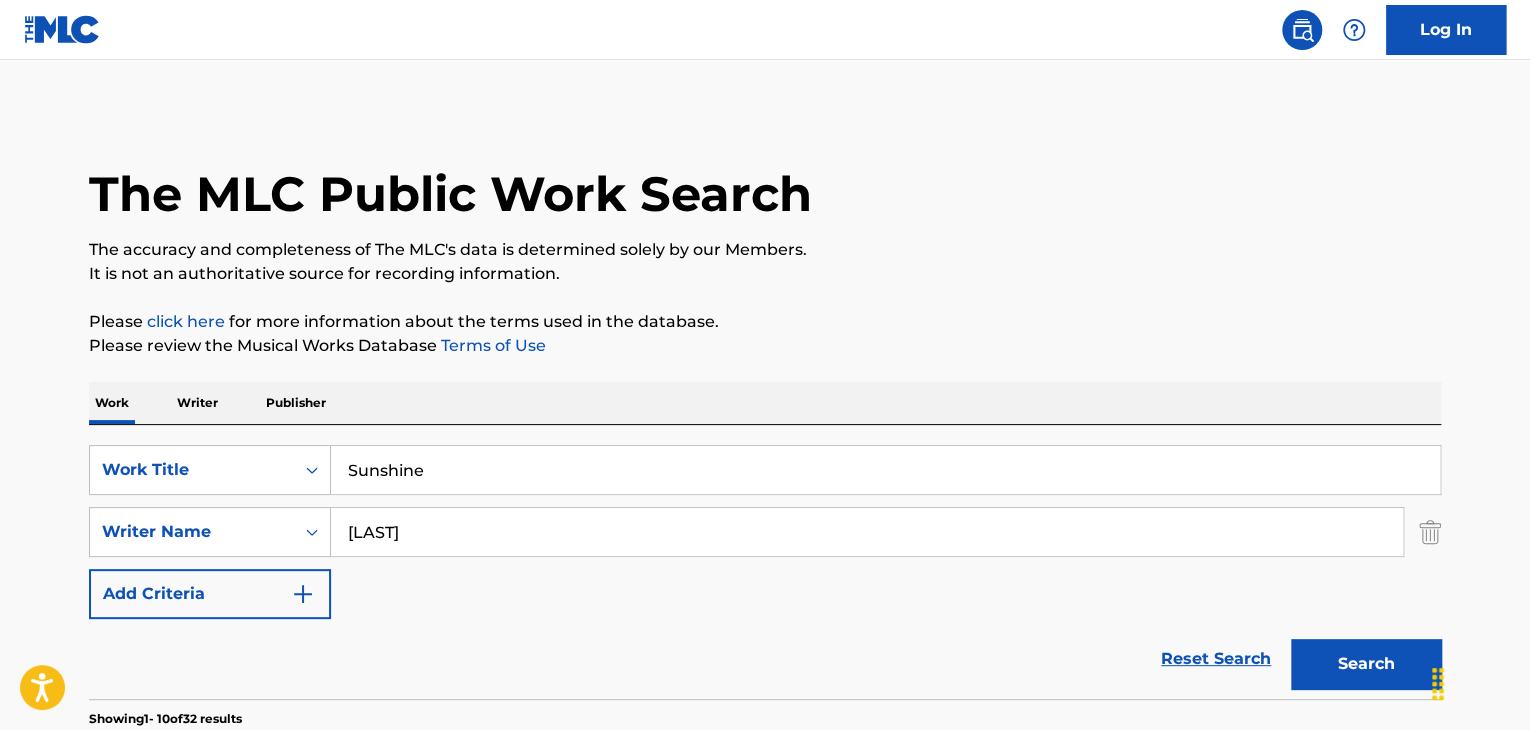 scroll, scrollTop: 377, scrollLeft: 0, axis: vertical 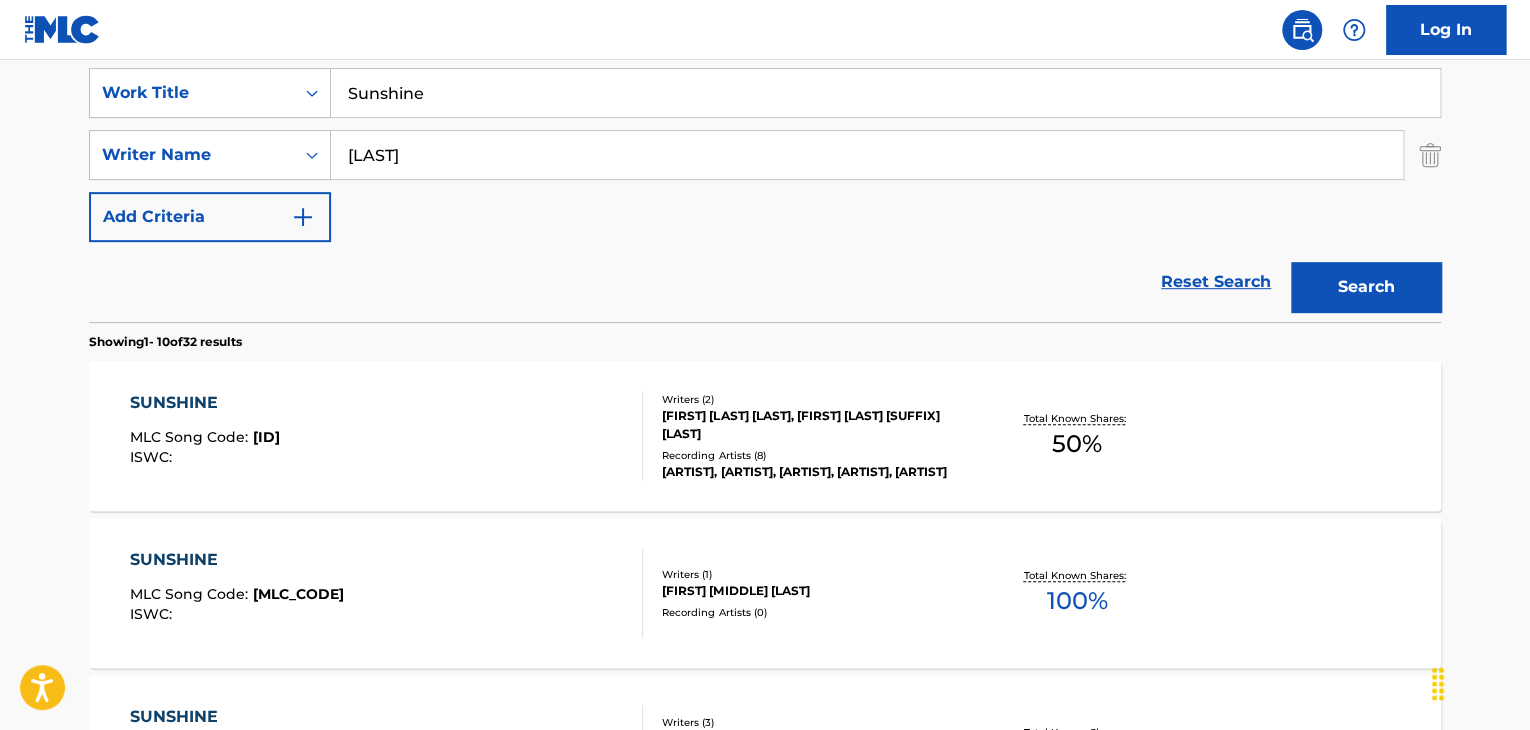 click on "Sunshine" at bounding box center (885, 93) 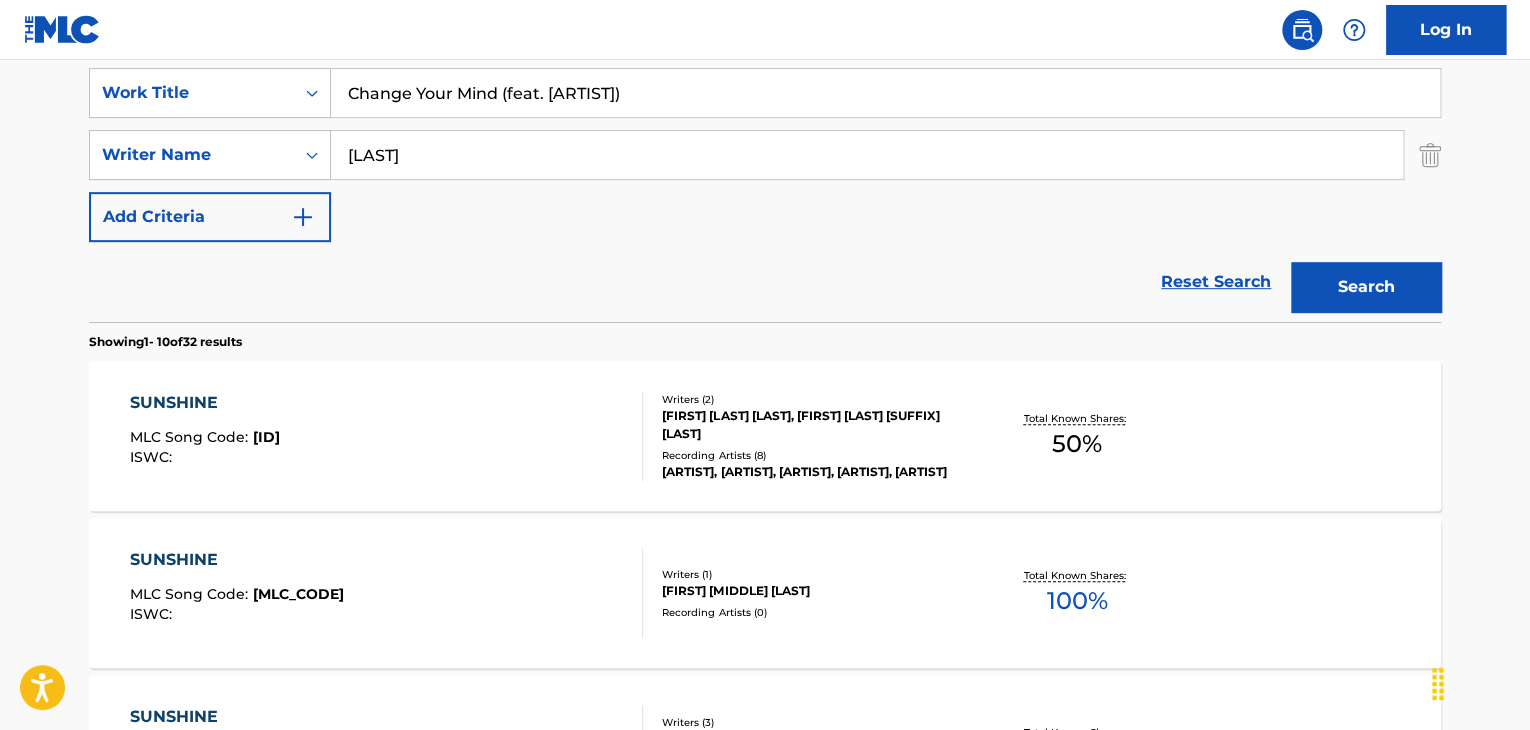 drag, startPoint x: 496, startPoint y: 85, endPoint x: 740, endPoint y: 99, distance: 244.4013 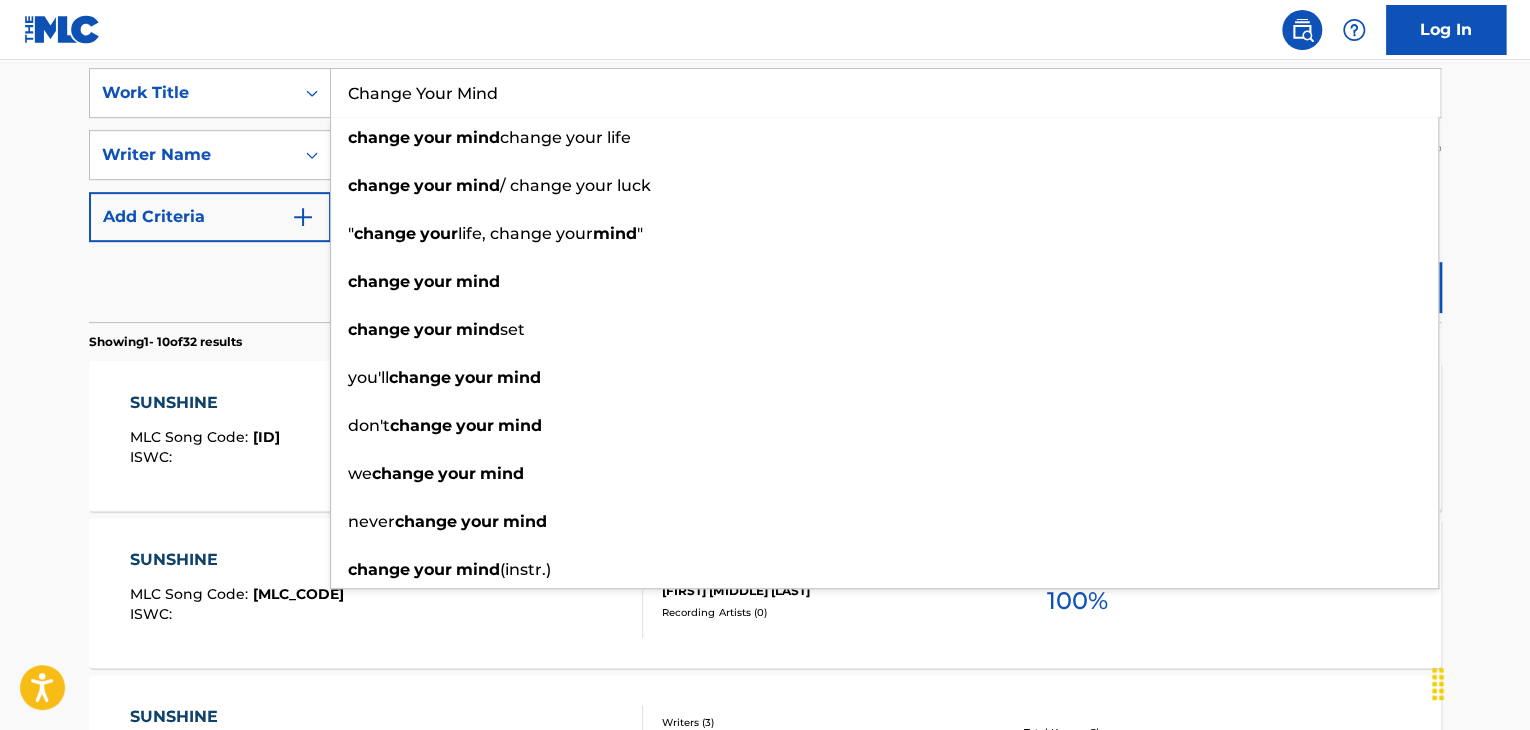 type on "Change Your Mind" 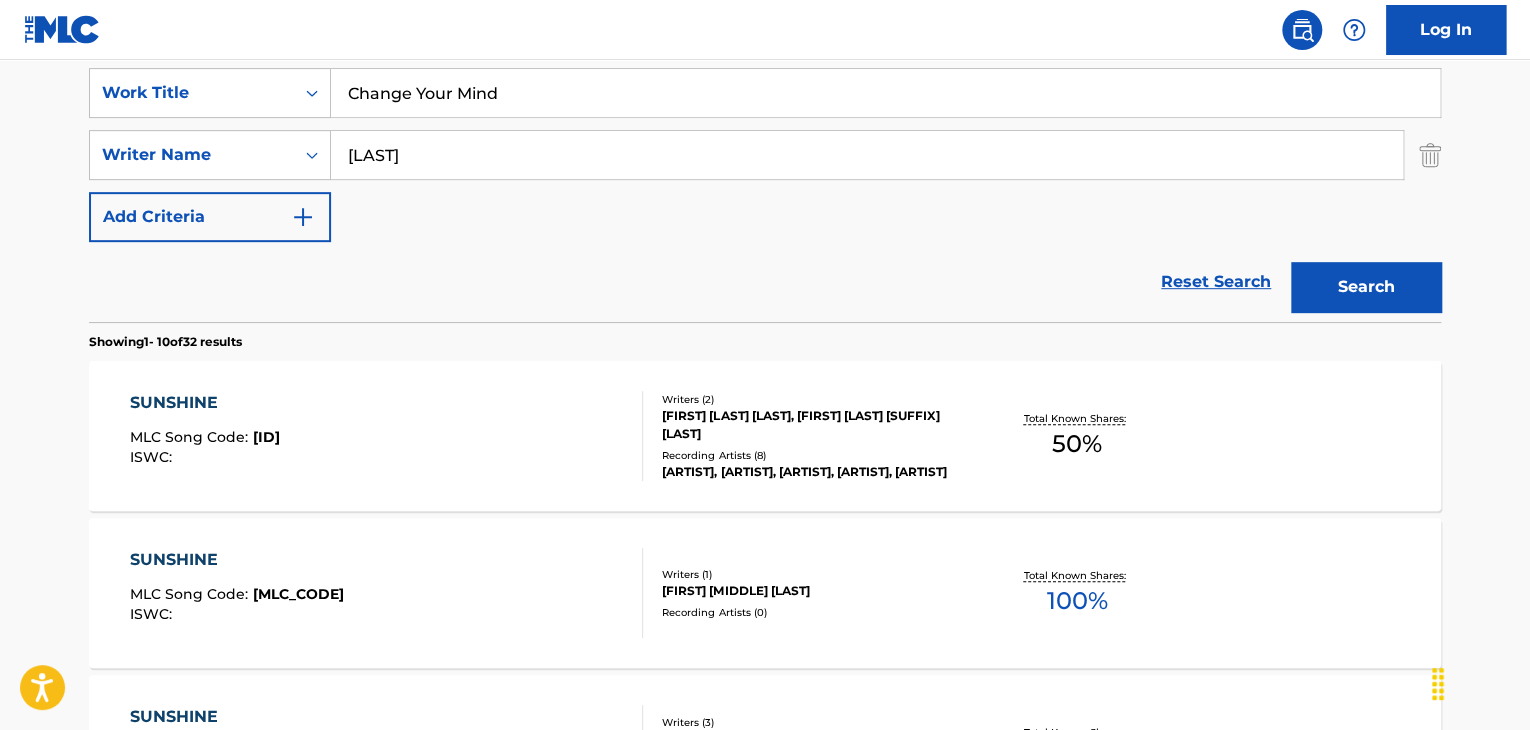 click on "[LAST]" at bounding box center (867, 155) 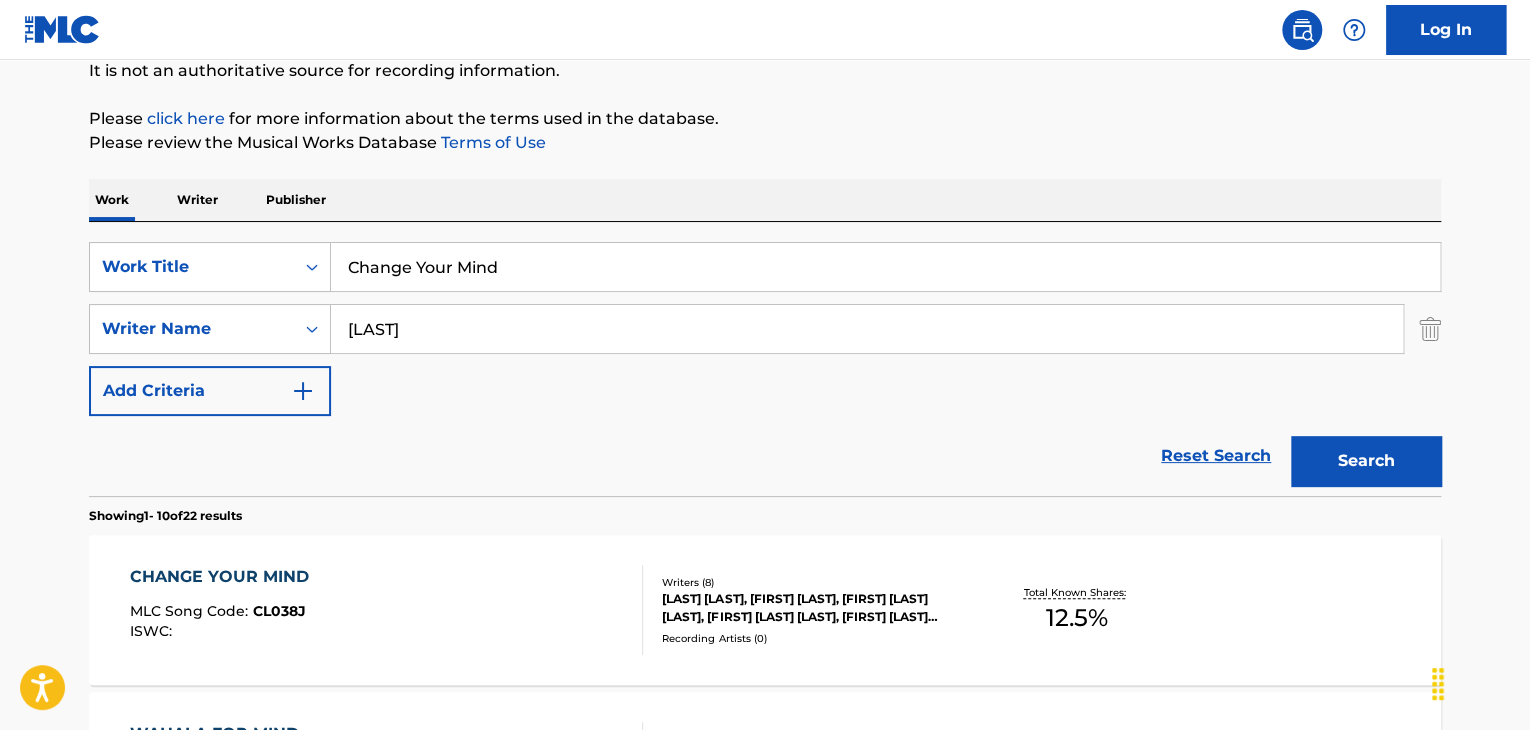 scroll, scrollTop: 377, scrollLeft: 0, axis: vertical 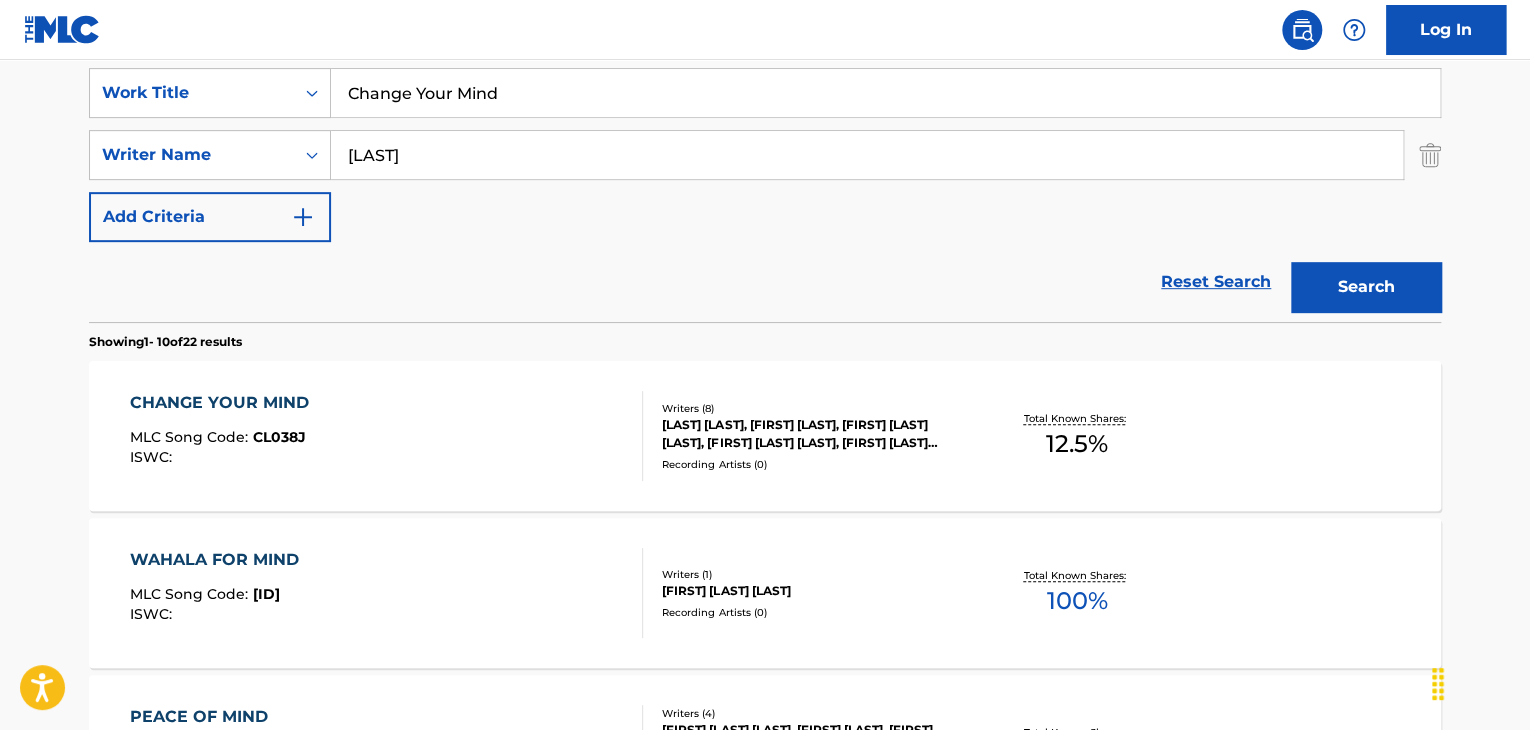 click on "CHANGE YOUR MIND" at bounding box center (224, 403) 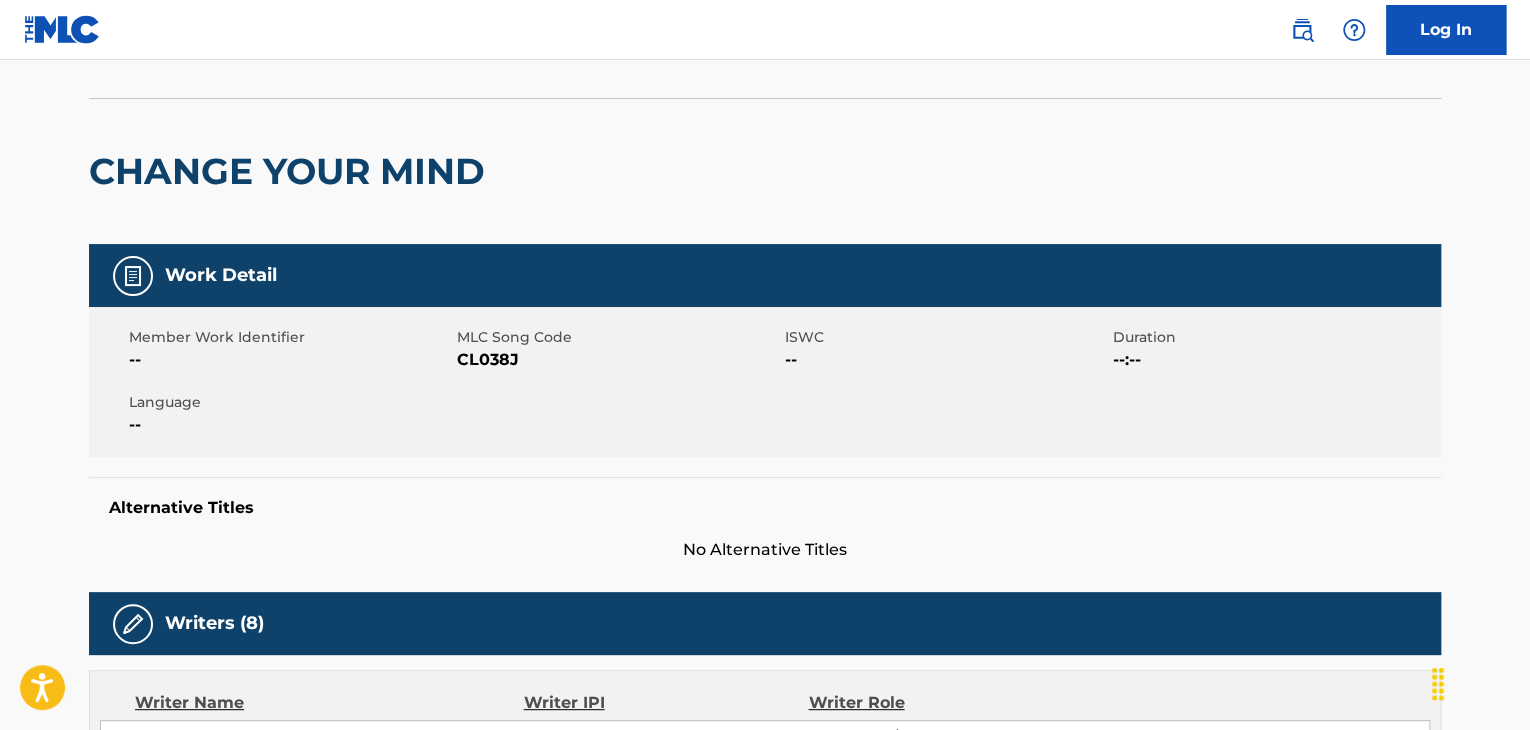 scroll, scrollTop: 0, scrollLeft: 0, axis: both 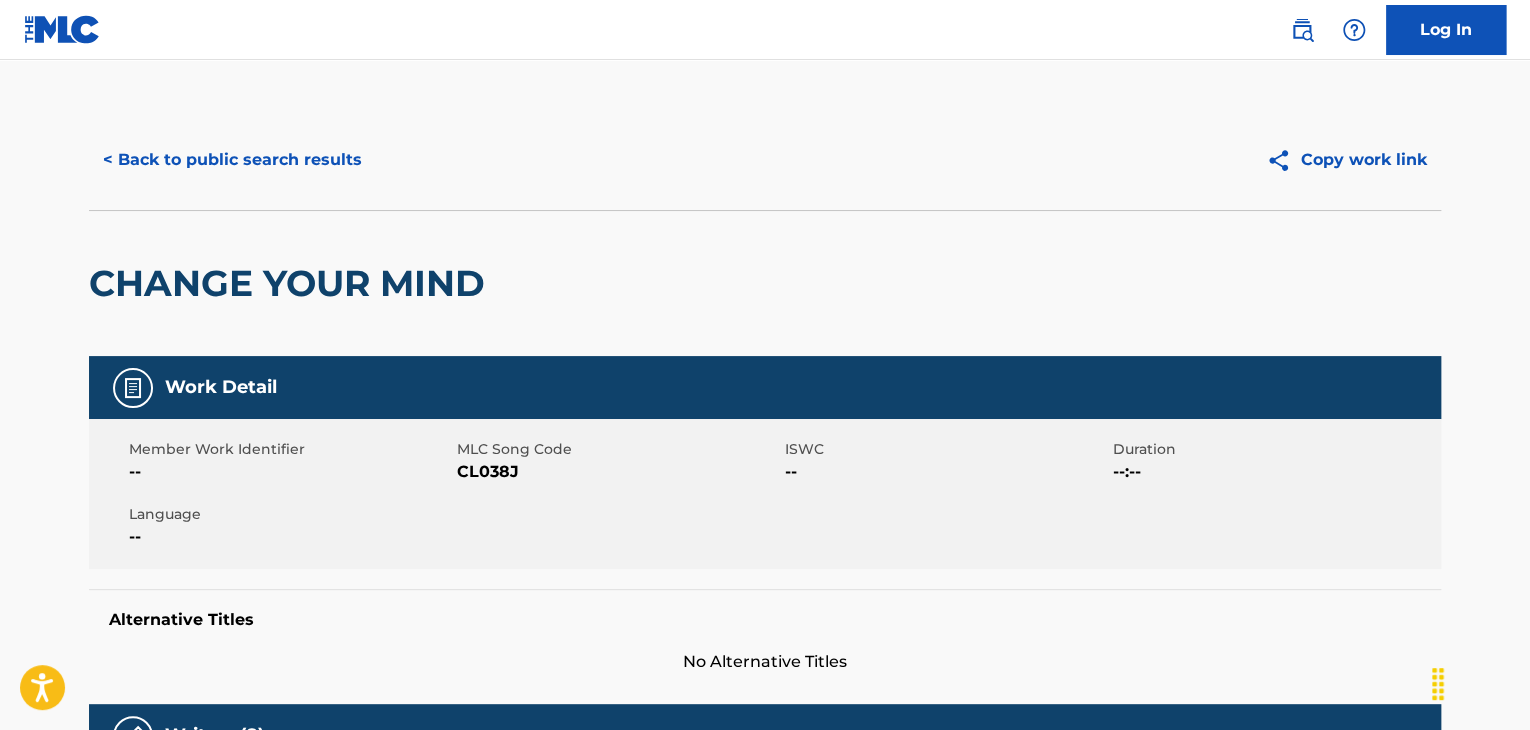 click on "CL038J" at bounding box center [618, 472] 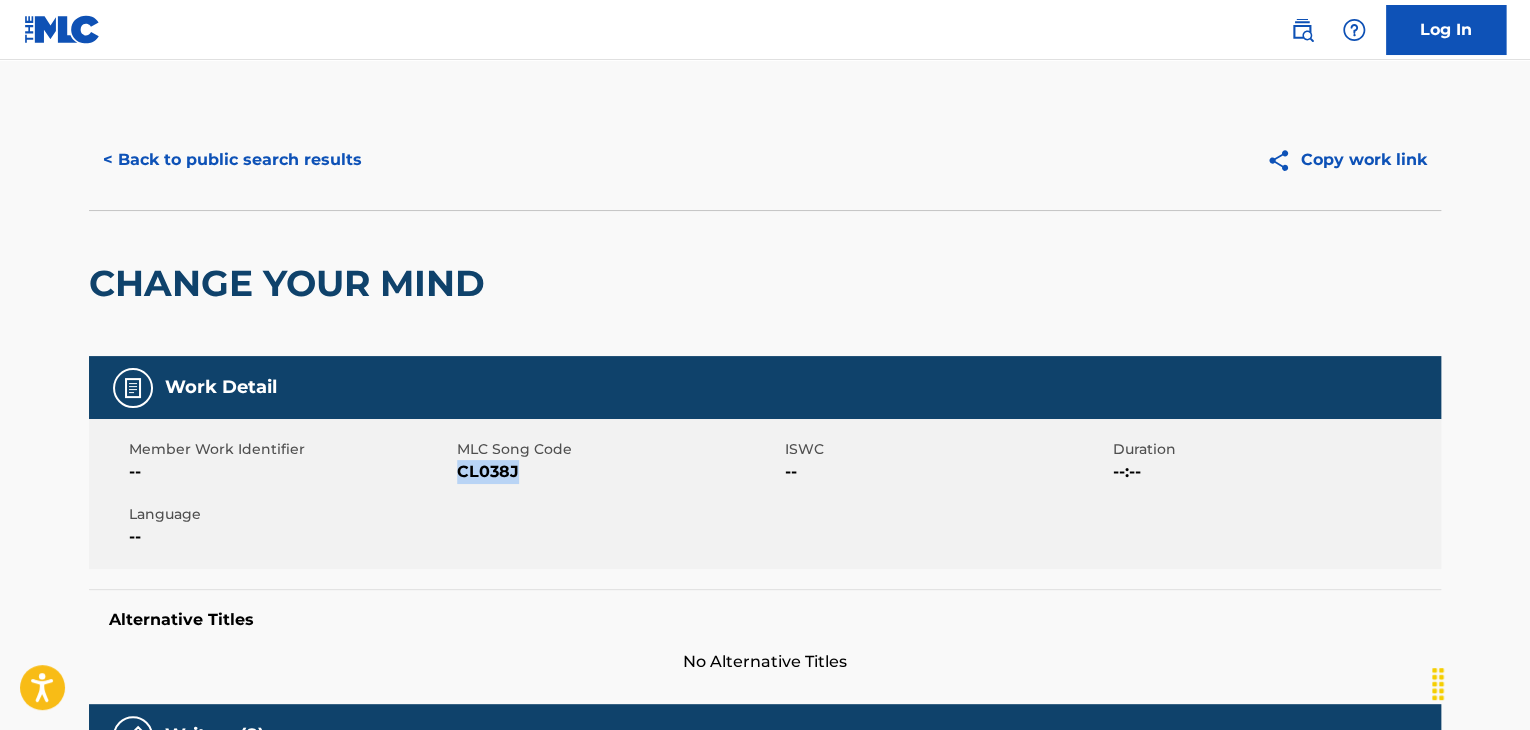 click on "CL038J" at bounding box center (618, 472) 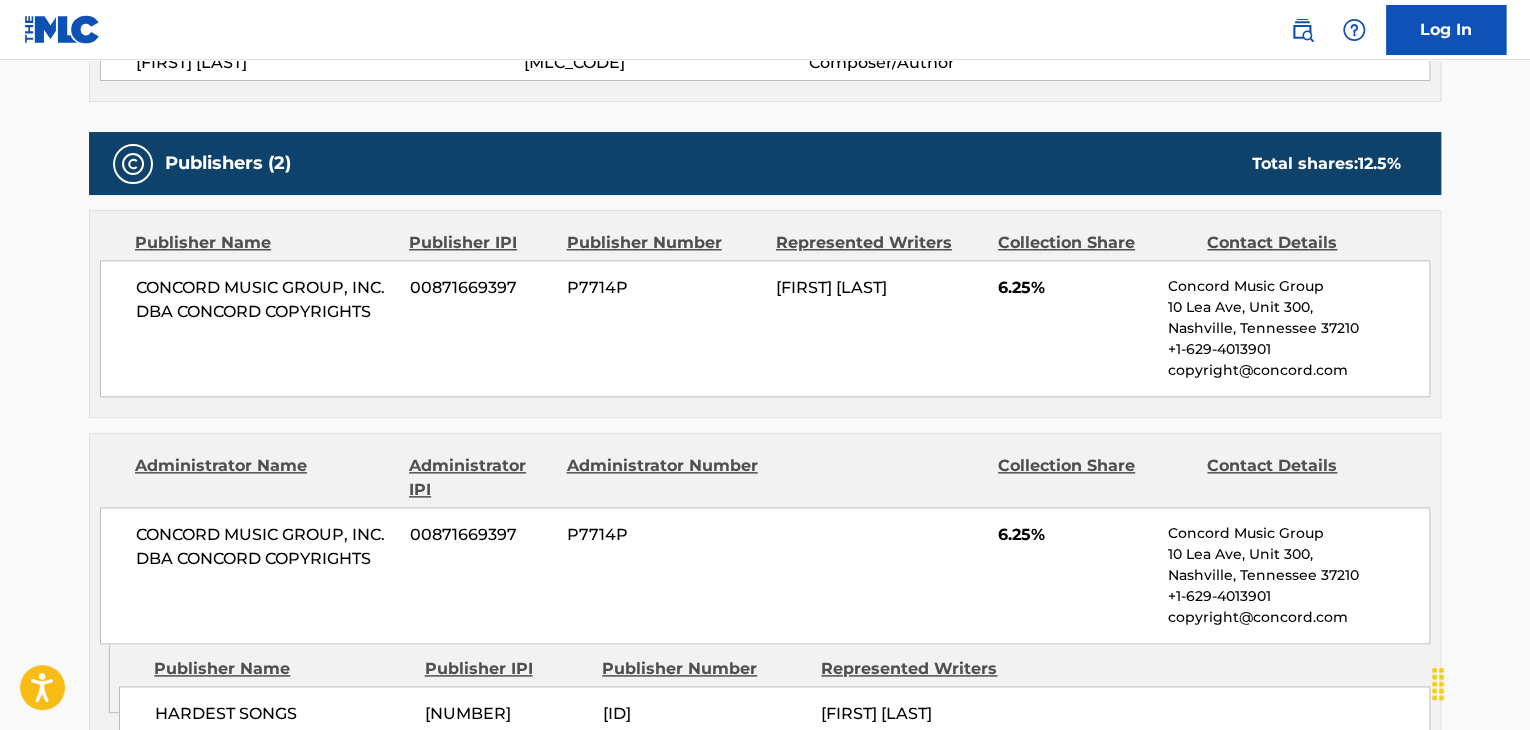 scroll, scrollTop: 1000, scrollLeft: 0, axis: vertical 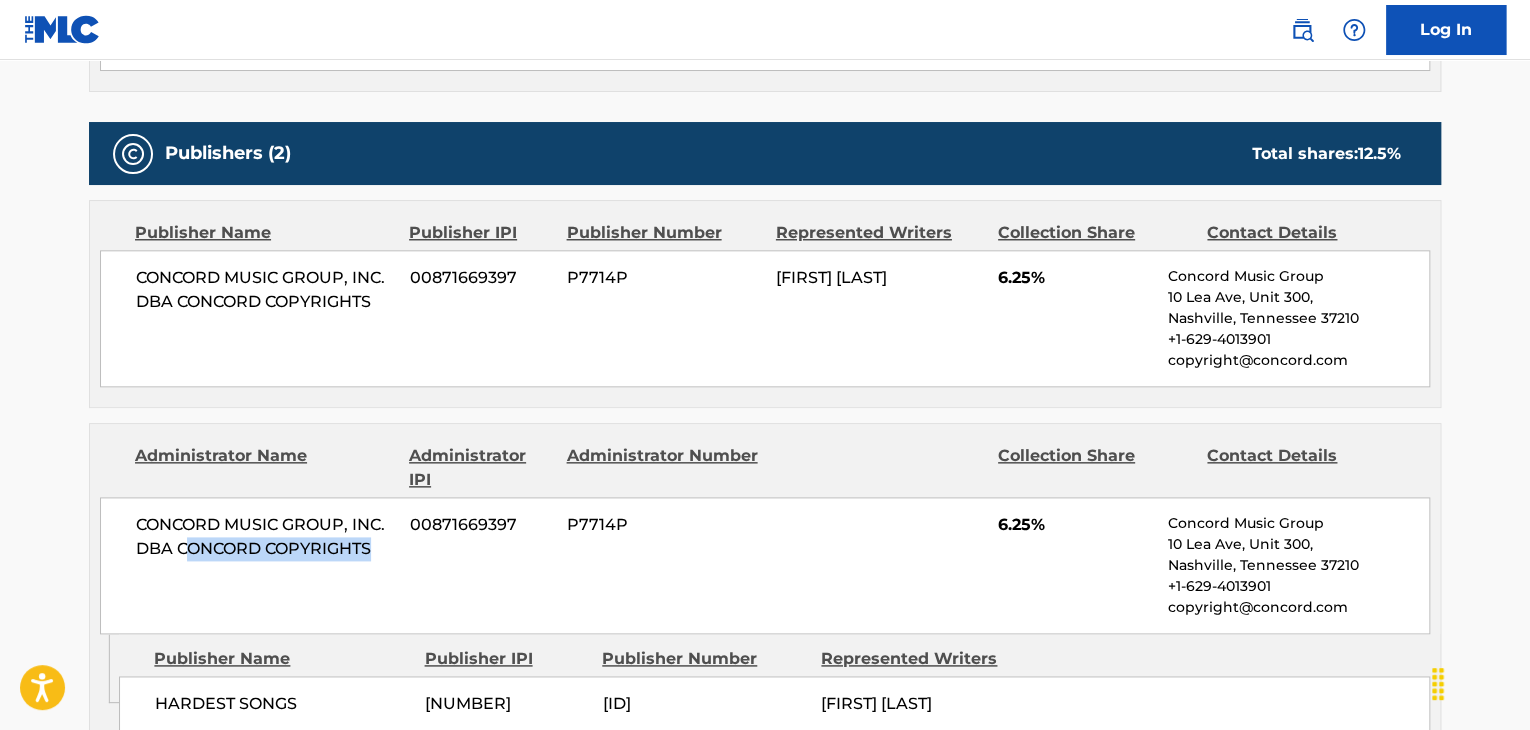 drag, startPoint x: 182, startPoint y: 548, endPoint x: 388, endPoint y: 575, distance: 207.76189 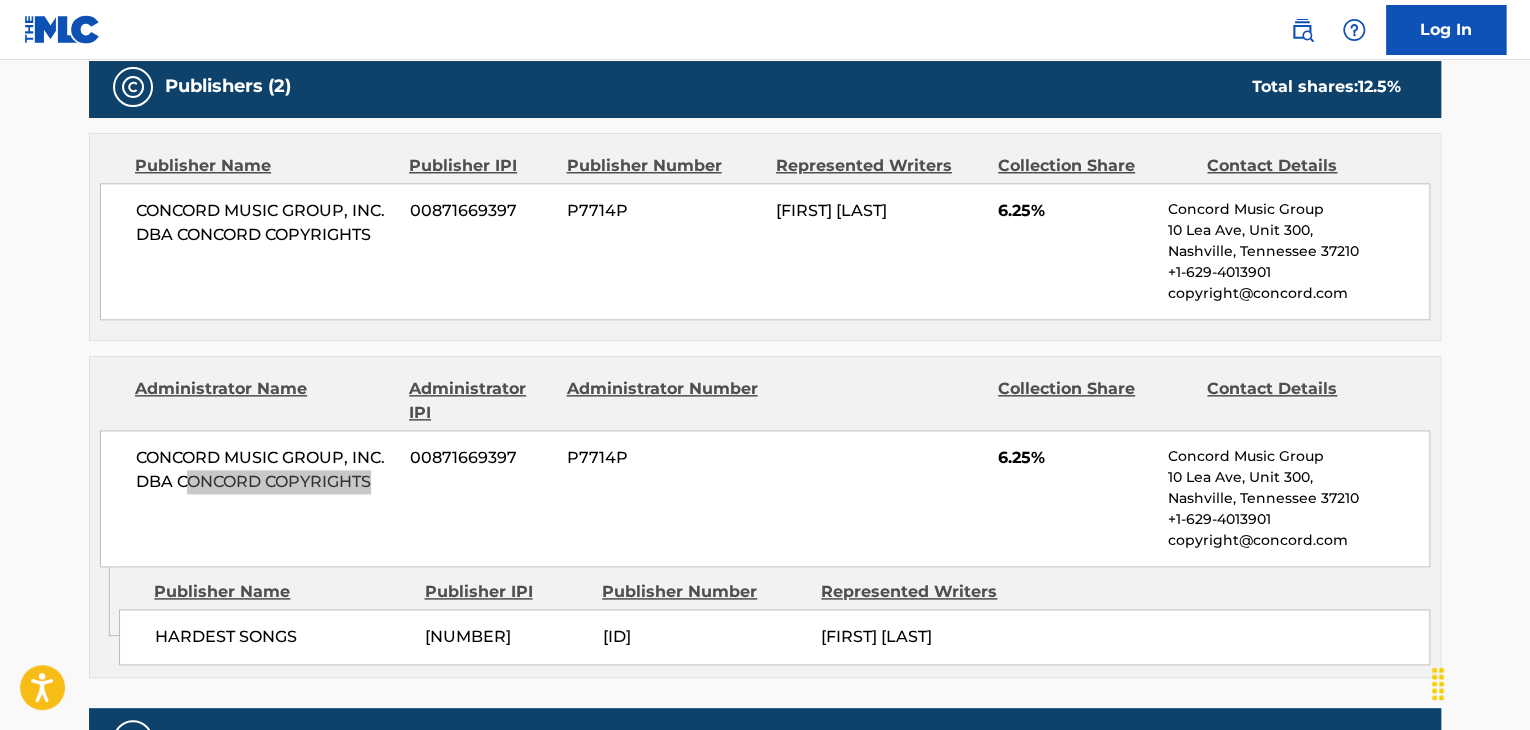 scroll, scrollTop: 1133, scrollLeft: 0, axis: vertical 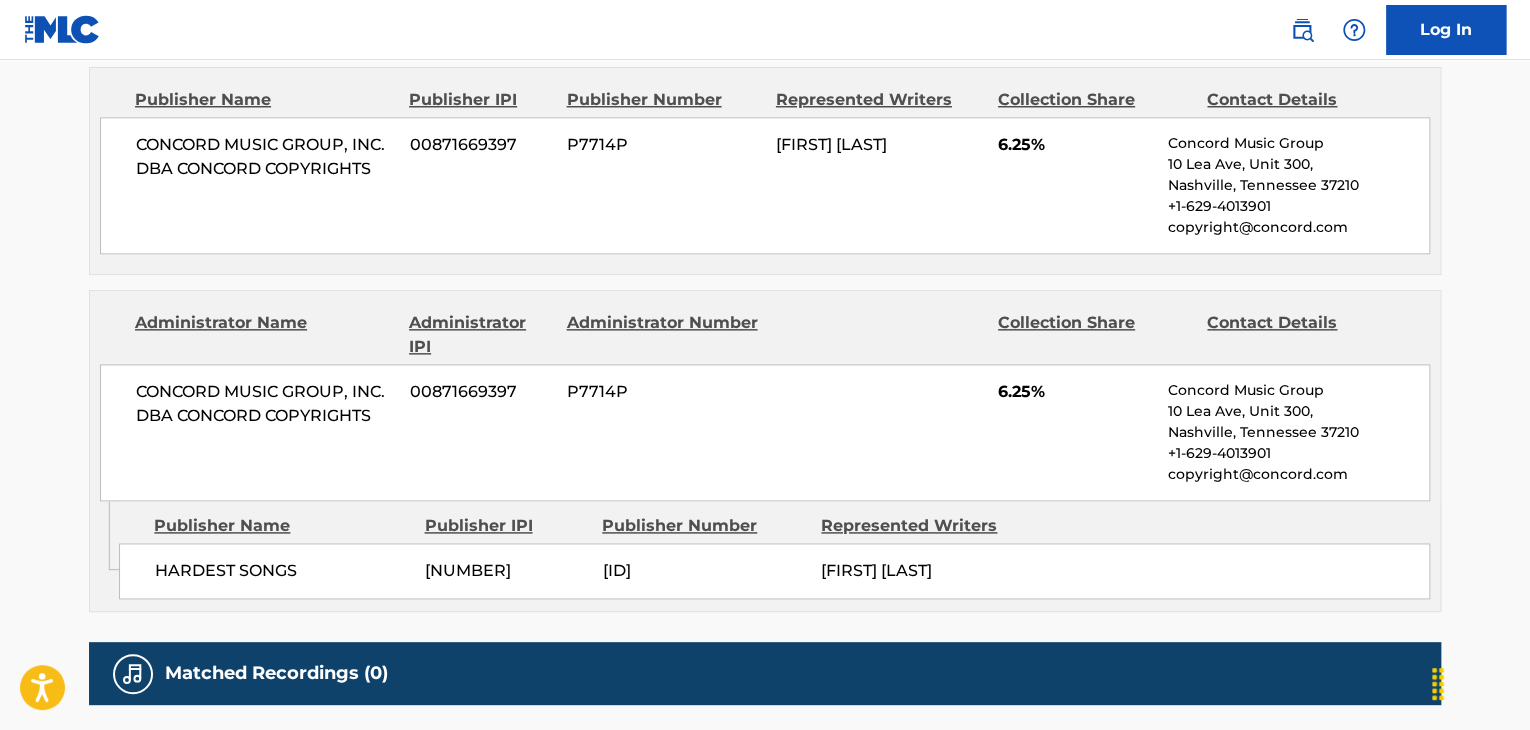 click on "HARDEST SONGS" at bounding box center (282, 571) 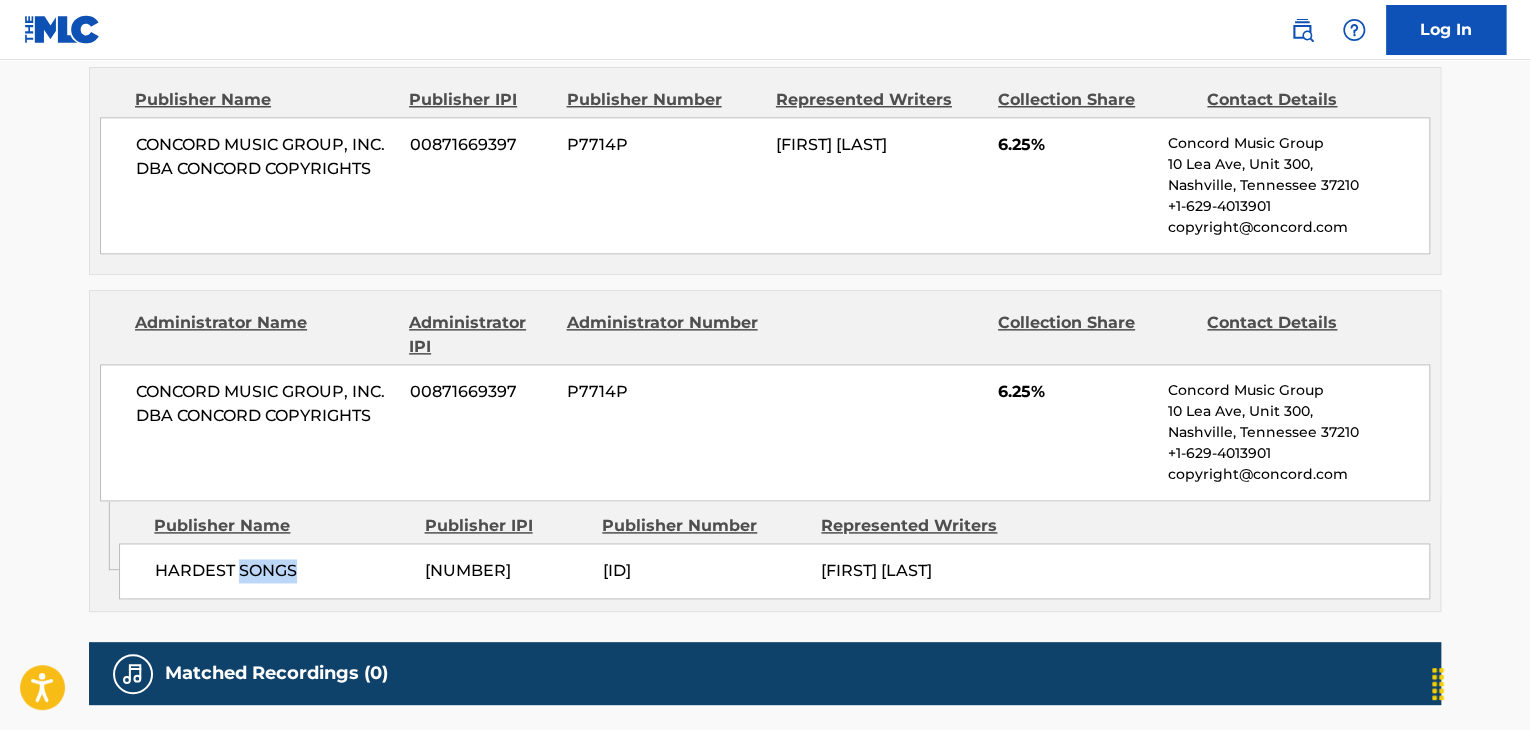 click on "HARDEST SONGS" at bounding box center [282, 571] 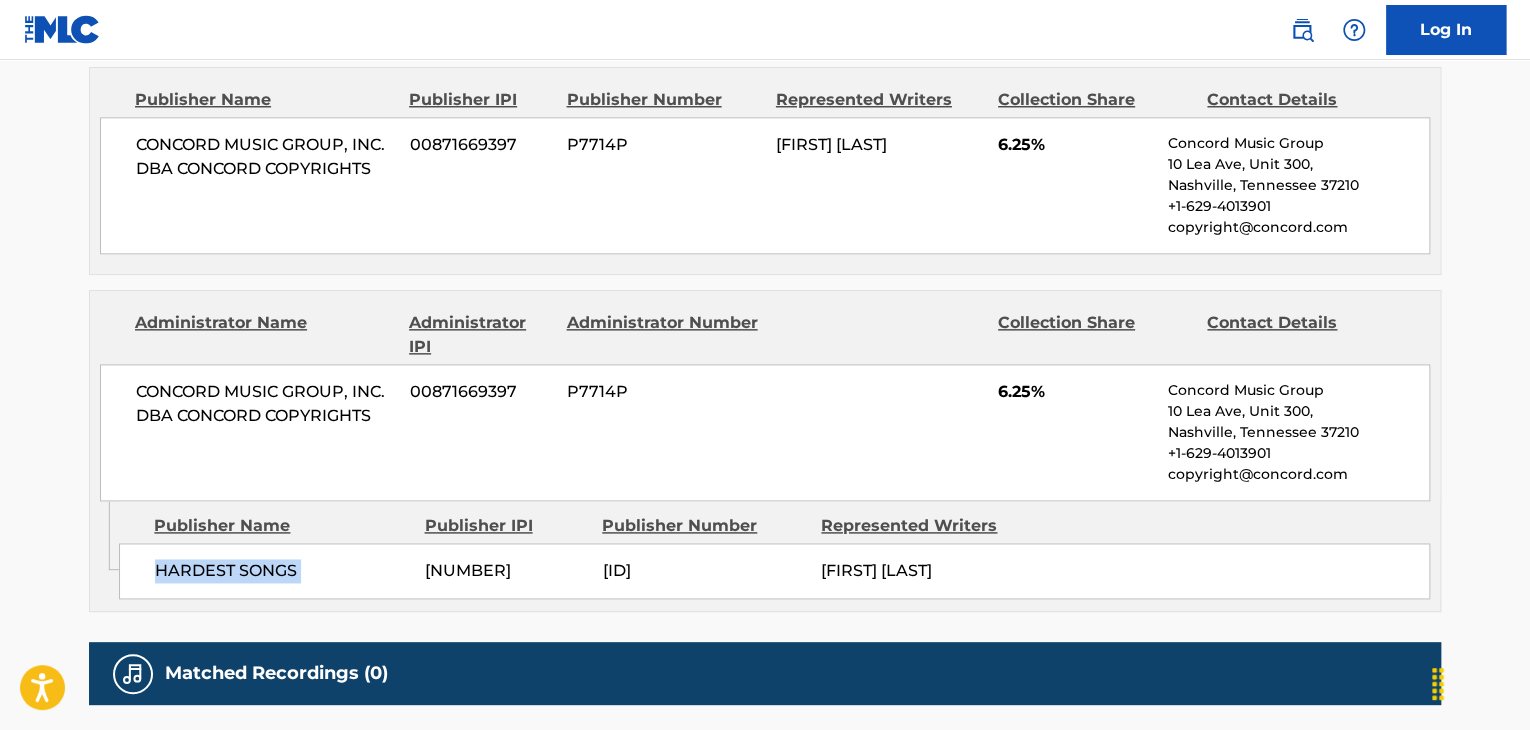 click on "HARDEST SONGS" at bounding box center (282, 571) 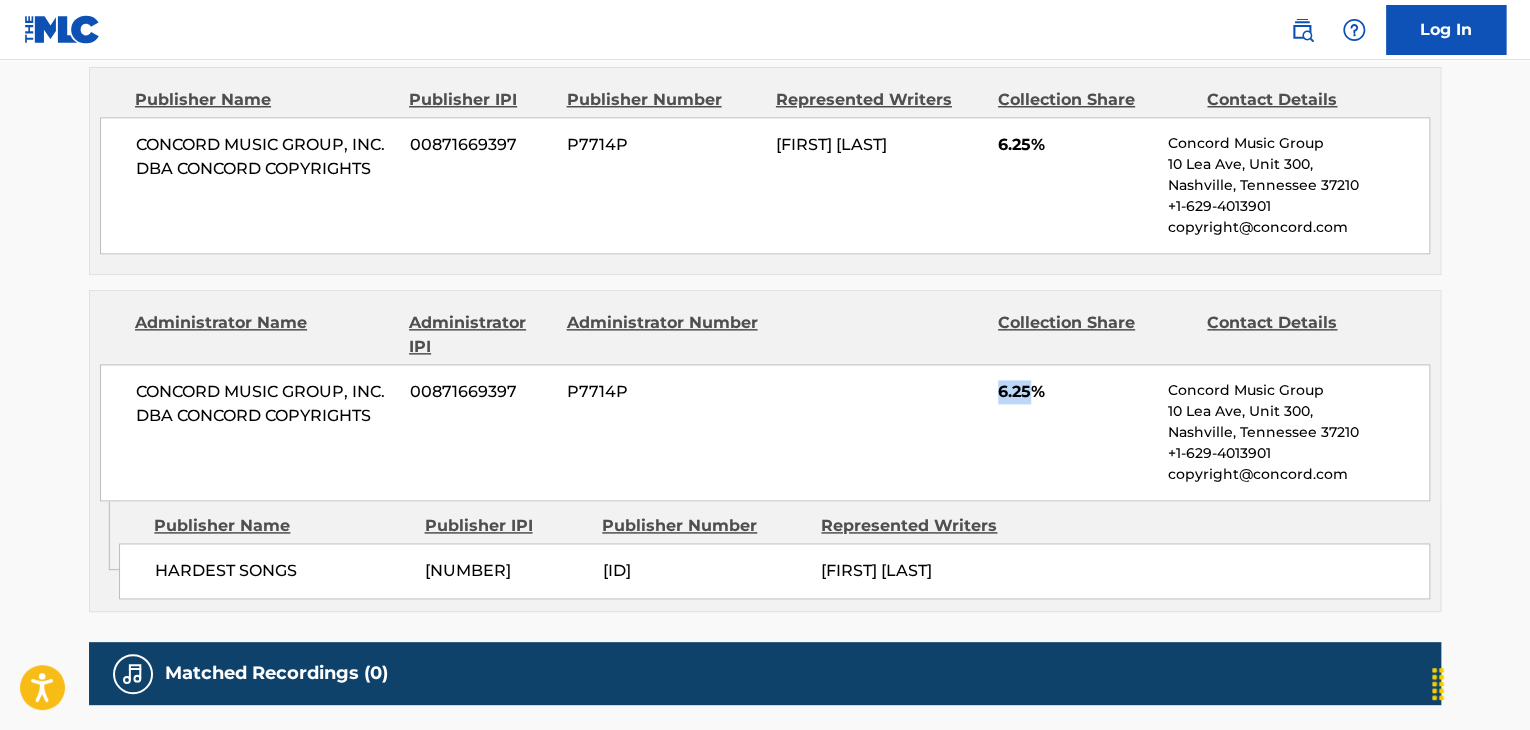 drag, startPoint x: 1032, startPoint y: 398, endPoint x: 972, endPoint y: 413, distance: 61.846584 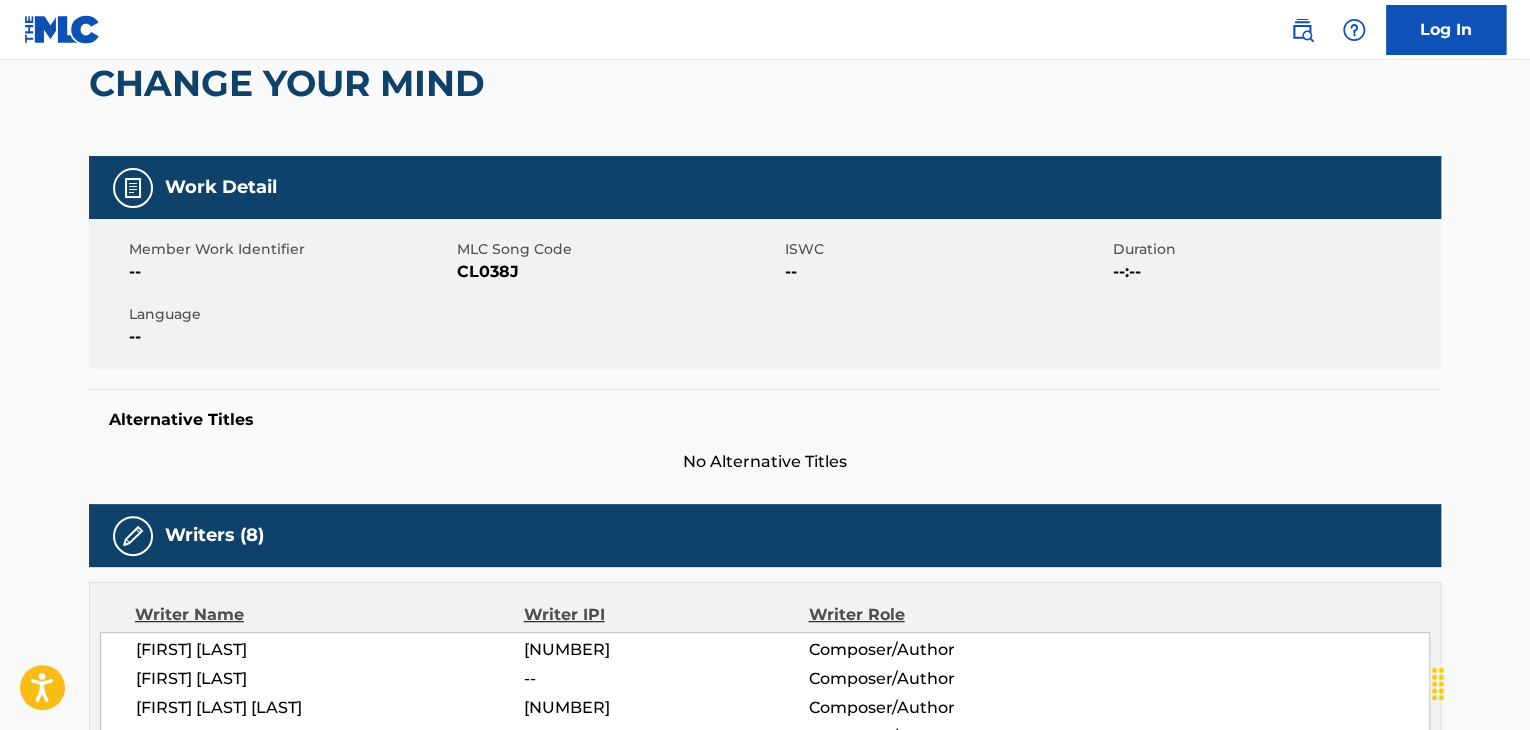 scroll, scrollTop: 0, scrollLeft: 0, axis: both 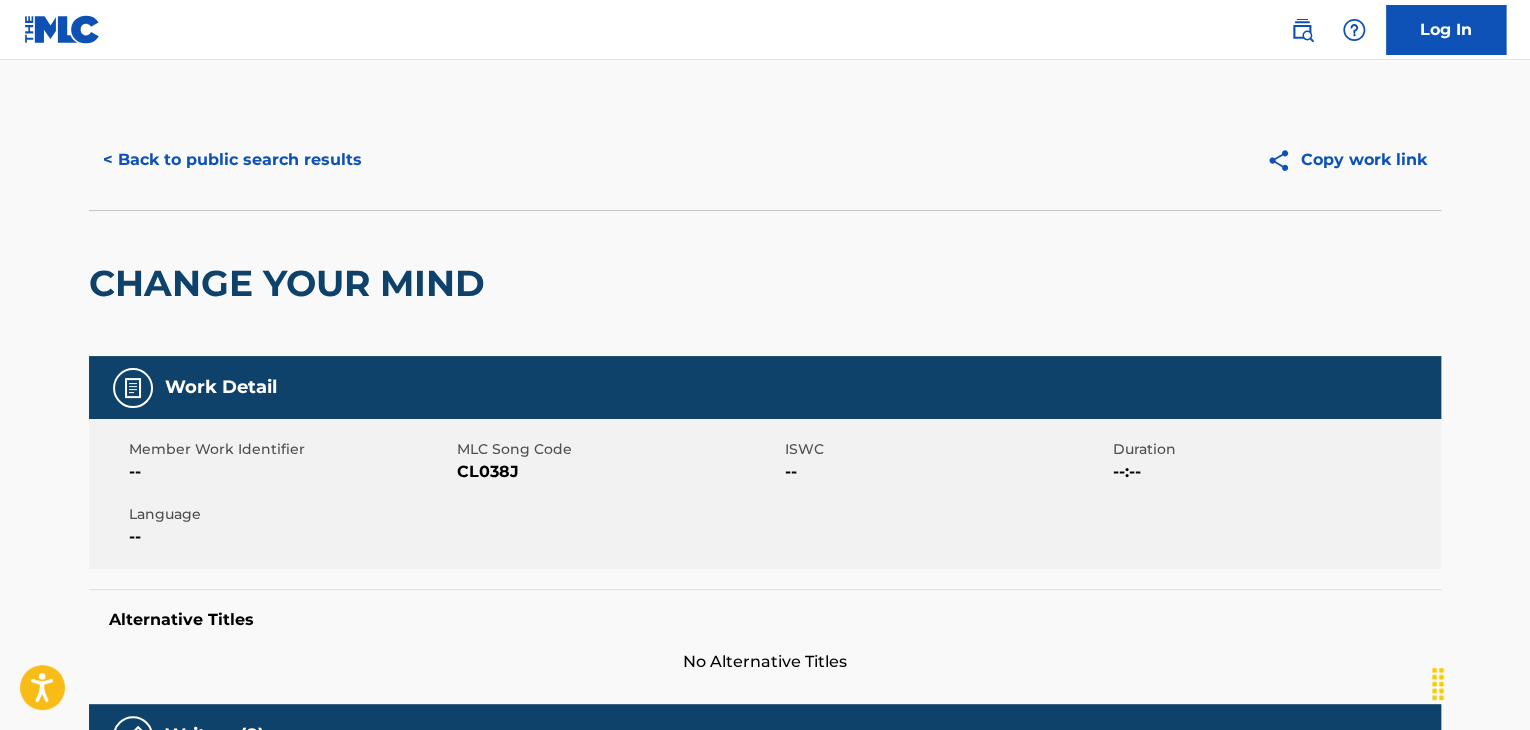 click on "< Back to public search results" at bounding box center [232, 160] 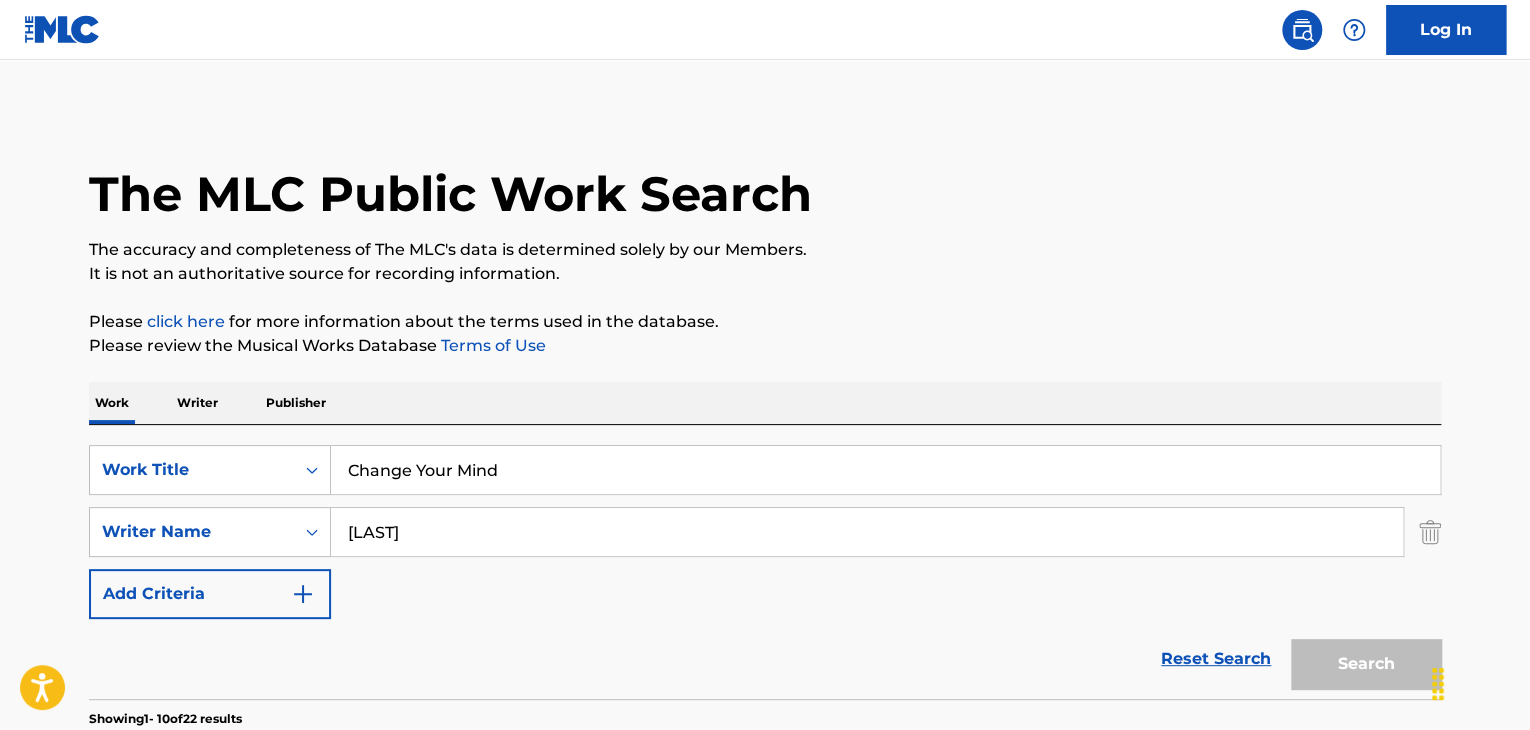 scroll, scrollTop: 377, scrollLeft: 0, axis: vertical 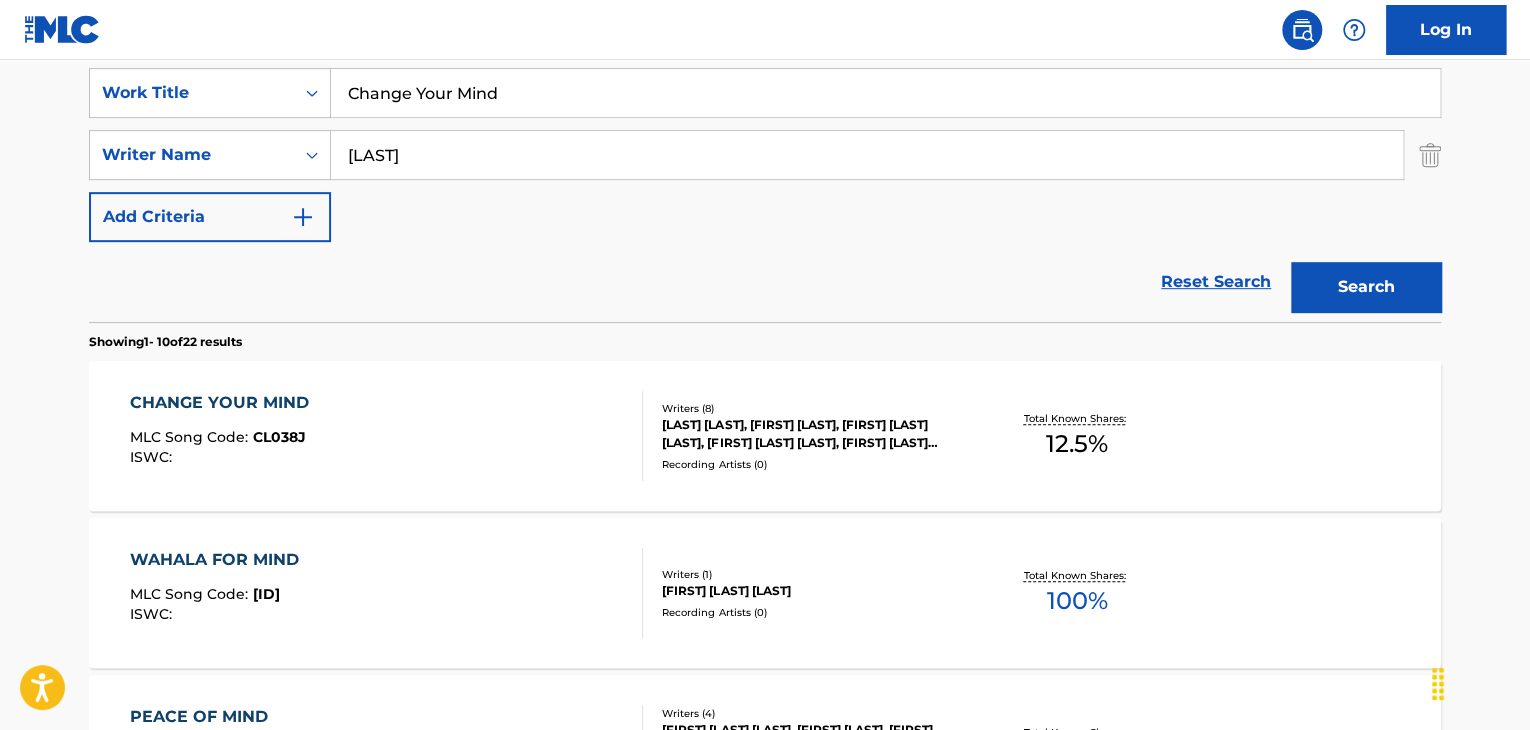 click on "Change Your Mind" at bounding box center (885, 93) 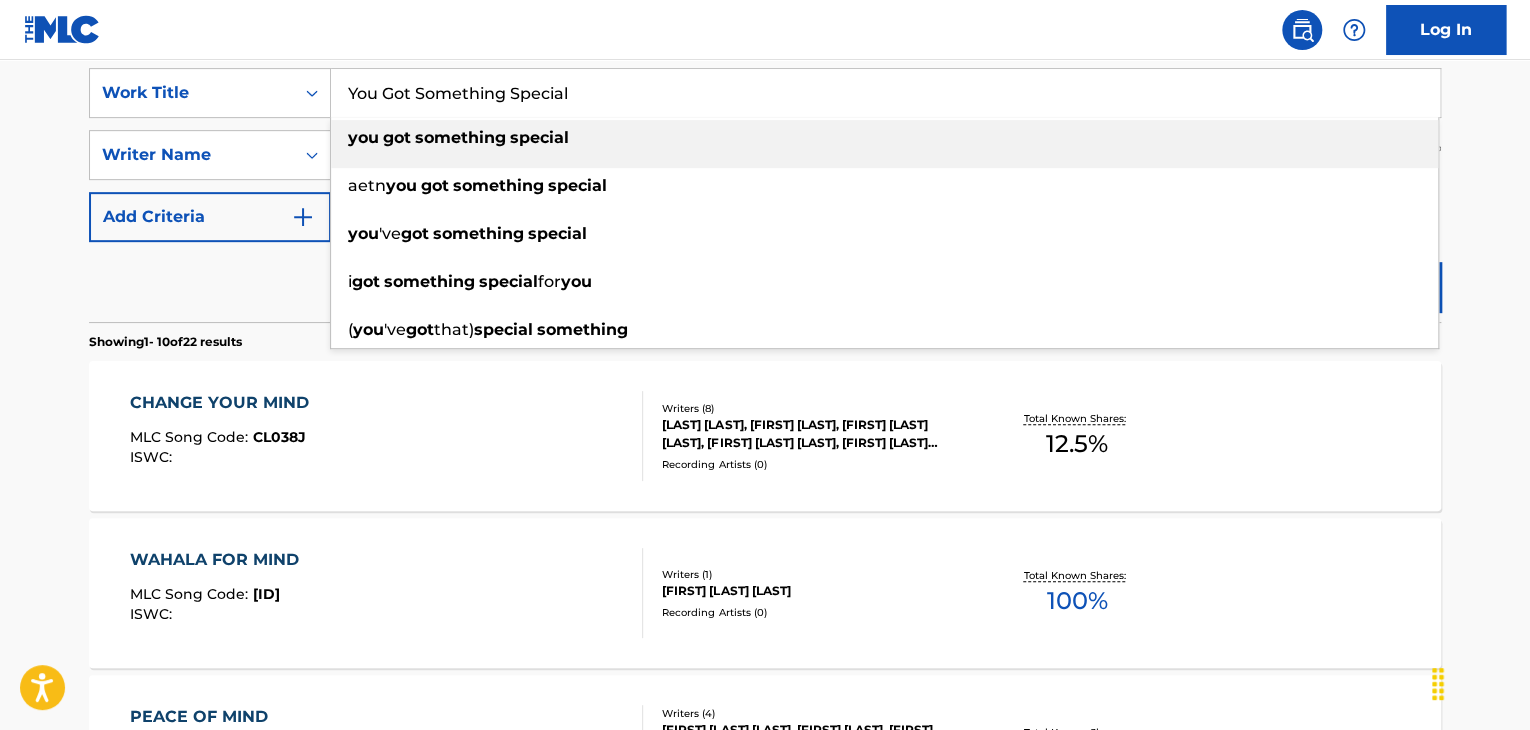 type on "You Got Something Special" 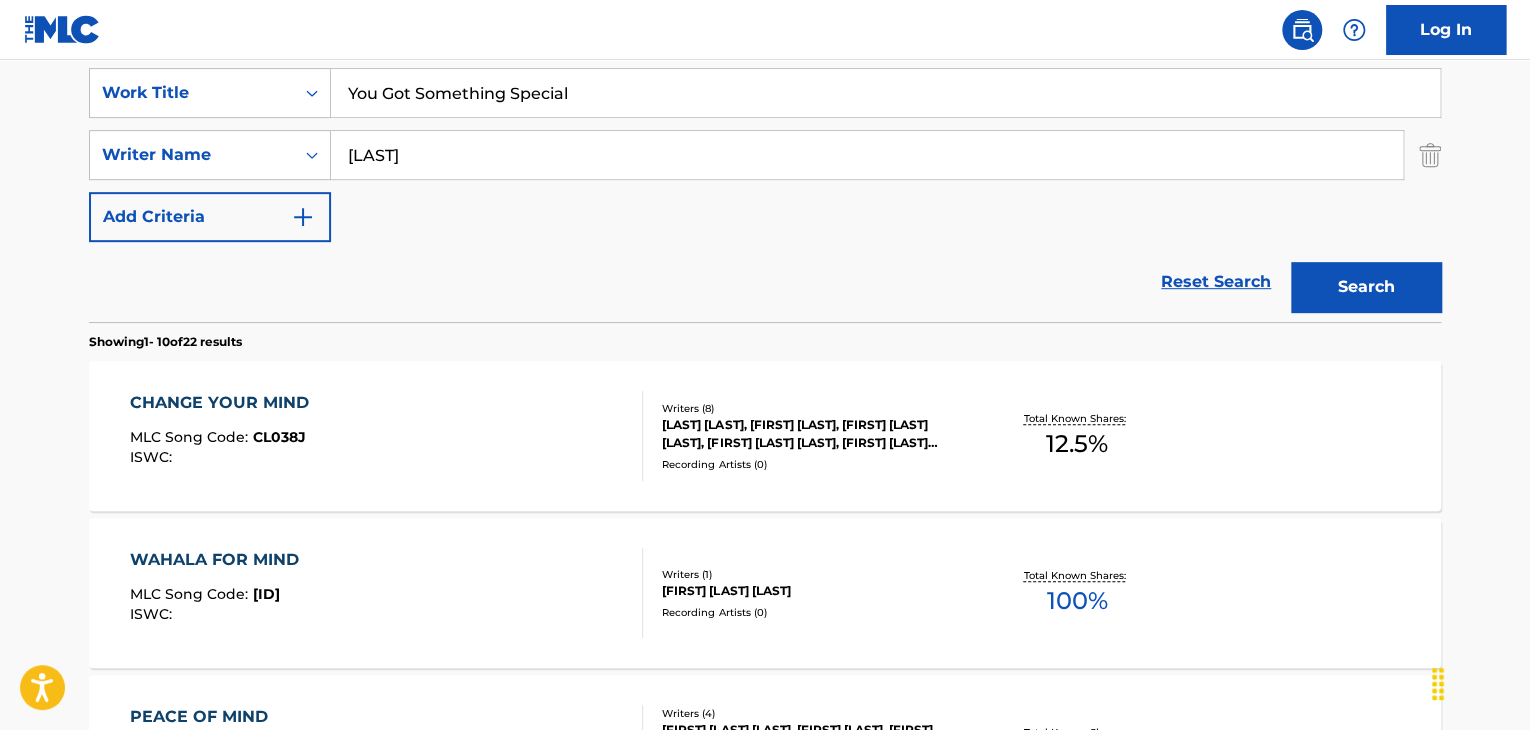 click on "[LAST]" at bounding box center [867, 155] 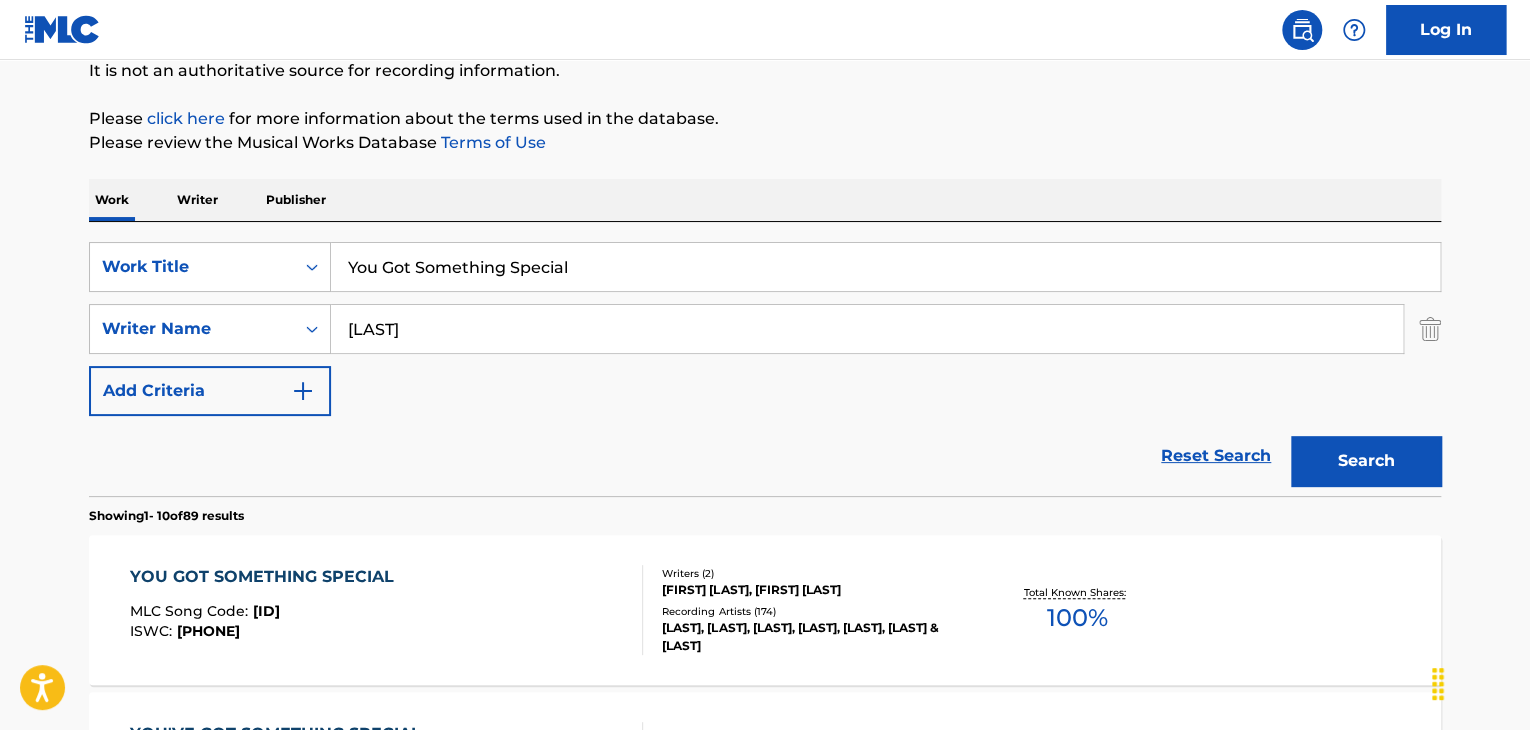 scroll, scrollTop: 377, scrollLeft: 0, axis: vertical 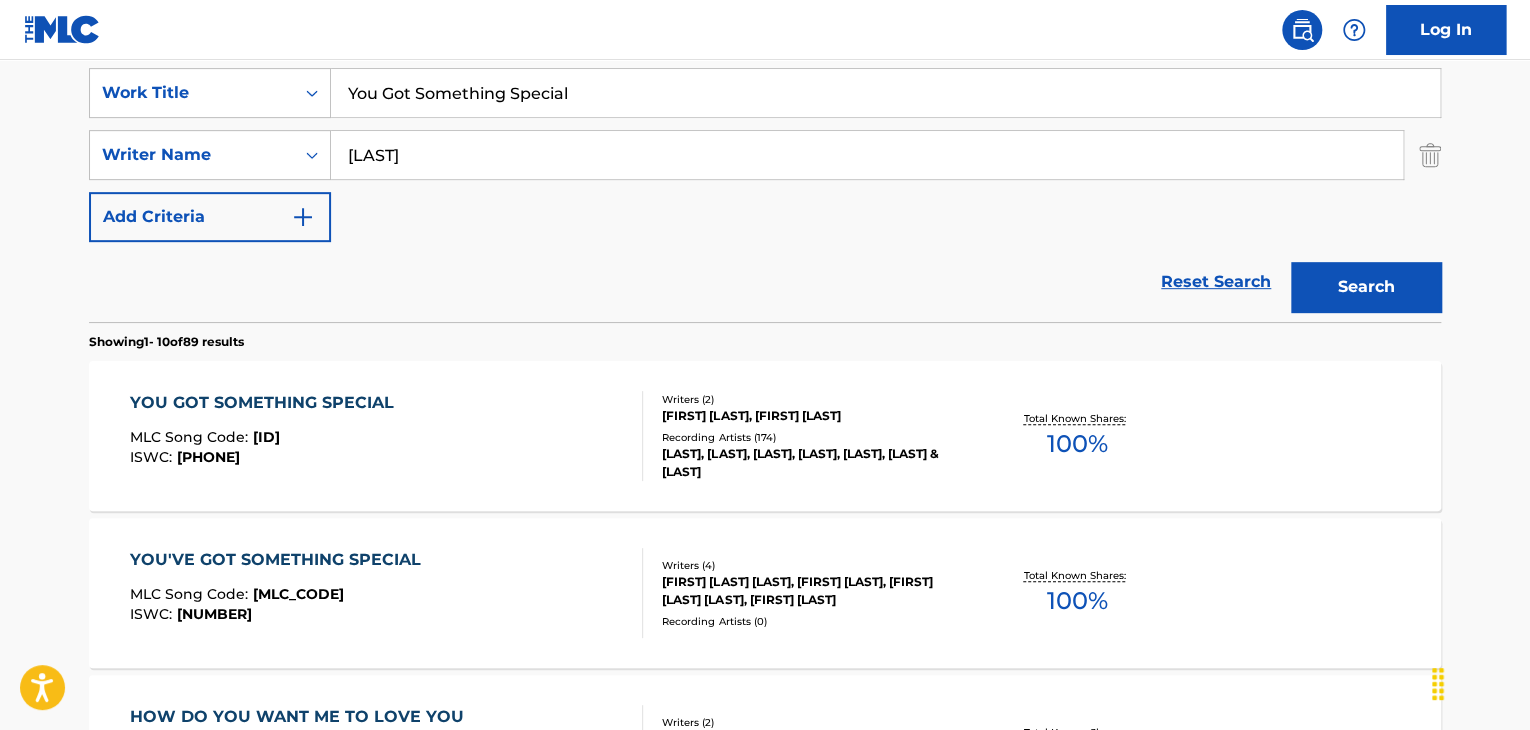 click on "YOU GOT SOMETHING SPECIAL" at bounding box center (267, 403) 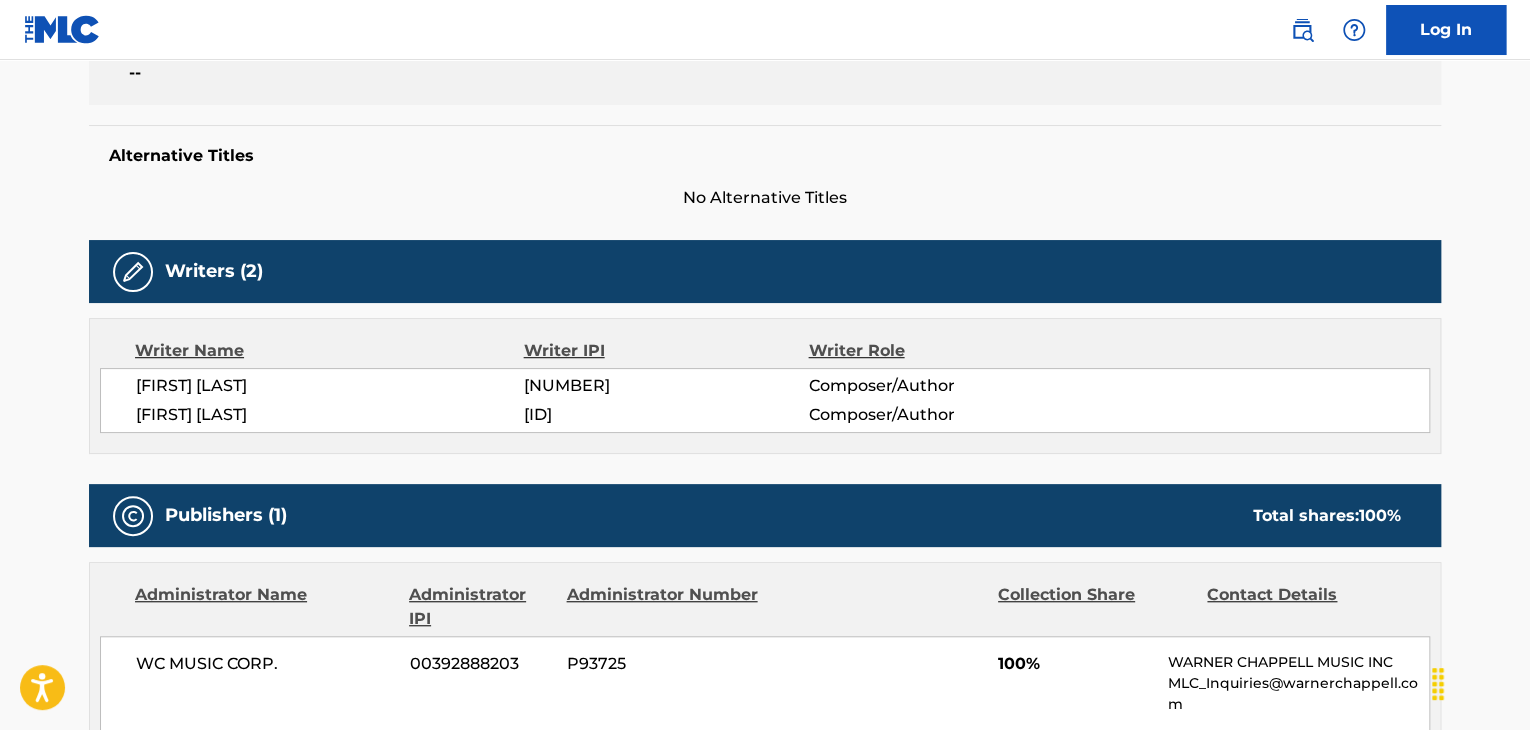 scroll, scrollTop: 466, scrollLeft: 0, axis: vertical 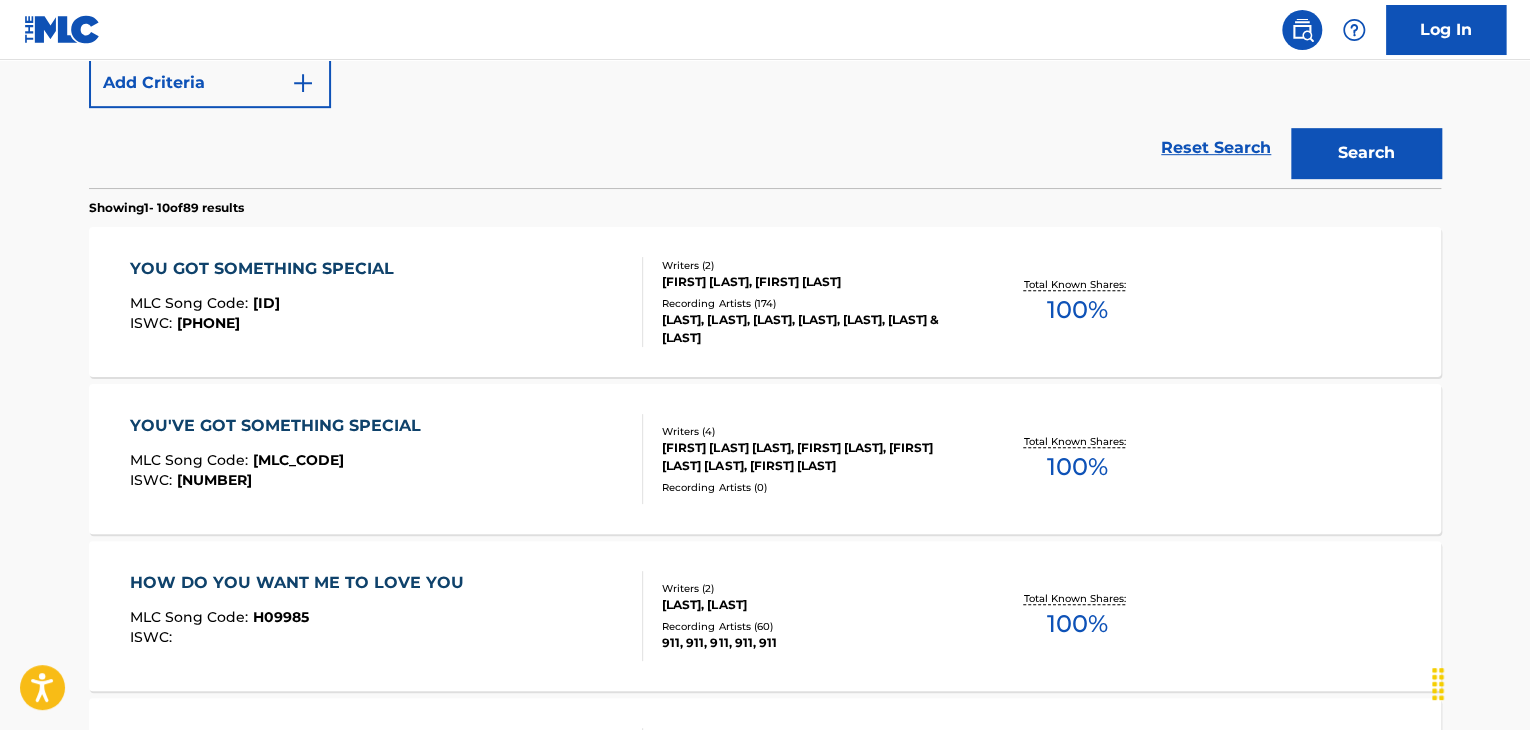 click on "YOU GOT SOMETHING SPECIAL" at bounding box center (267, 269) 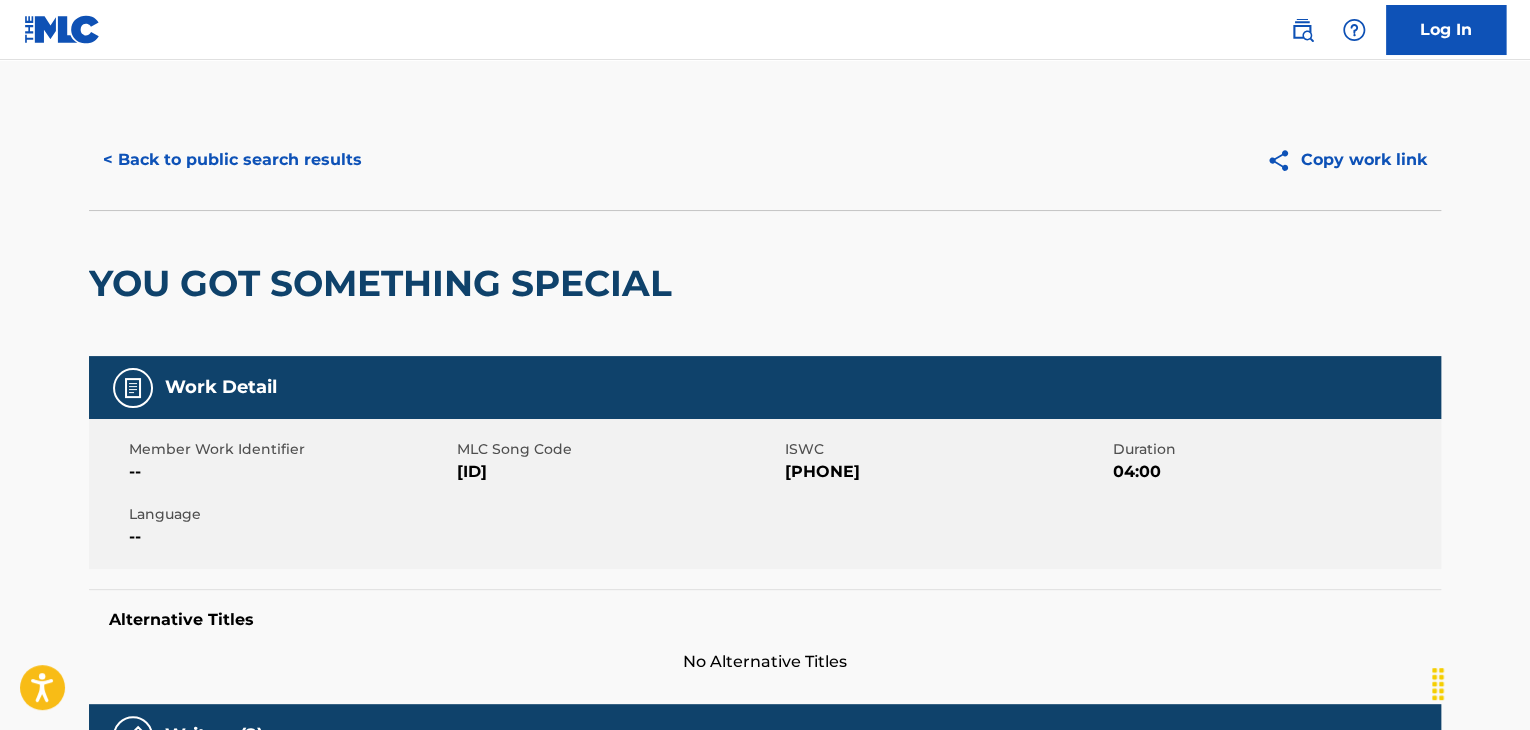 click on "[ID]" at bounding box center [618, 472] 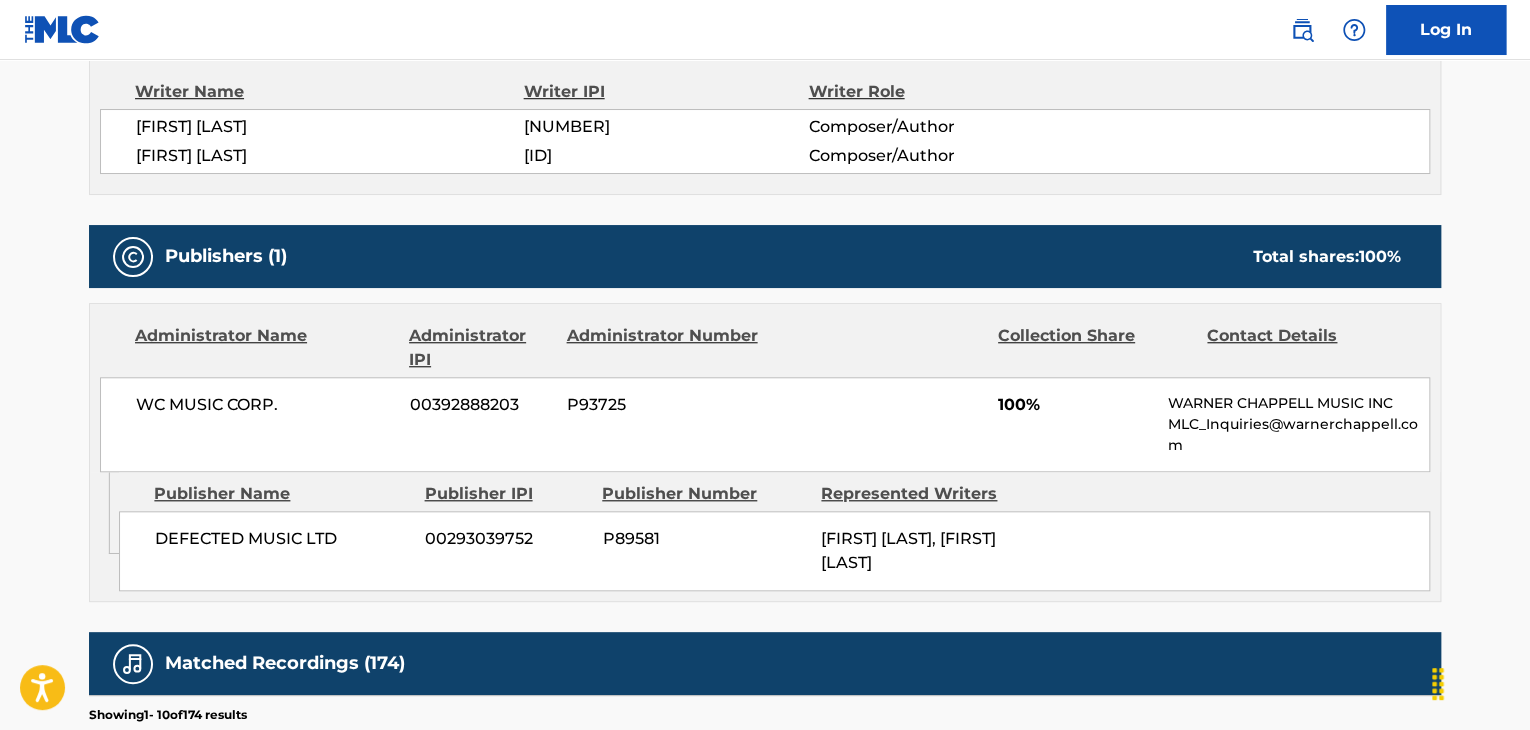 scroll, scrollTop: 733, scrollLeft: 0, axis: vertical 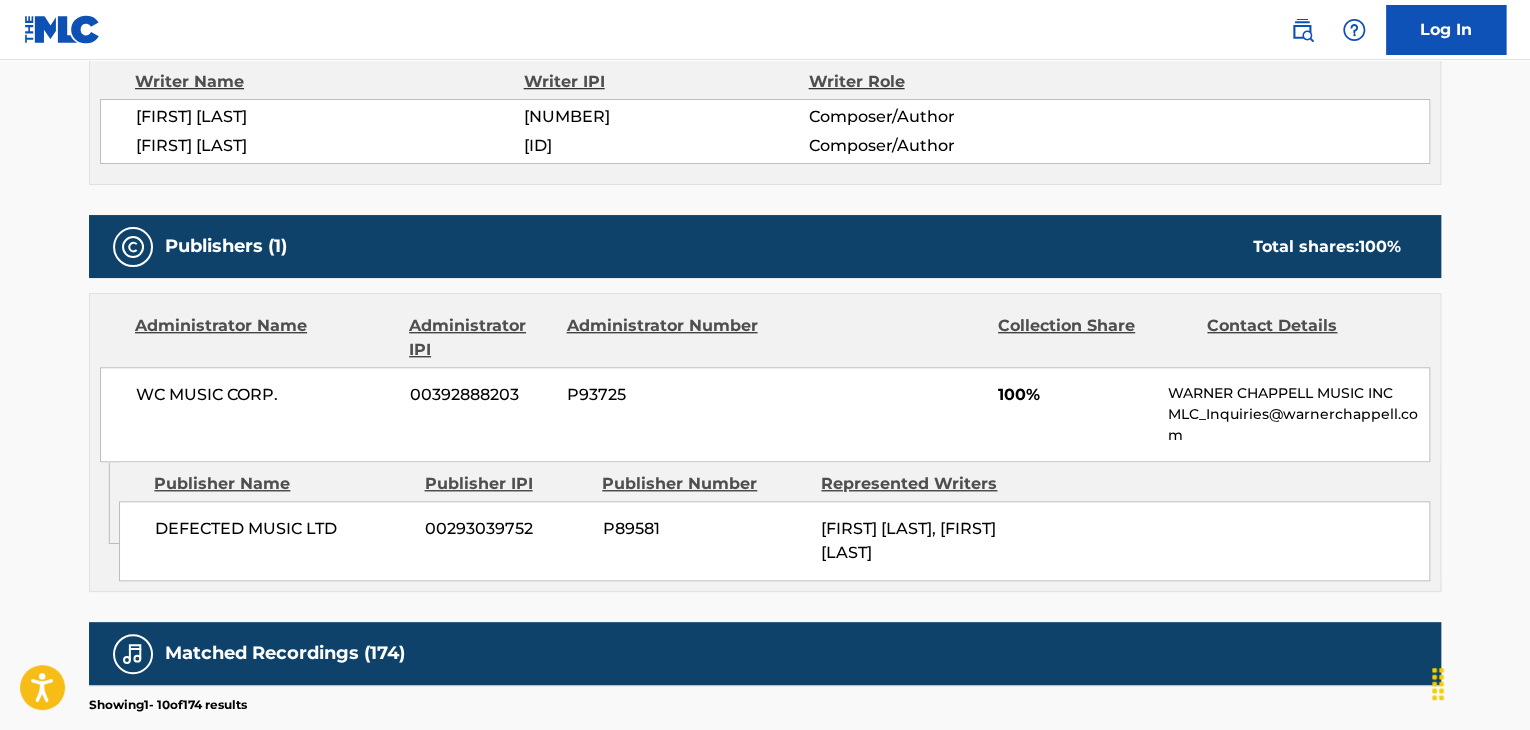click on "DEFECTED MUSIC LTD" at bounding box center (282, 529) 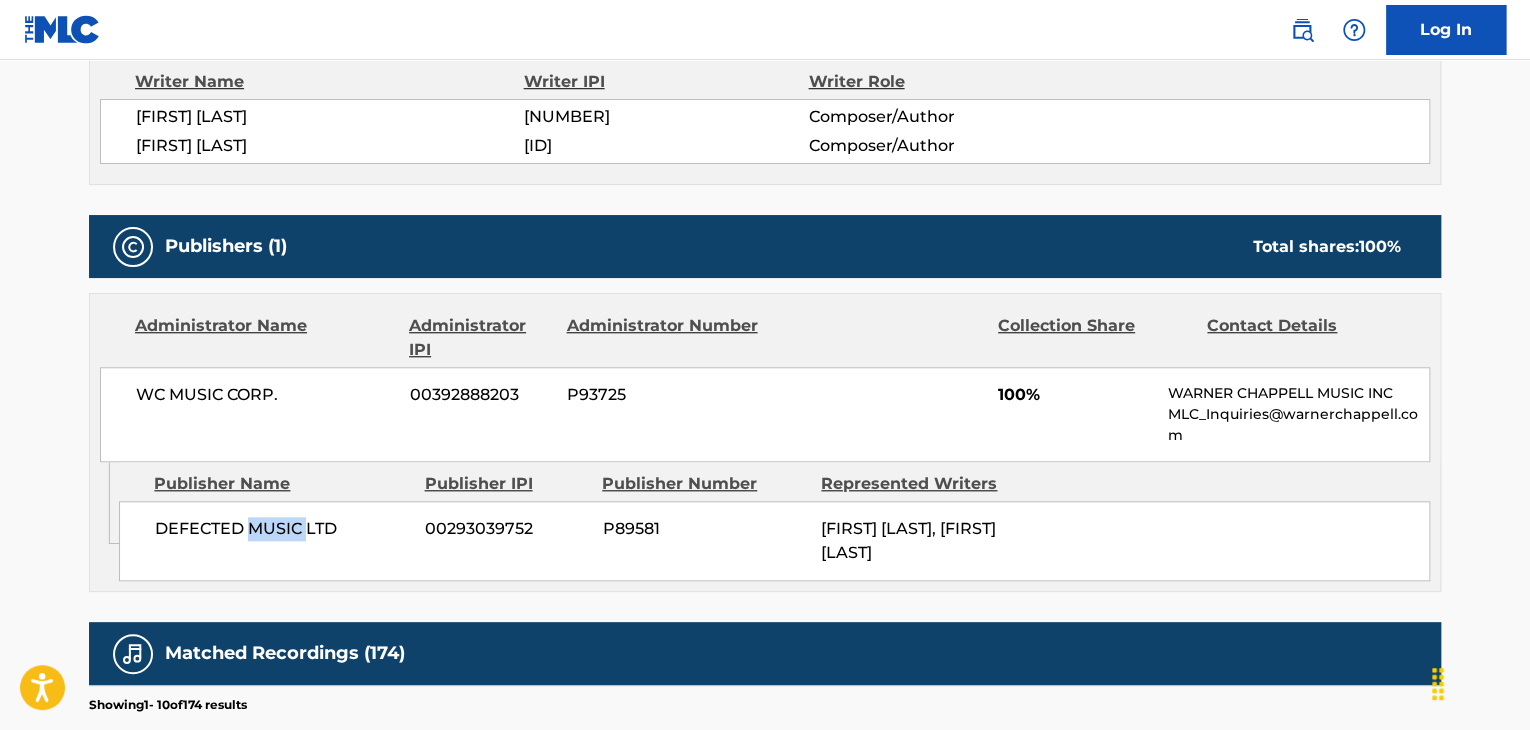 click on "DEFECTED MUSIC LTD" at bounding box center (282, 529) 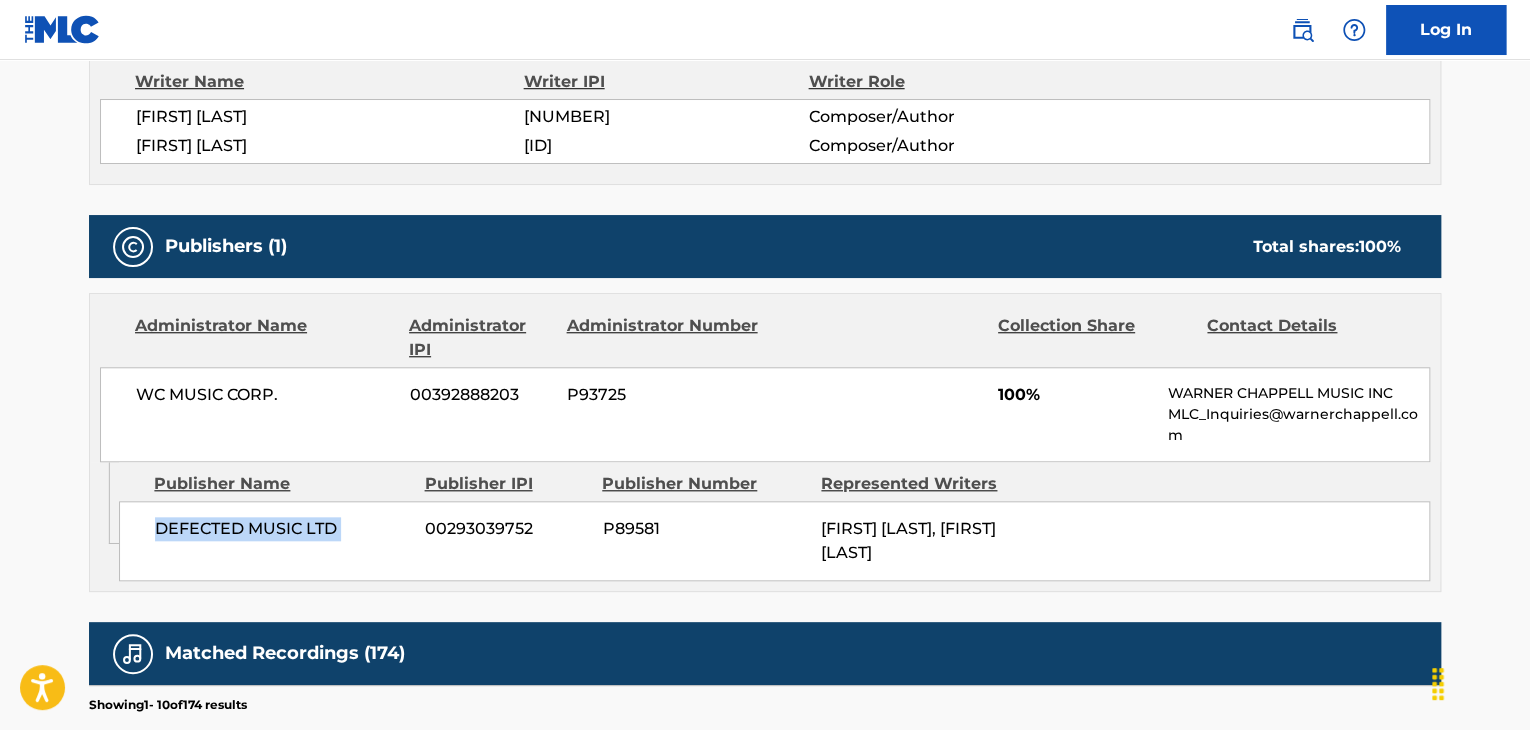 click on "DEFECTED MUSIC LTD" at bounding box center (282, 529) 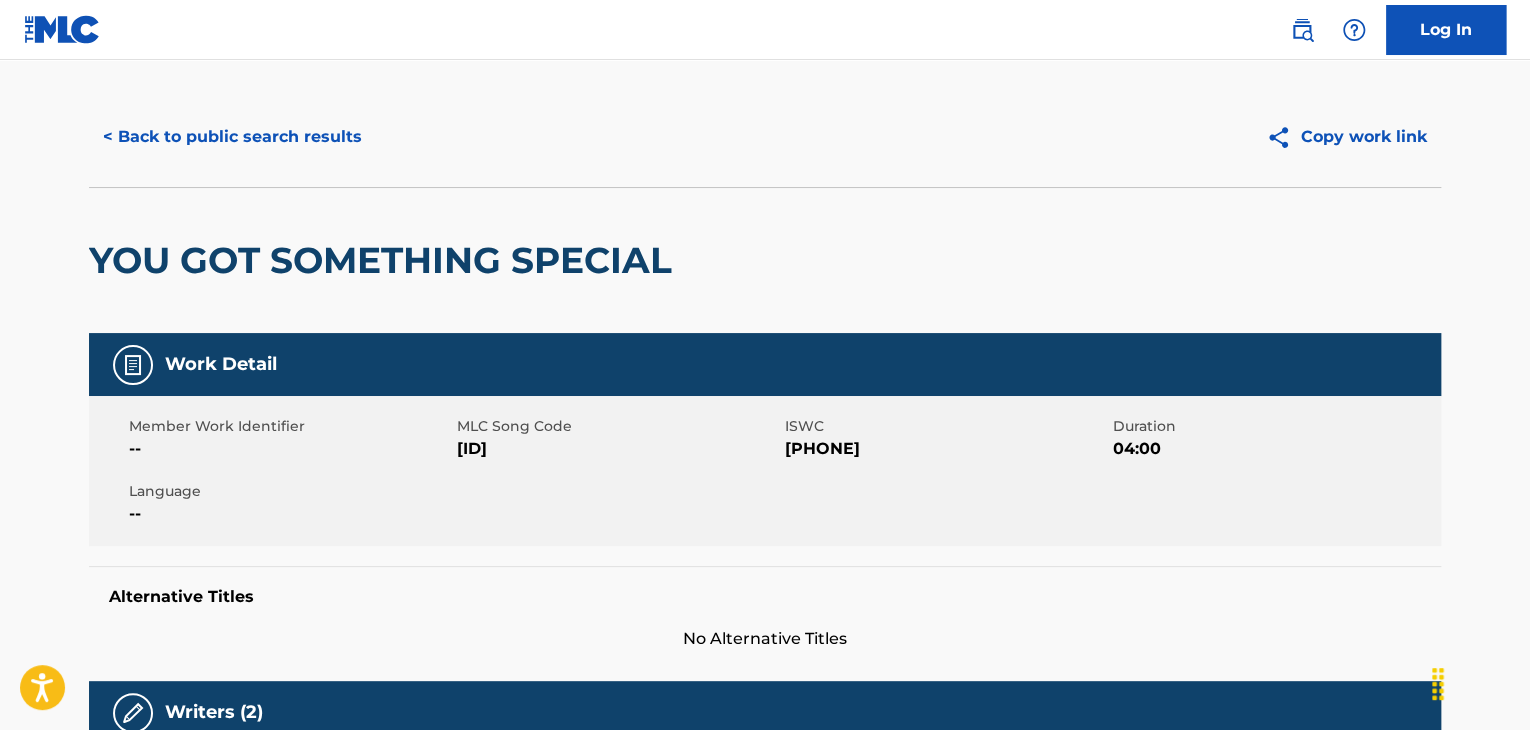 scroll, scrollTop: 0, scrollLeft: 0, axis: both 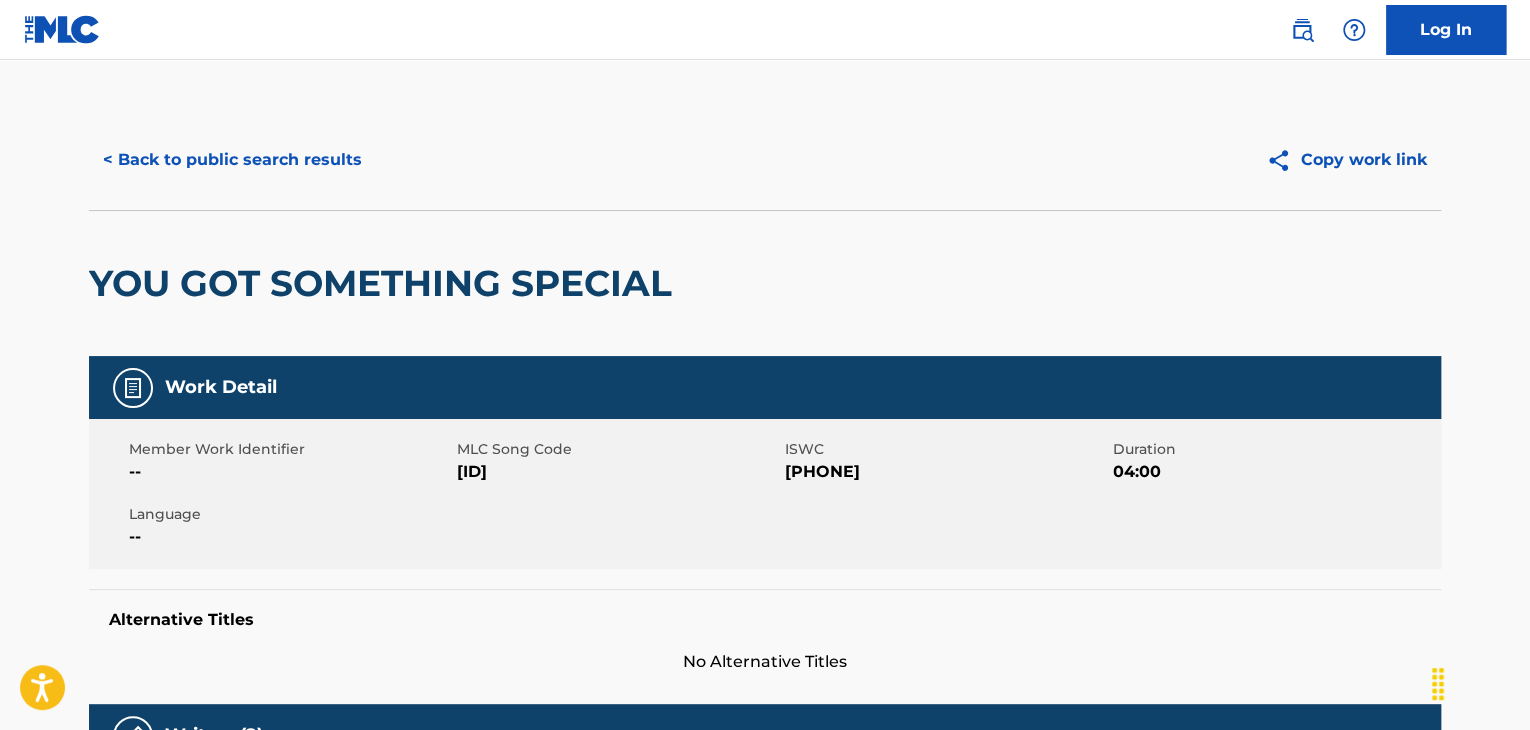 click on "< Back to public search results" at bounding box center [232, 160] 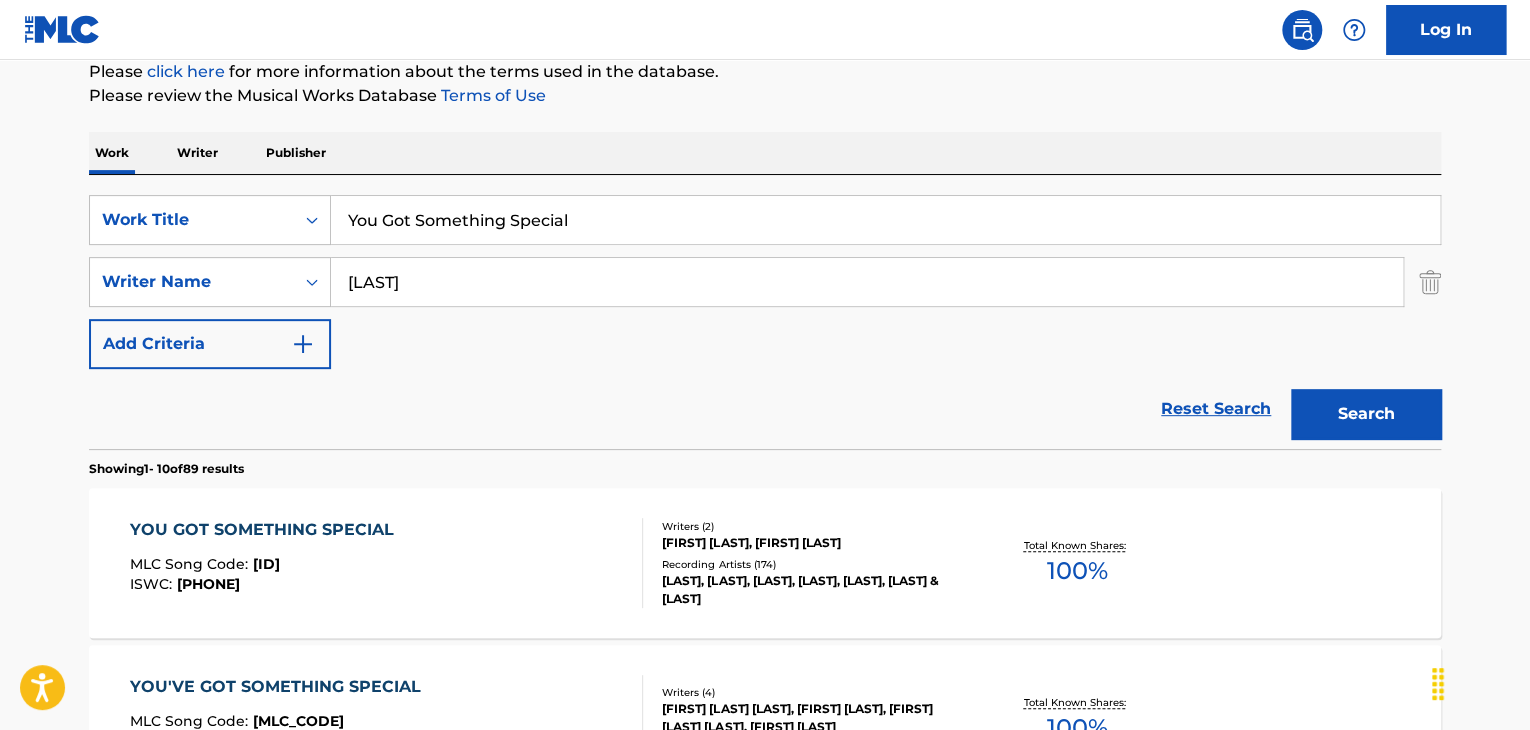 scroll, scrollTop: 224, scrollLeft: 0, axis: vertical 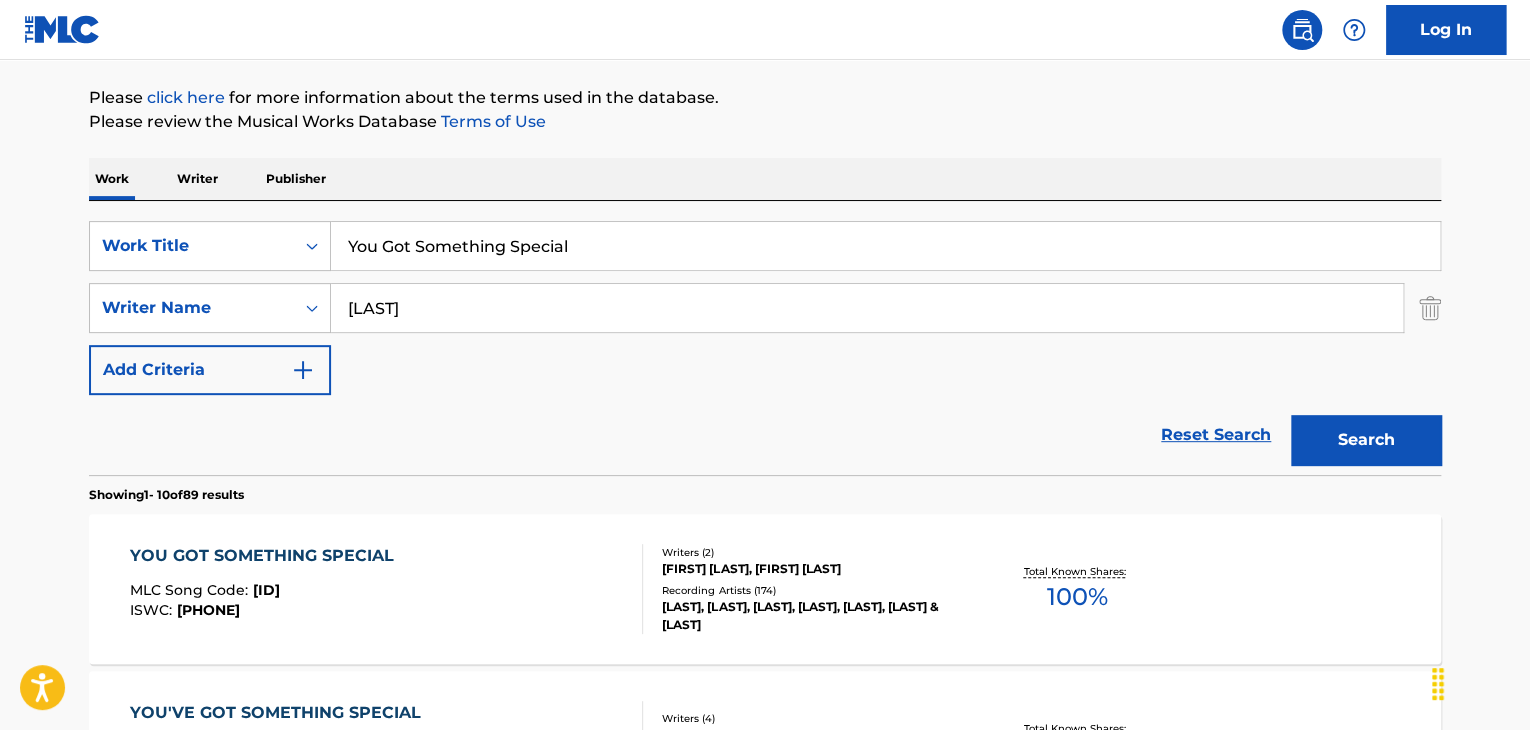 click on "You Got Something Special" at bounding box center [885, 246] 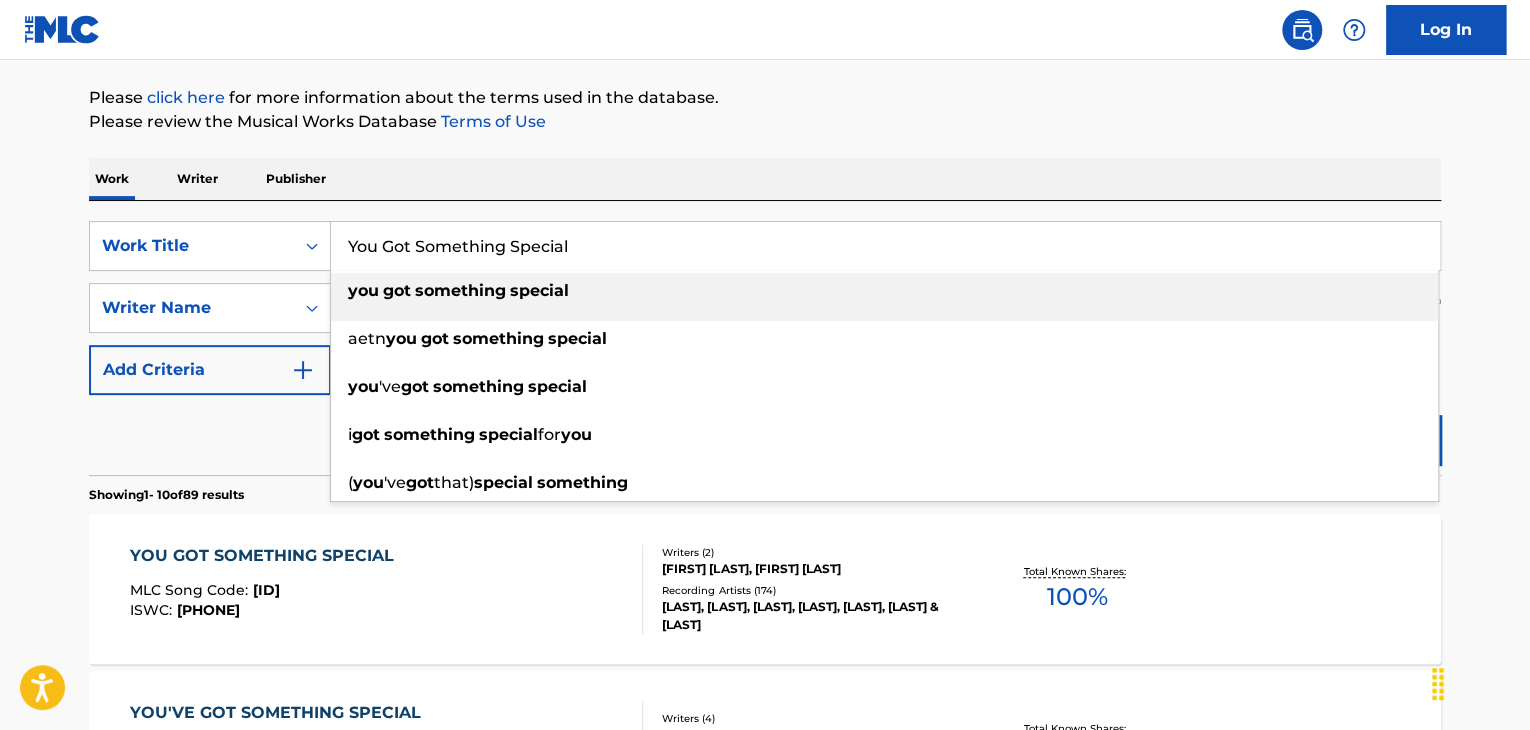click on "You Got Something Special" at bounding box center [885, 246] 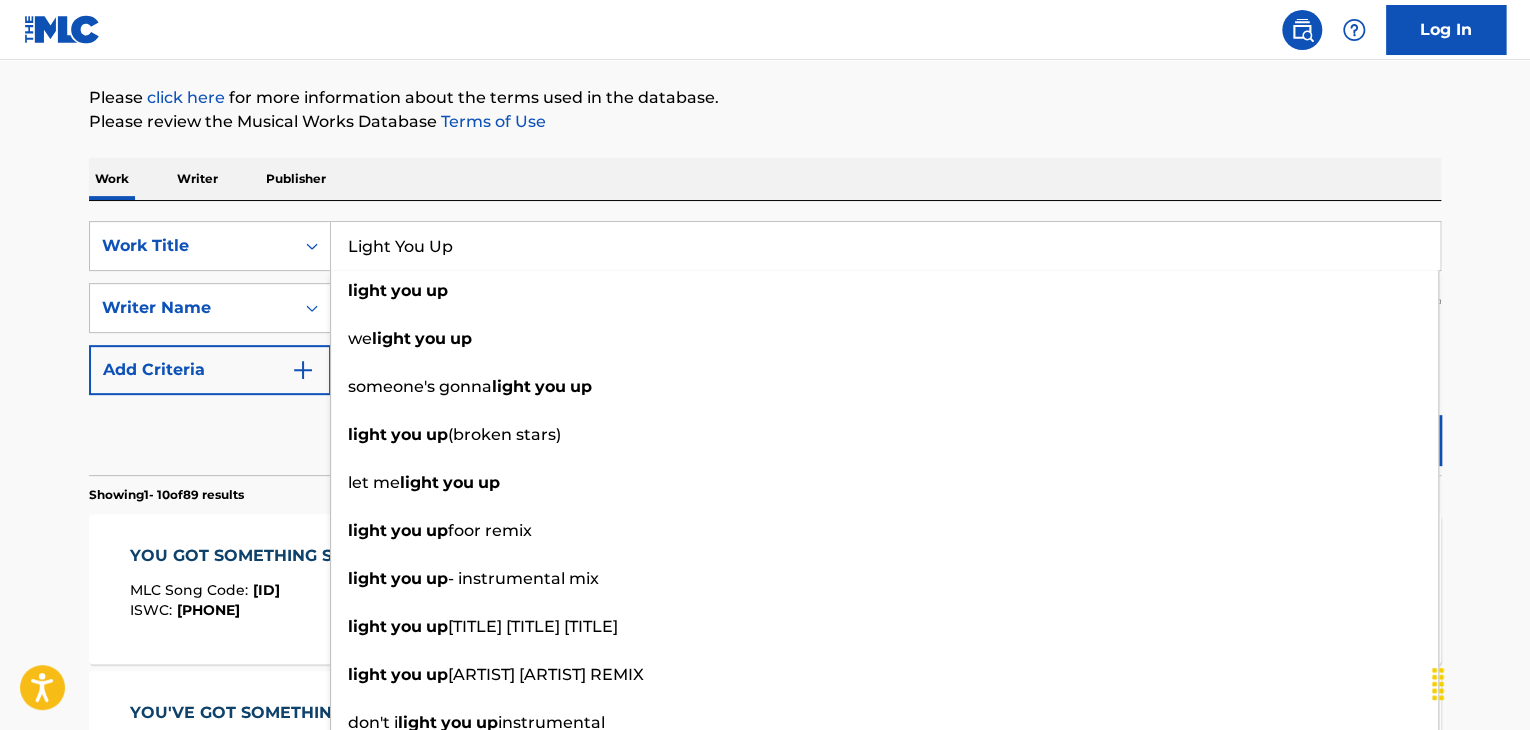 type on "Light You Up" 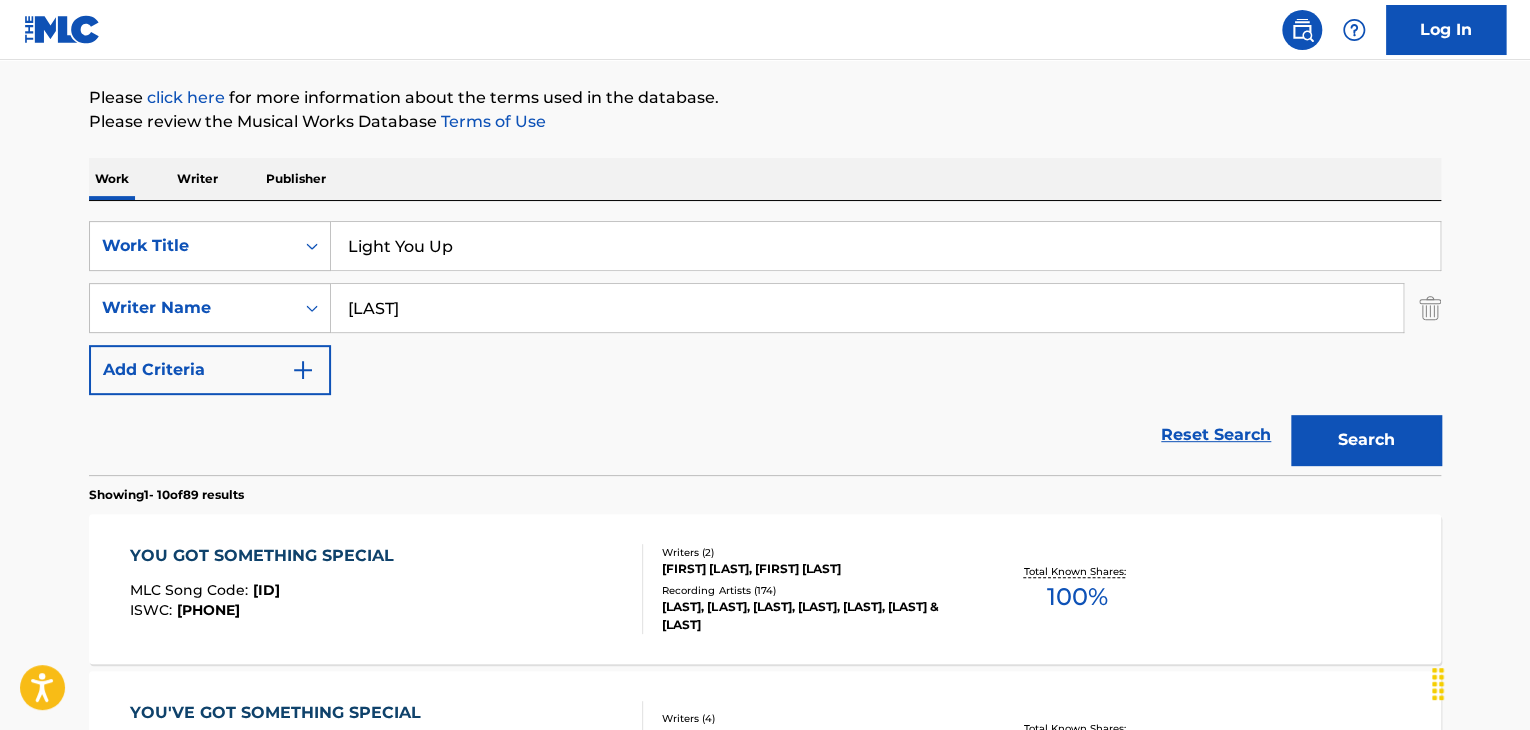 click on "MLC Public Work Search The accuracy and completeness of The MLC's data is determined solely by our Members. It is not an authoritative source for recording information. Please   click here   for more information about the terms used in the database. Please review the Musical Works Database   Terms of Use Work Writer Publisher SearchWithCriteria5bbc5d50-452b-4637-96e0-e99097998985 Work Title Light You Up SearchWithCriteria8cb3fa71-40b9-4d62-81ef-882e2439b489 Writer Name [LAST] Add Criteria Reset Search Search Showing  1  -   10  of  89   results   YOU GOT SOMETHING SPECIAL MLC Song Code : [MLC_CODE] ISWC : T[YEAR] Writers ( 2 ) [FIRST] [LAST], [FIRST] [LAST] Recording Artists ( 174 ) [LAST], [LAST], [LAST], [LAST], [FIRST], [FIRST] [LAST] & [FIRST] [LAST] Total Known Shares: 100 % YOU'VE GOT SOMETHING SPECIAL MLC Song Code : [MLC_CODE] ISWC : T[YEAR] Writers ( 4 ) [FIRST] [LAST], [FIRST] [LAST], [FIRST] [LAST], [FIRST] [LAST] Recording Artists ( 0 ) Total Known Shares: 100 % HOW DO YOU WANT ME TO LOVE YOU : [MLC_CODE]" at bounding box center [765, 1013] 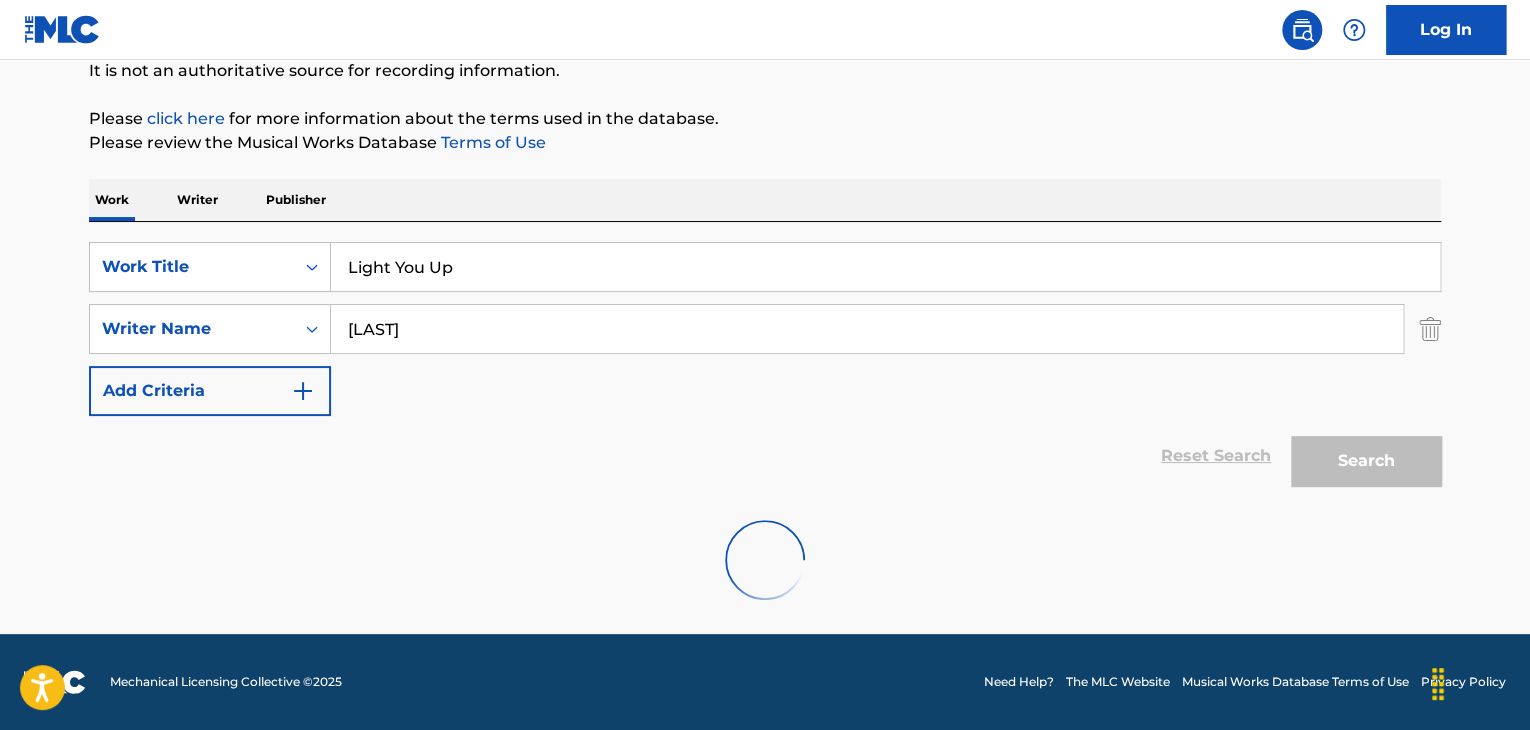 scroll, scrollTop: 224, scrollLeft: 0, axis: vertical 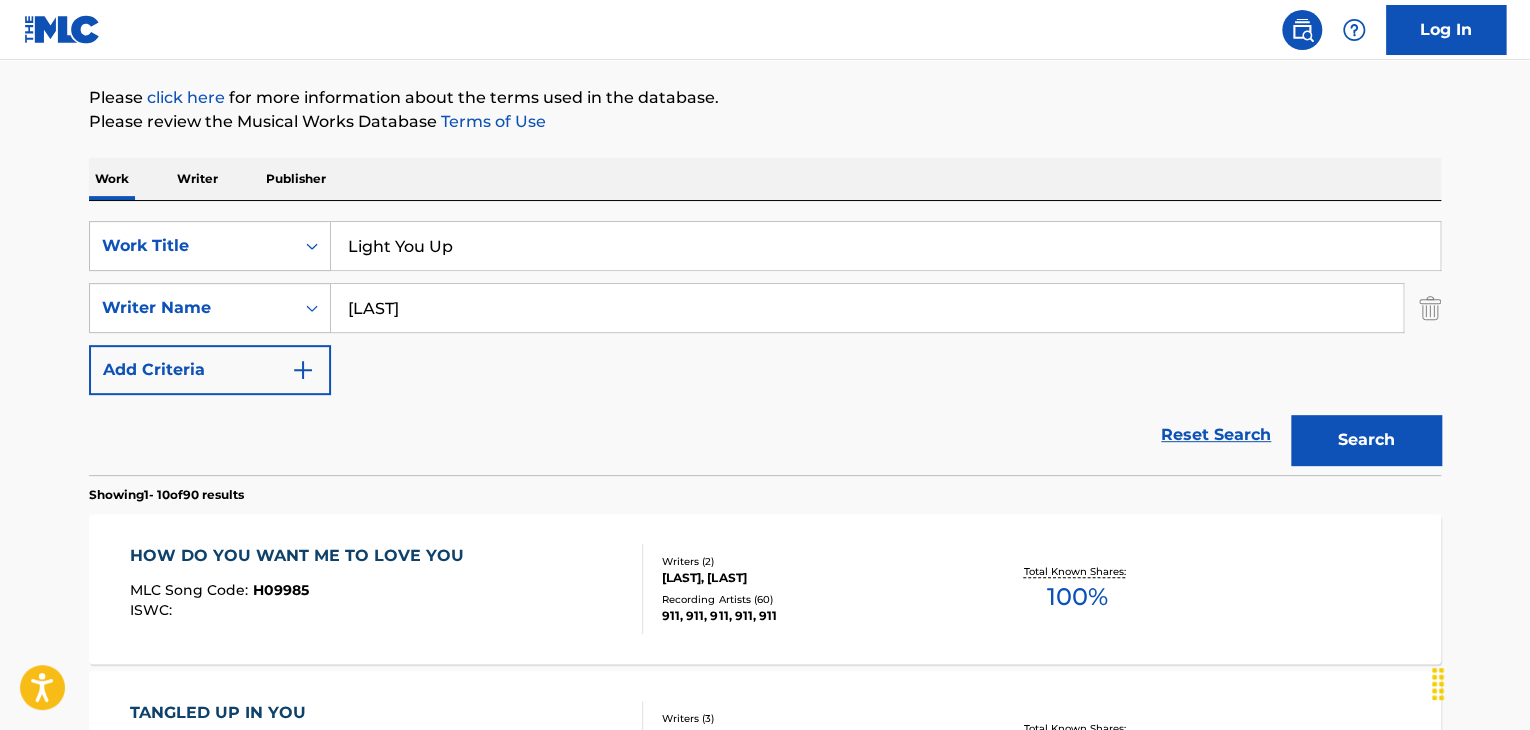 click on "[LAST]" at bounding box center [867, 308] 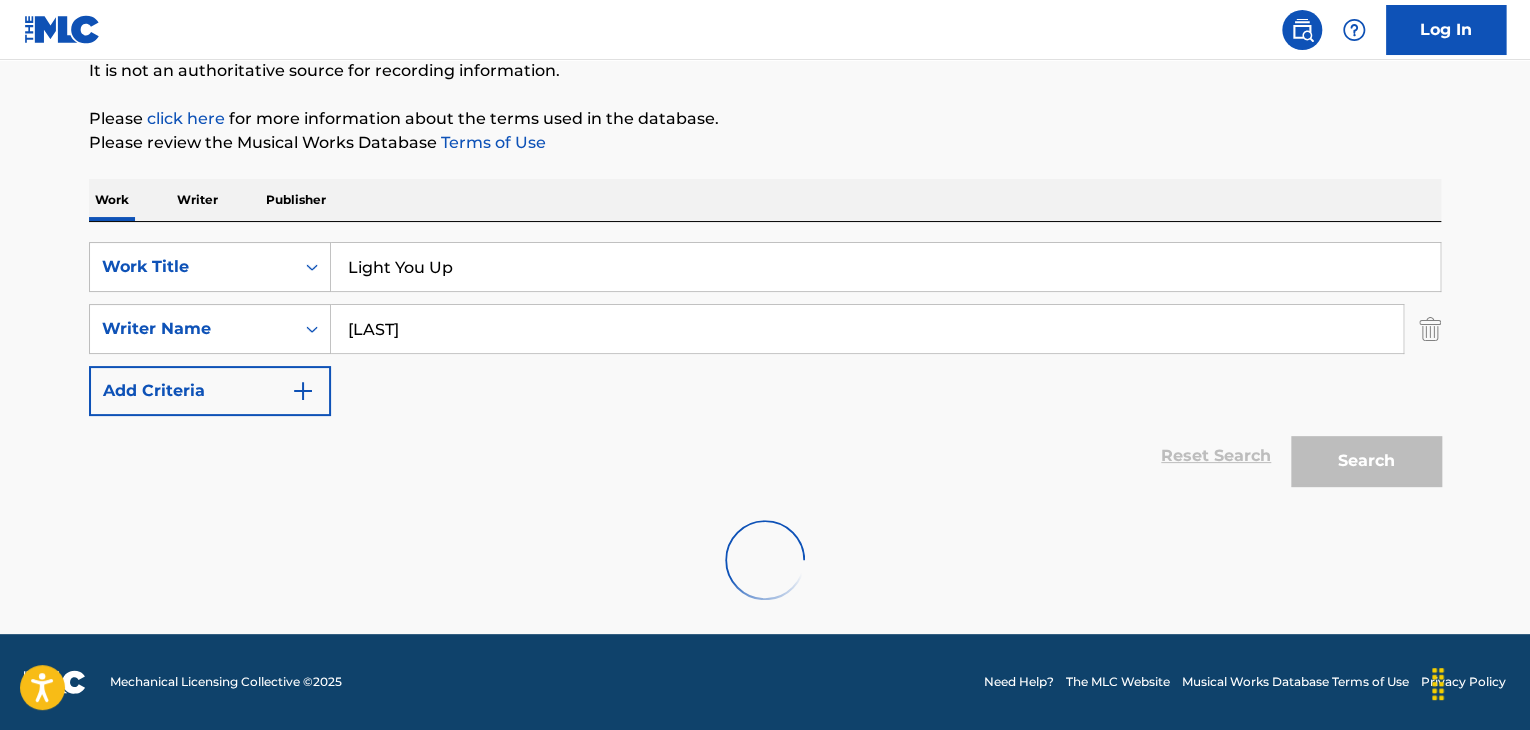 scroll, scrollTop: 224, scrollLeft: 0, axis: vertical 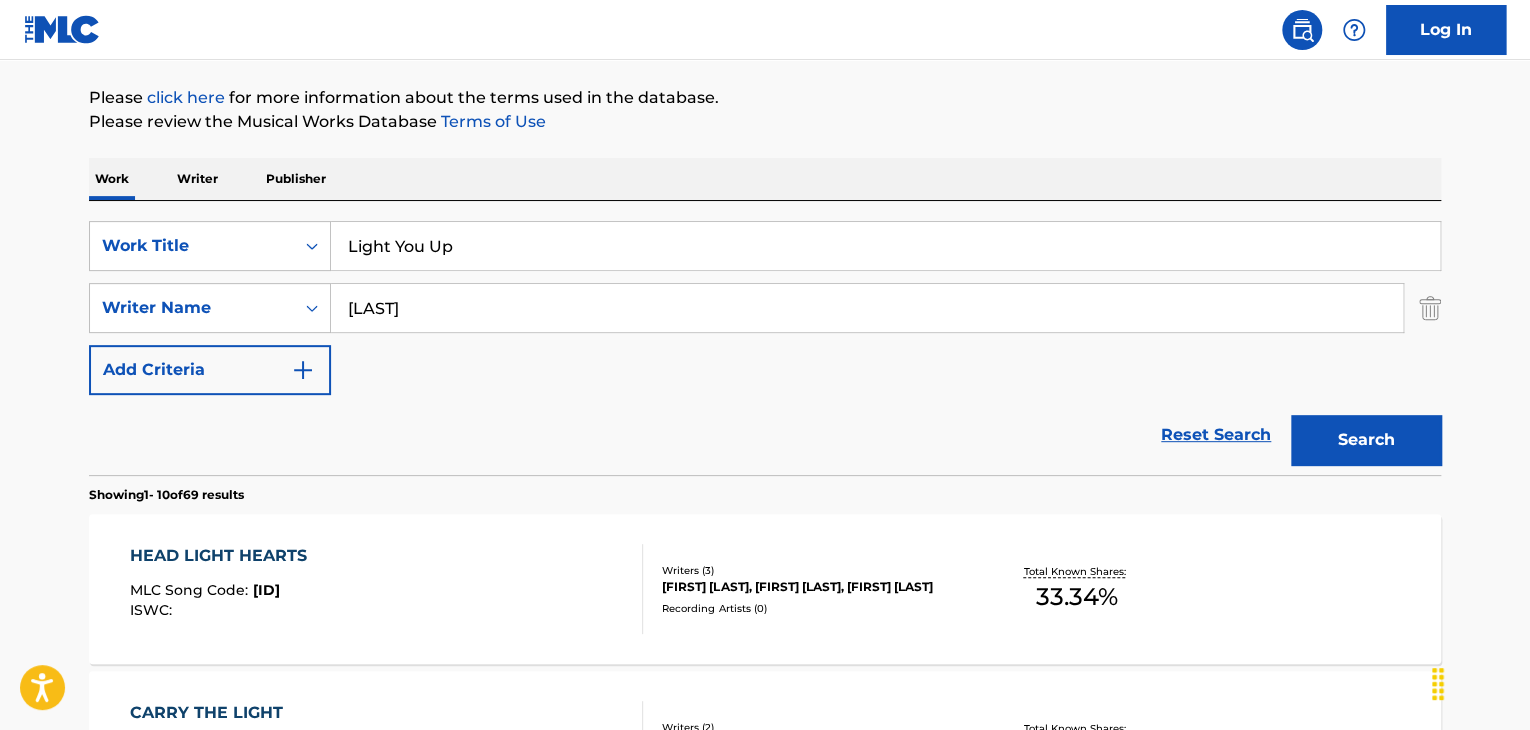 click on "[LAST]" at bounding box center [867, 308] 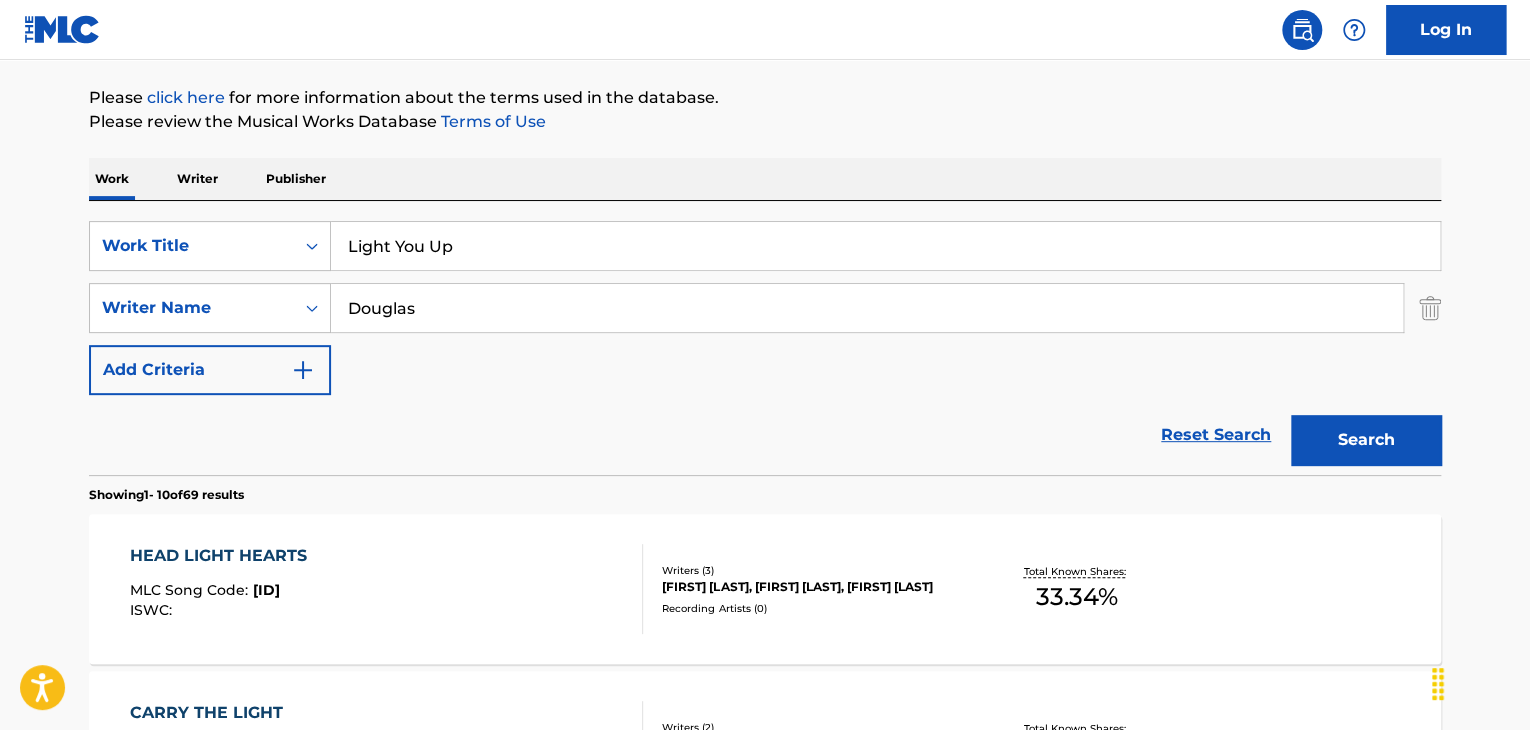type on "Douglas" 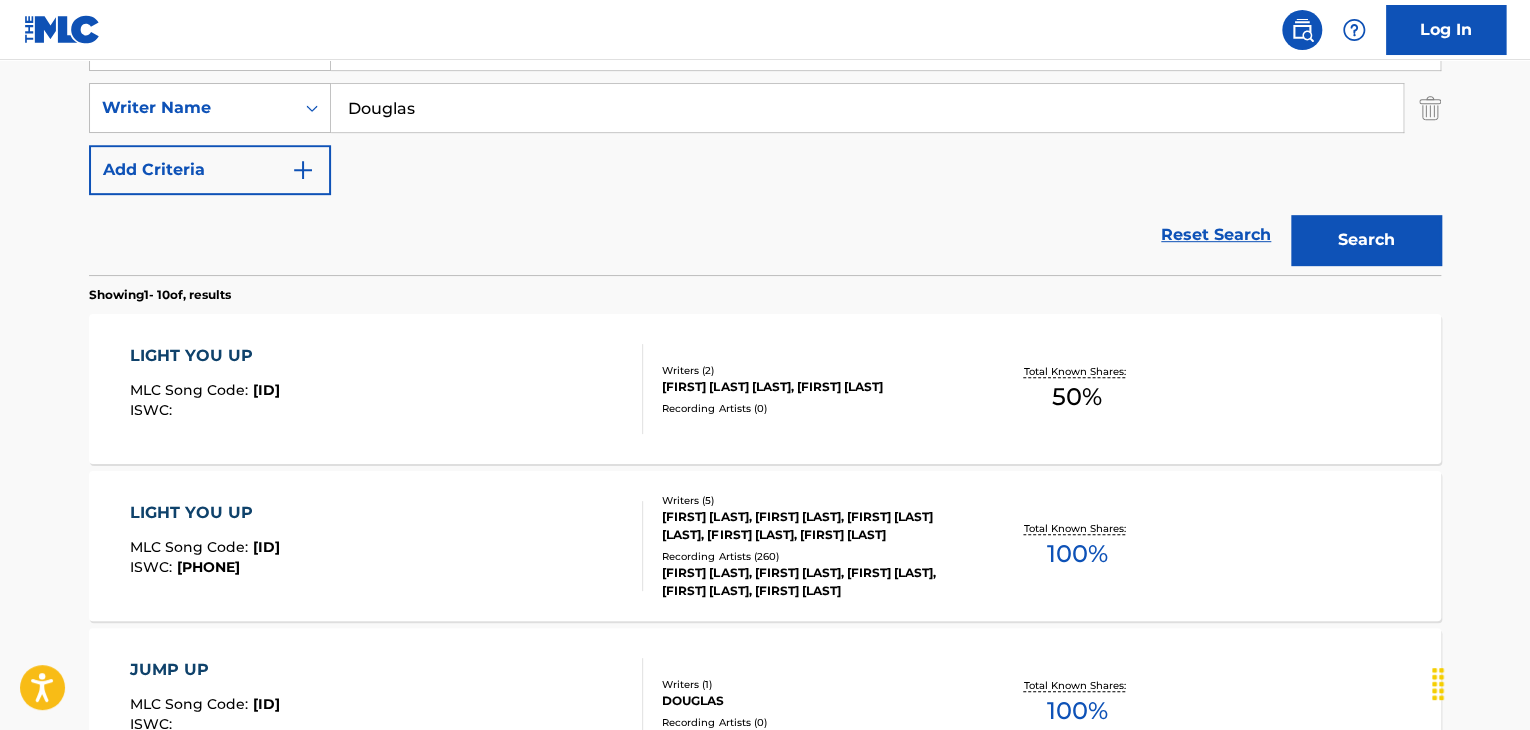 scroll, scrollTop: 558, scrollLeft: 0, axis: vertical 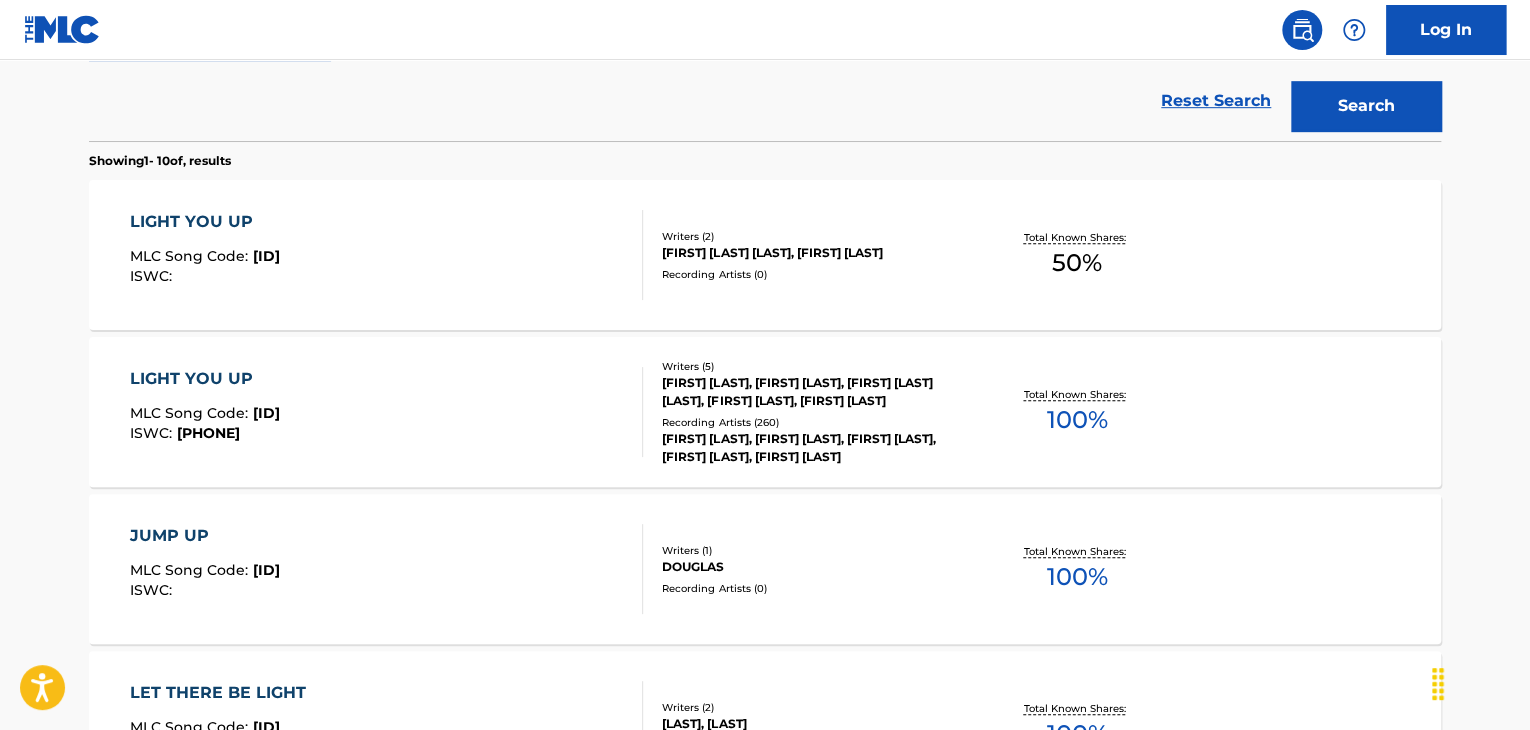 click on "LIGHT YOU UP" at bounding box center [205, 379] 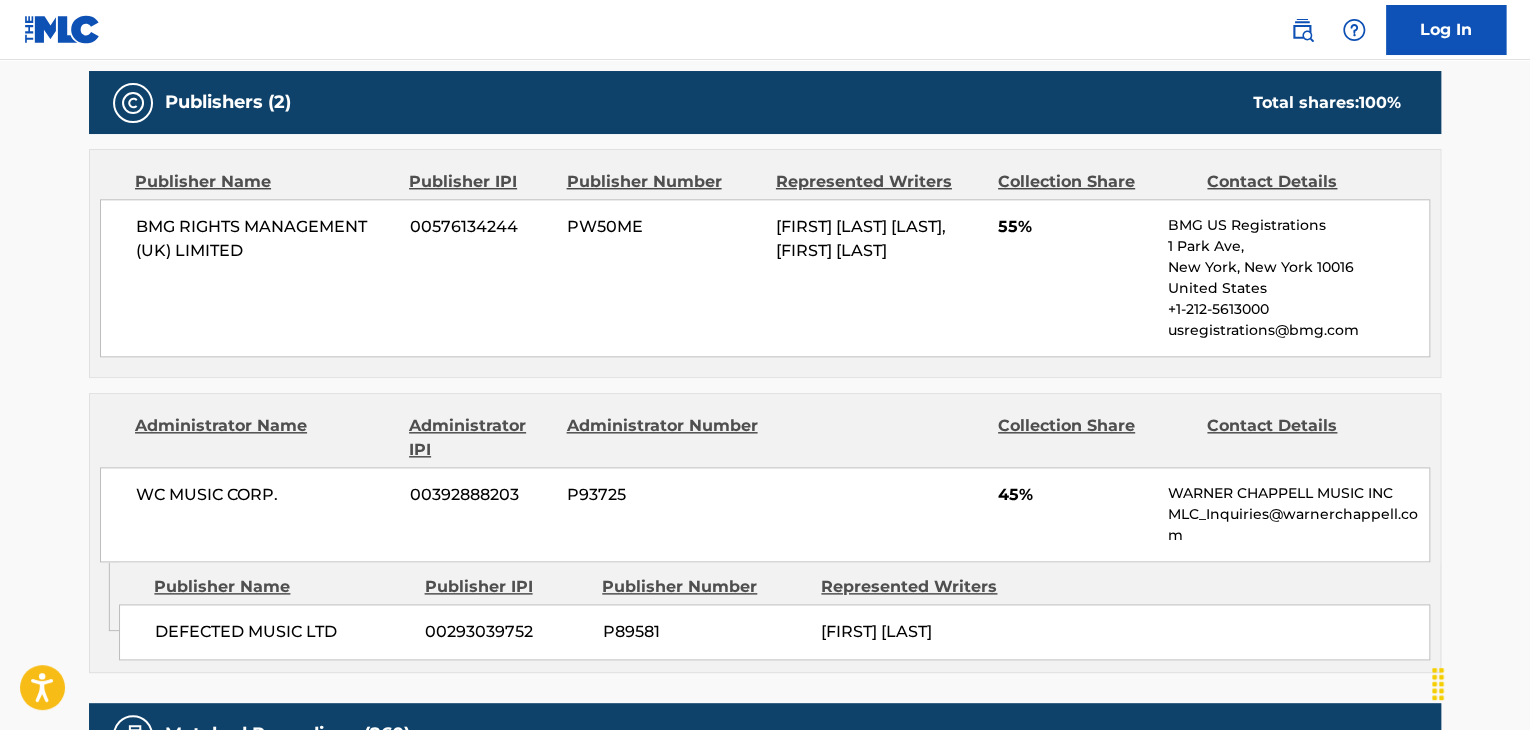 scroll, scrollTop: 933, scrollLeft: 0, axis: vertical 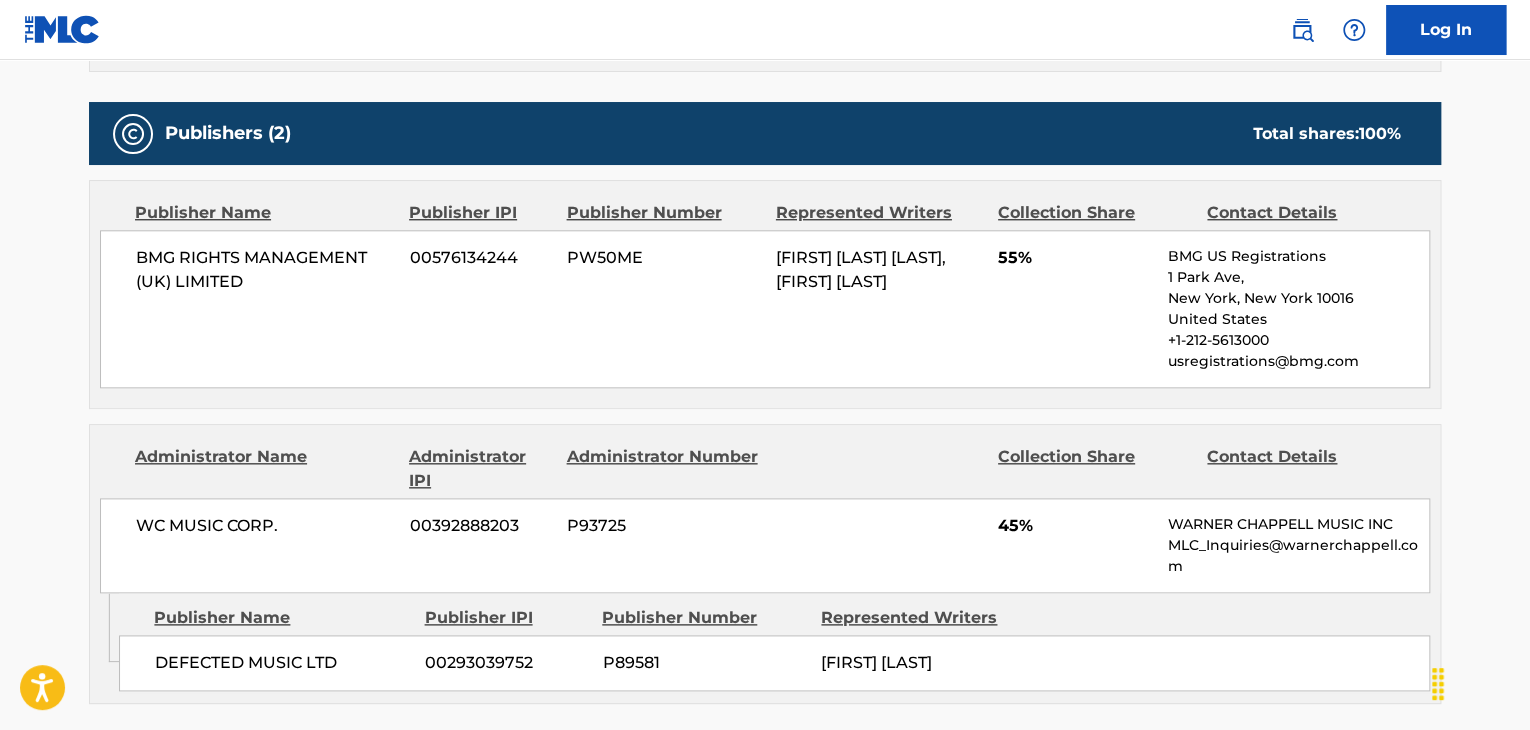 click on "BMG RIGHTS MANAGEMENT (UK) LIMITED" at bounding box center [265, 270] 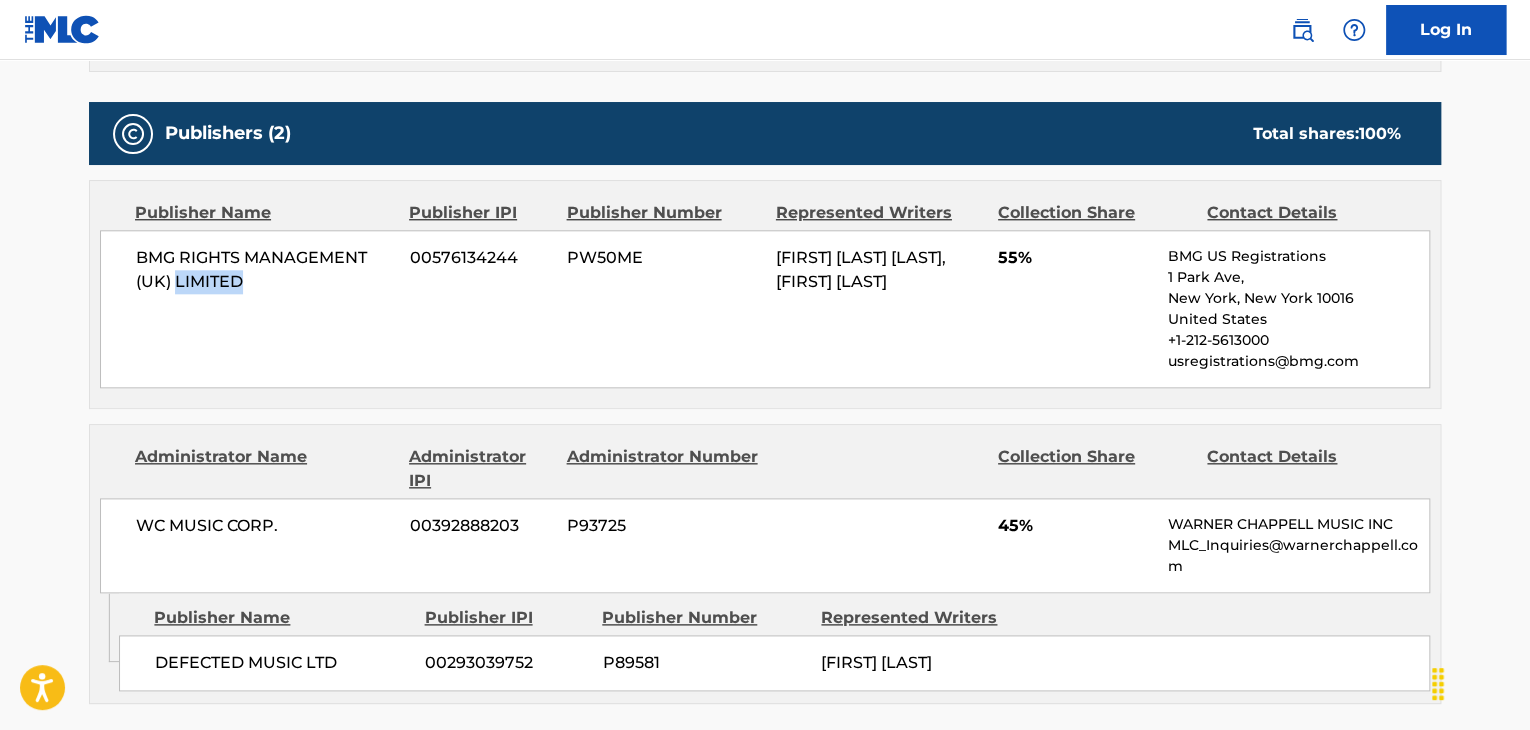 click on "BMG RIGHTS MANAGEMENT (UK) LIMITED" at bounding box center (265, 270) 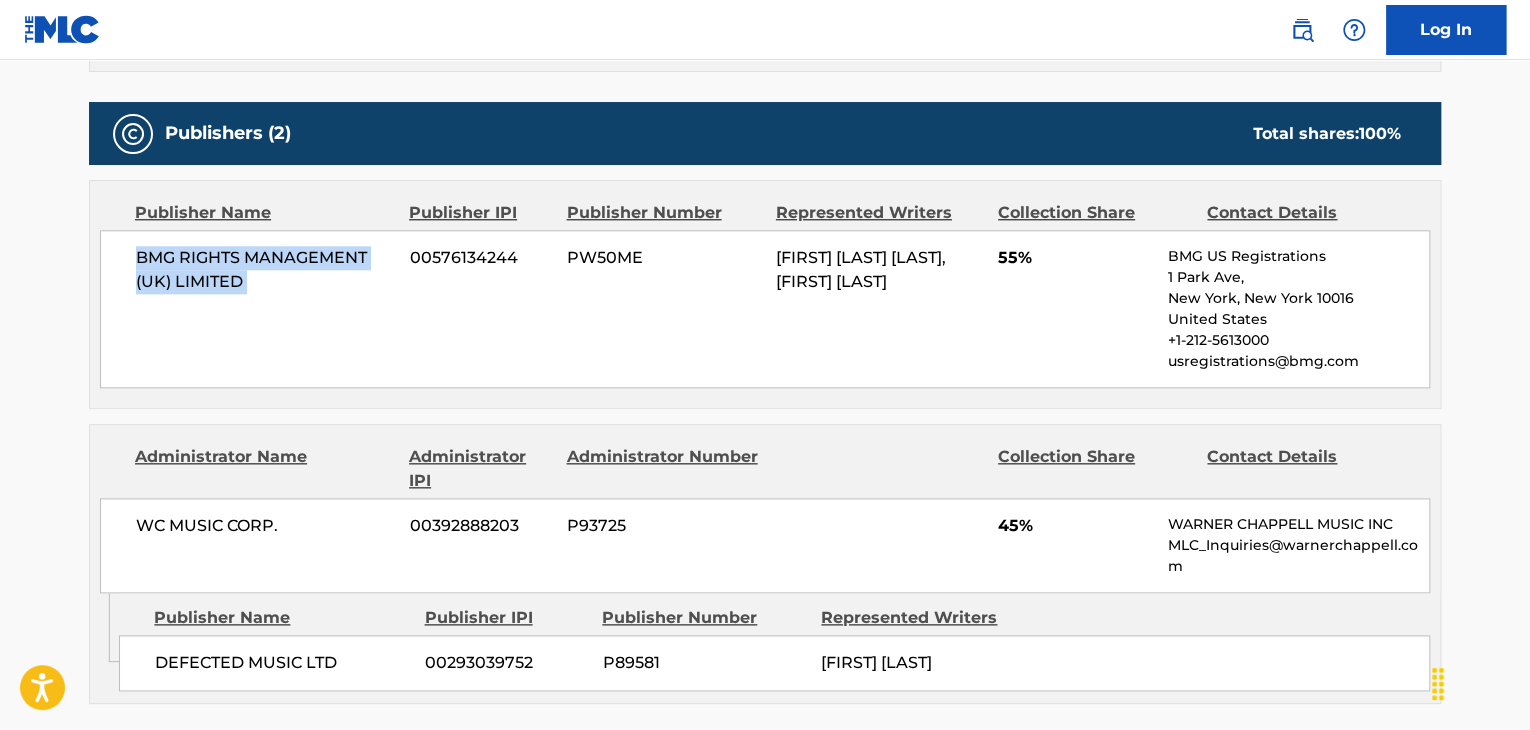 click on "BMG RIGHTS MANAGEMENT (UK) LIMITED" at bounding box center (265, 270) 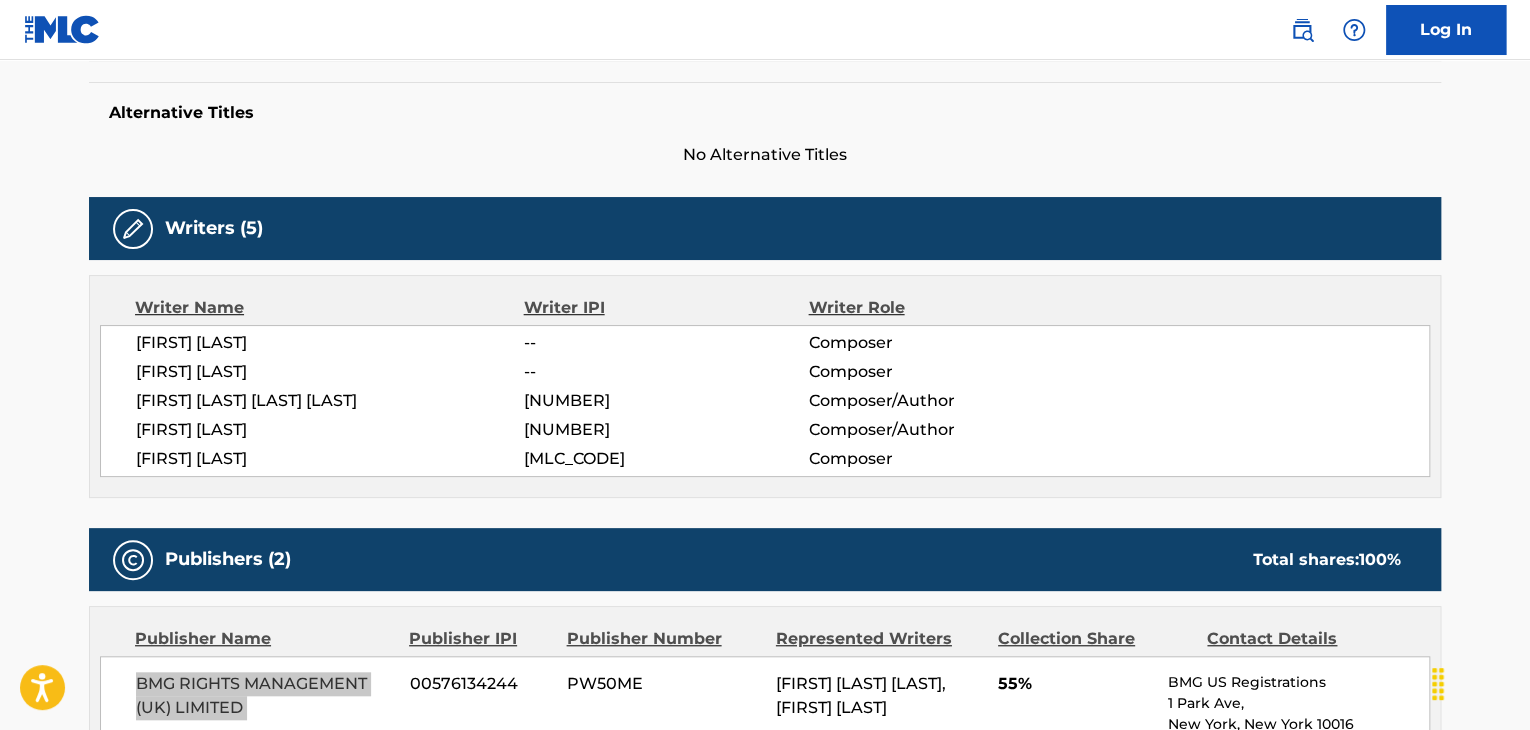 scroll, scrollTop: 400, scrollLeft: 0, axis: vertical 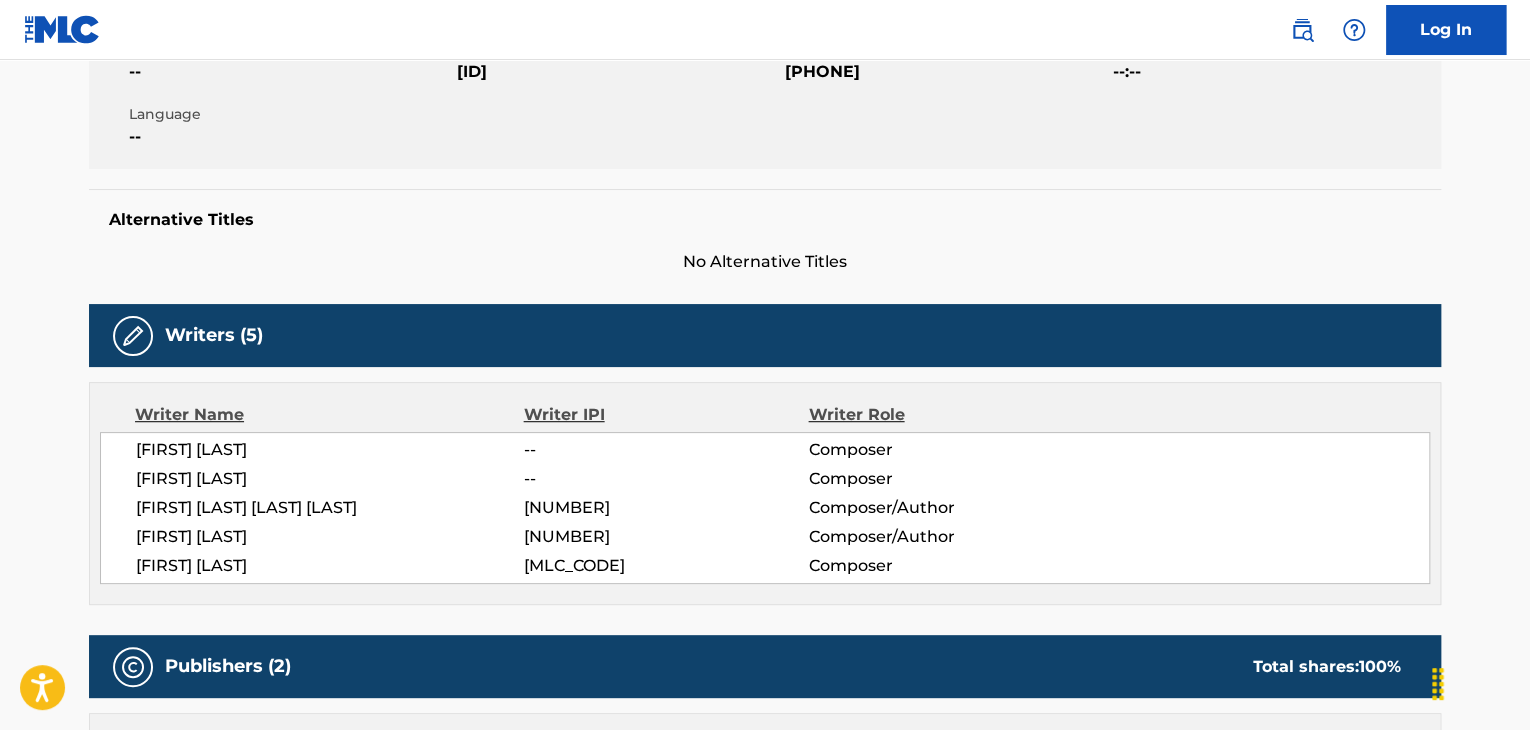 click on "[ID]" at bounding box center [618, 72] 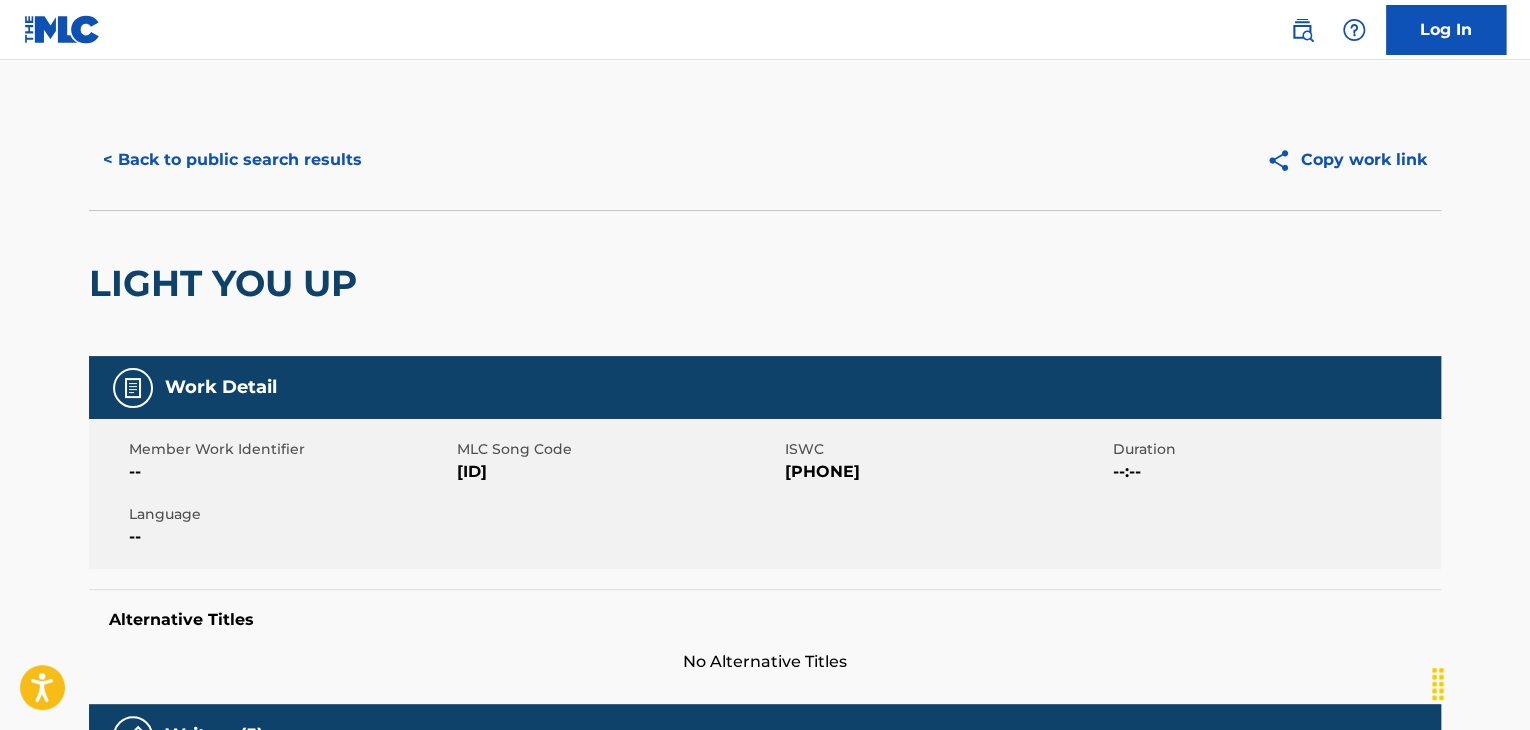 click on "< Back to public search results" at bounding box center (232, 160) 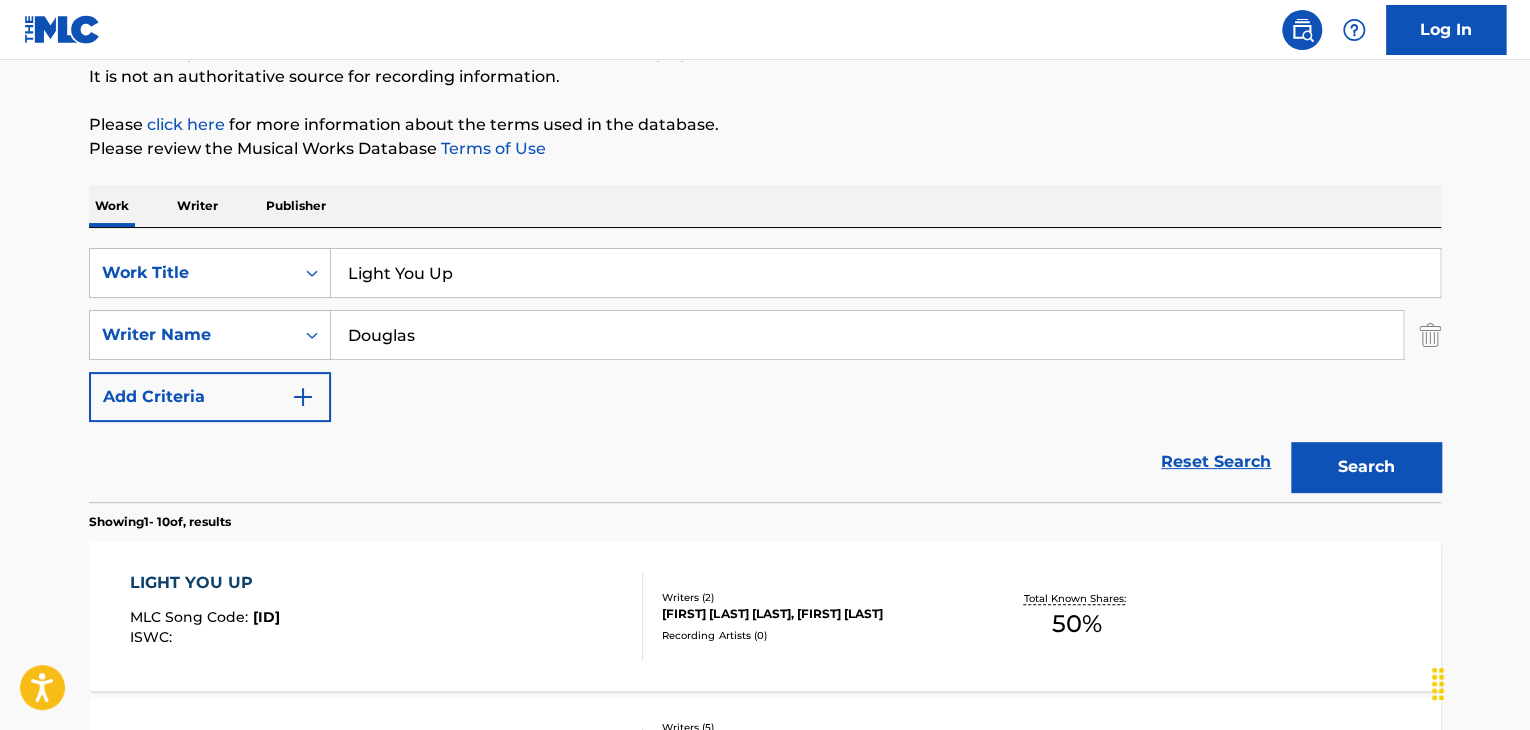 scroll, scrollTop: 72, scrollLeft: 0, axis: vertical 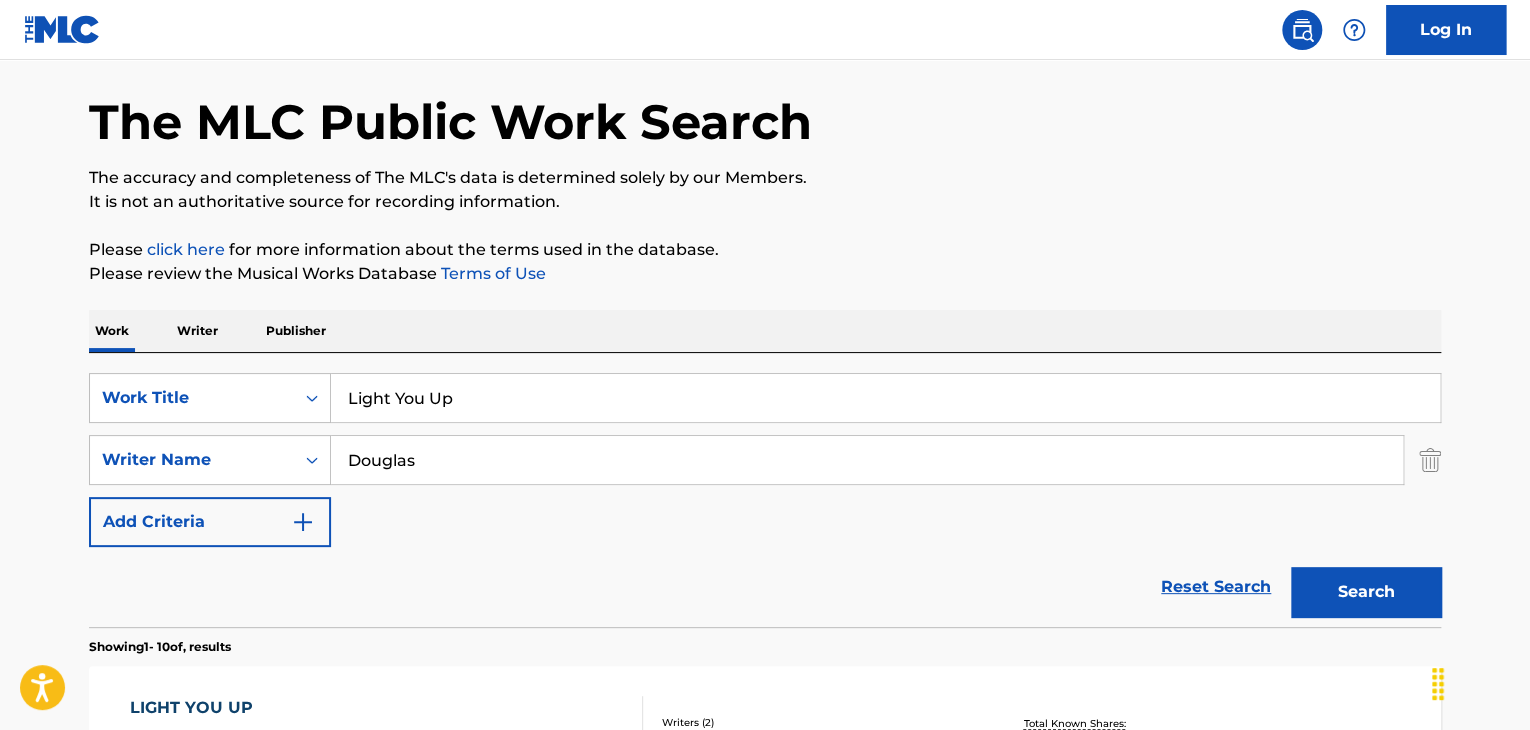 click on "Light You Up" at bounding box center (885, 398) 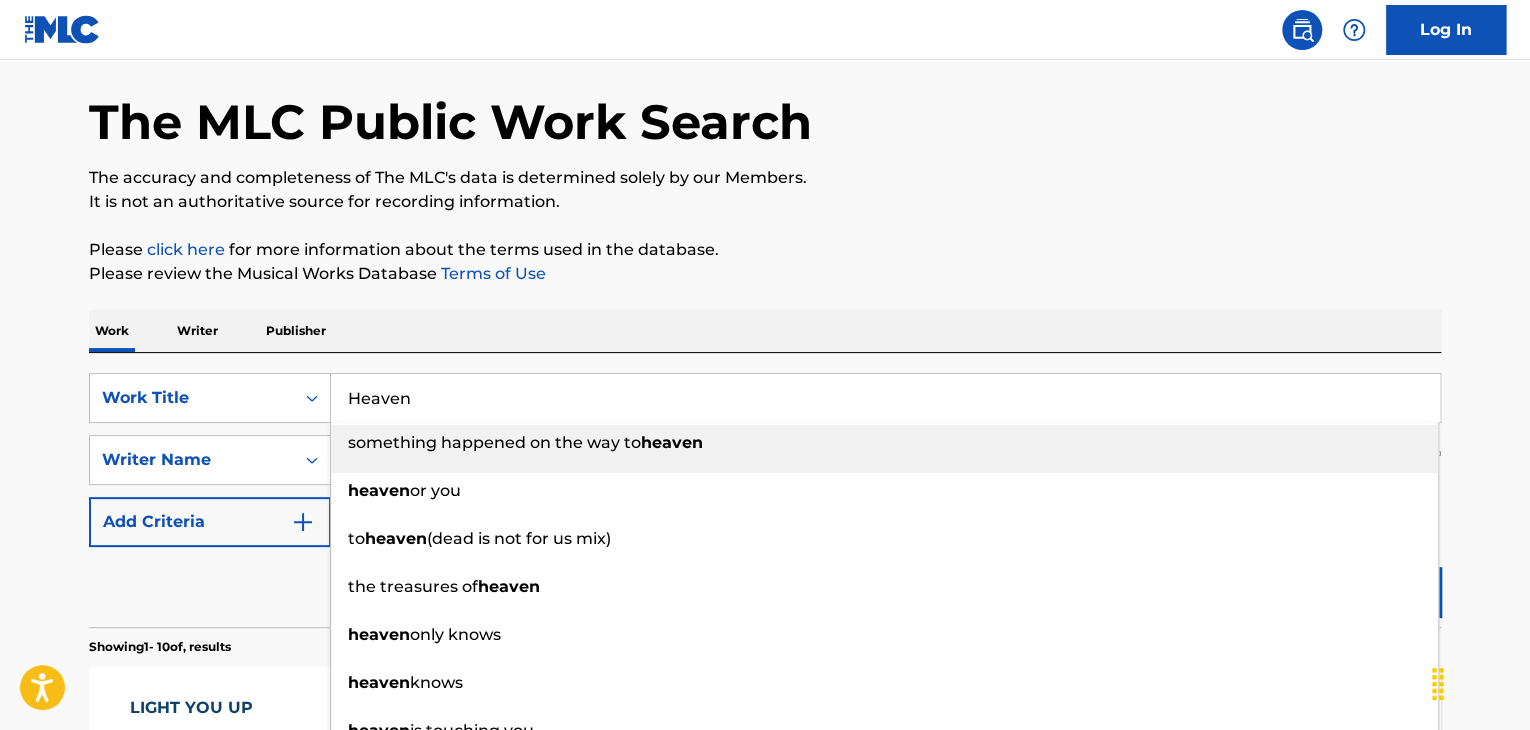 type on "Heaven" 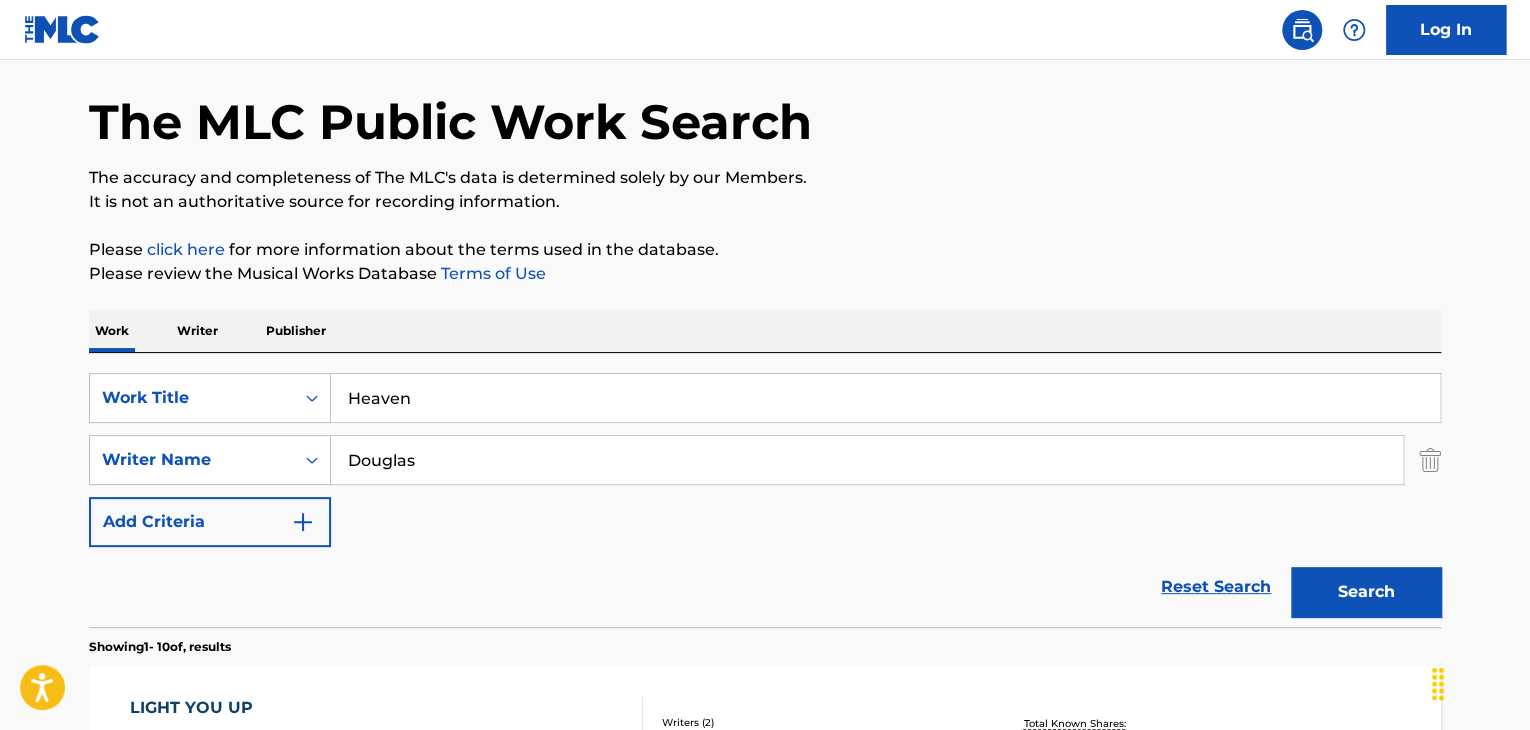 paste on "[FIRST] TRIANA" 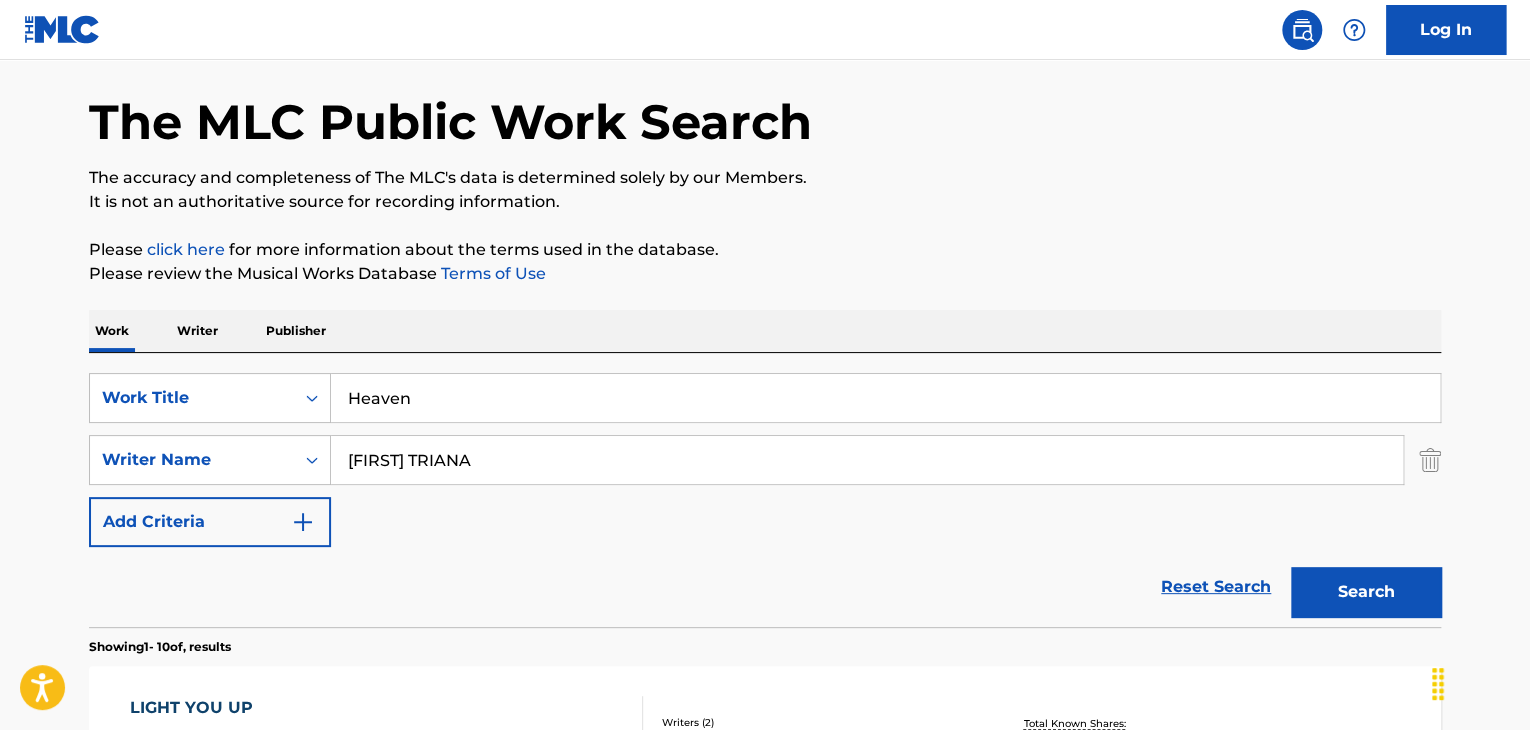 type on "[FIRST] TRIANA" 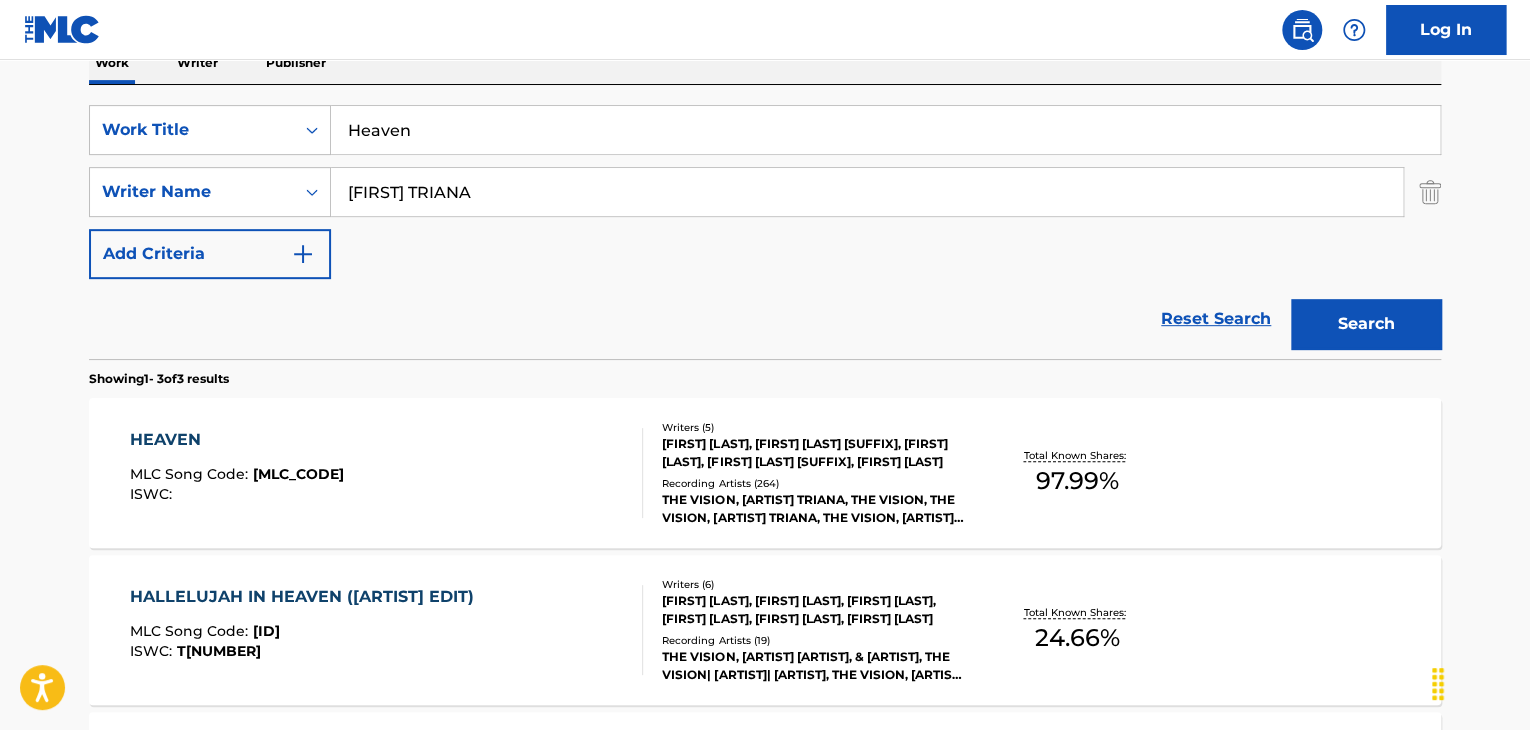 scroll, scrollTop: 472, scrollLeft: 0, axis: vertical 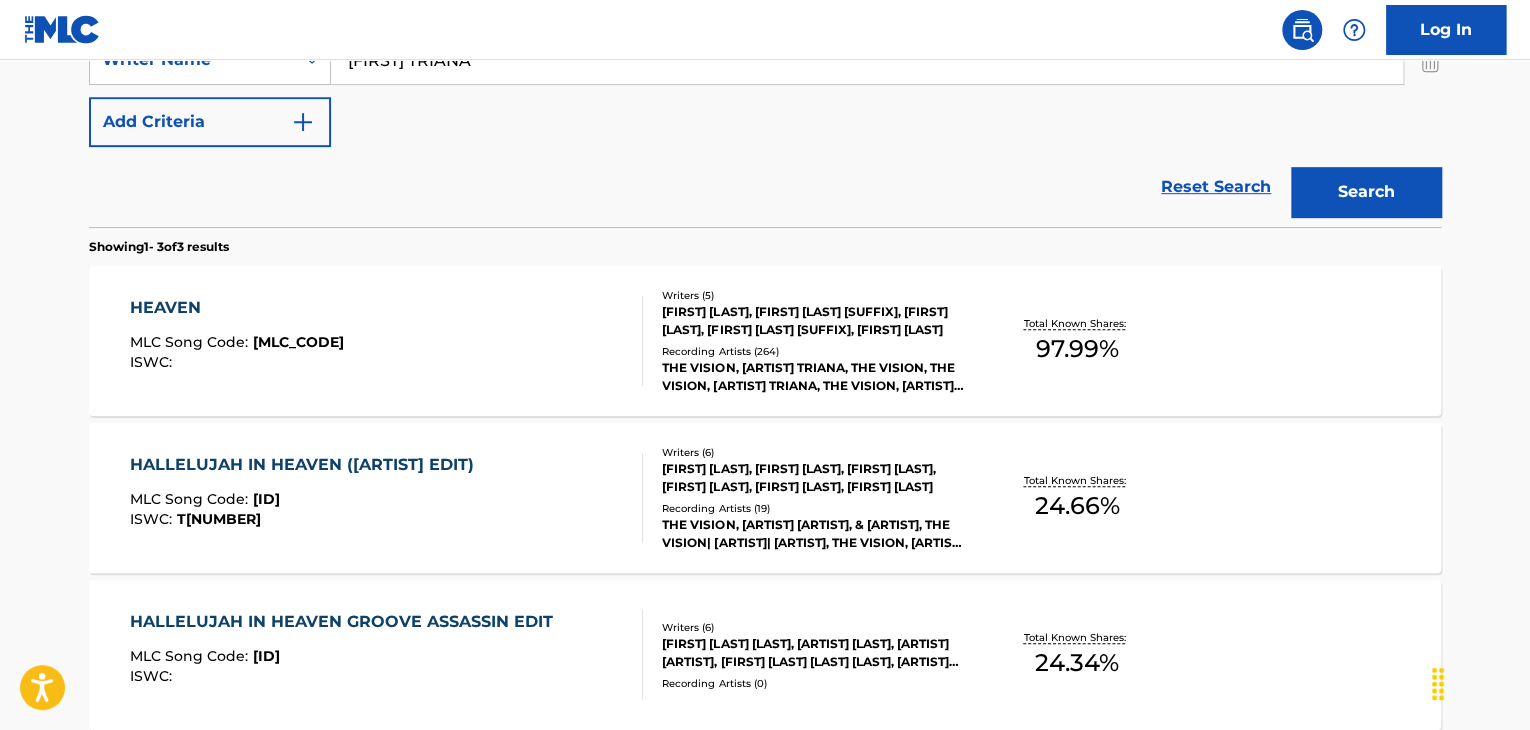click on "HEAVEN" at bounding box center (237, 308) 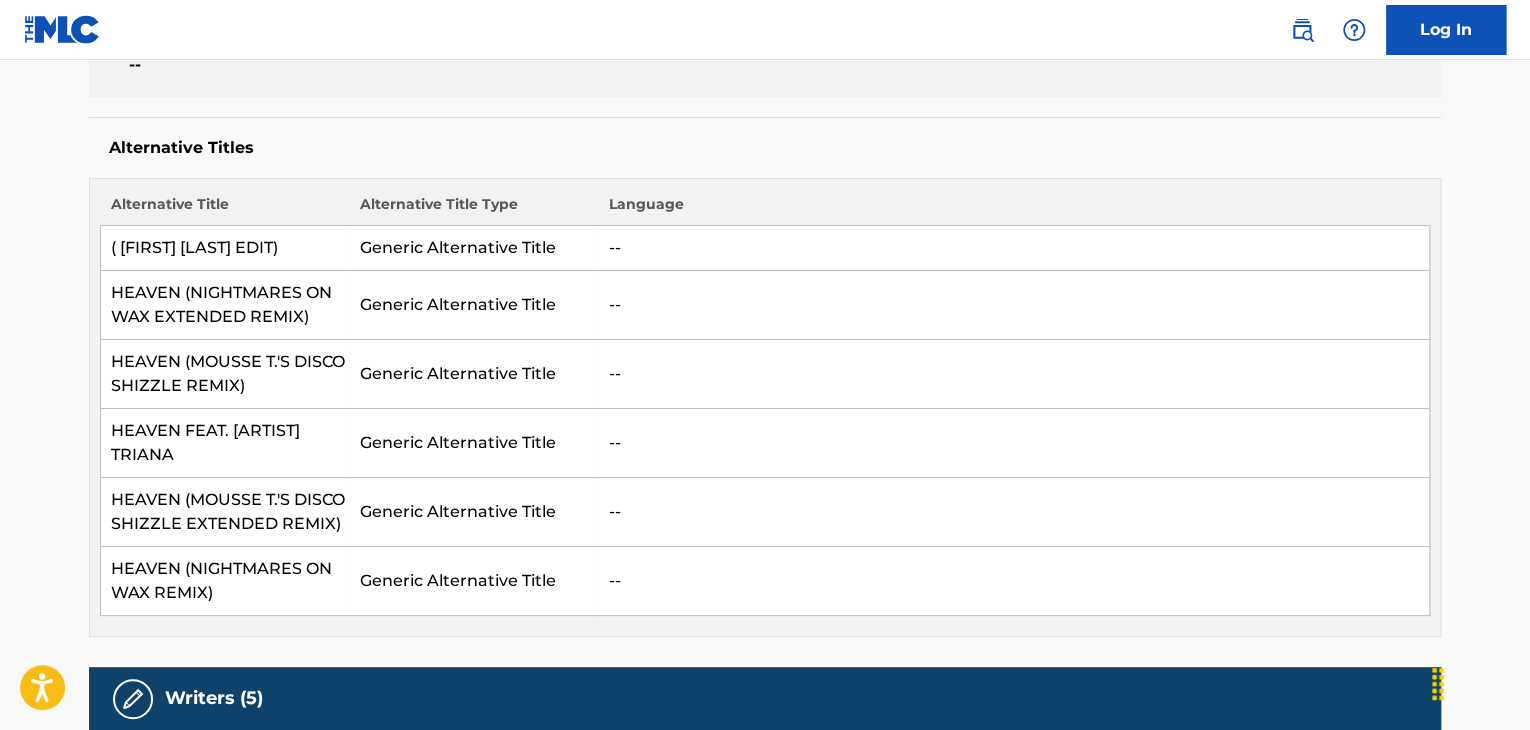 scroll, scrollTop: 0, scrollLeft: 0, axis: both 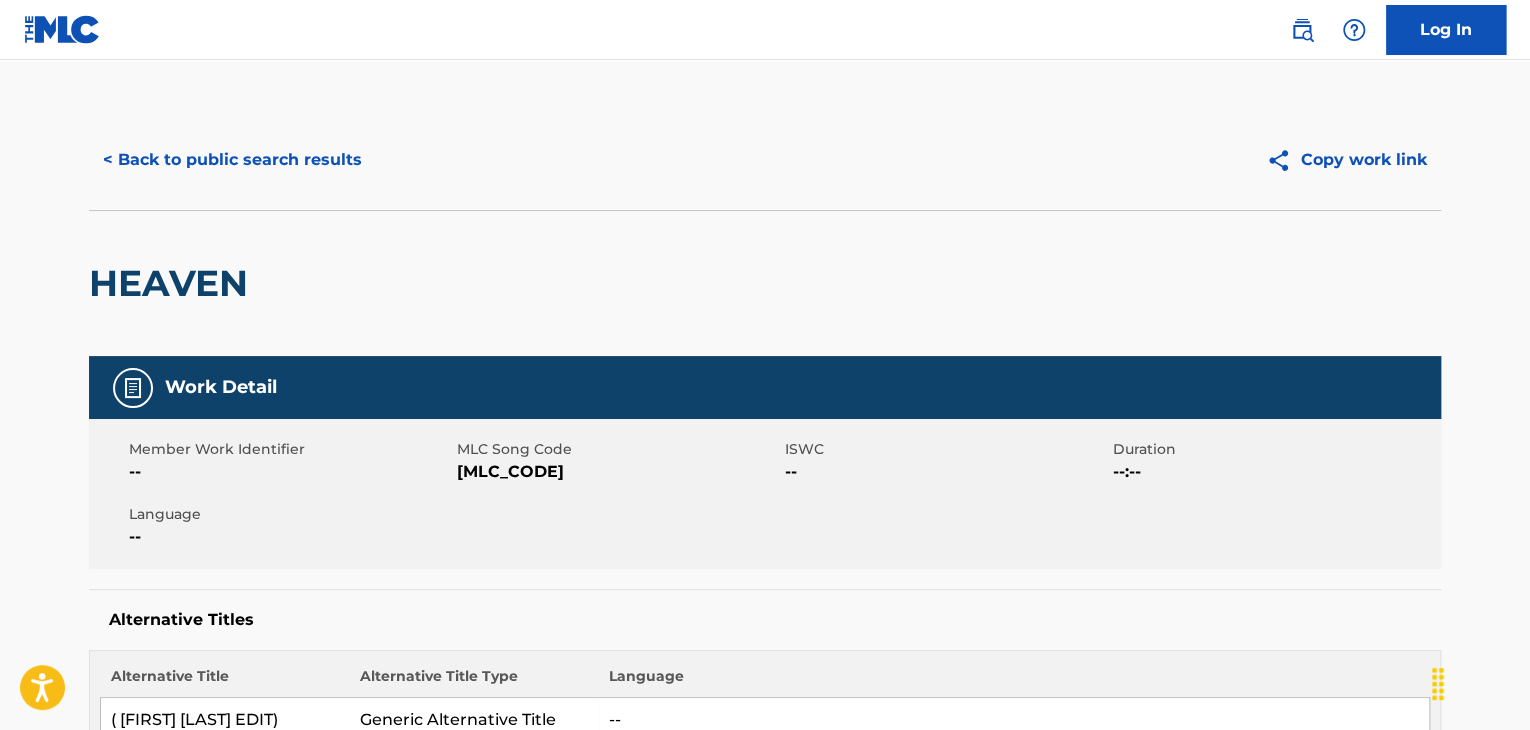 click on "[MLC_CODE]" at bounding box center [618, 472] 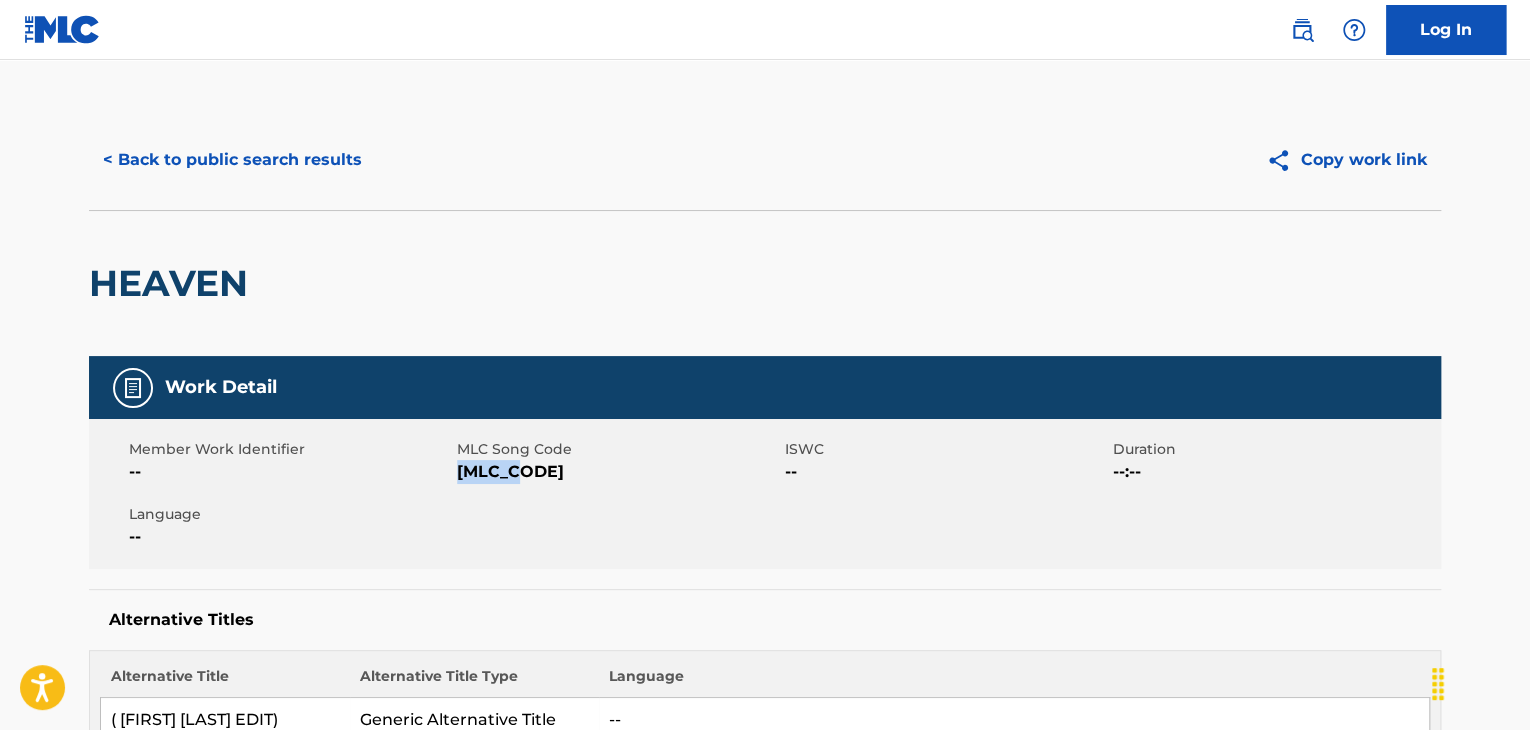 click on "[MLC_CODE]" at bounding box center (618, 472) 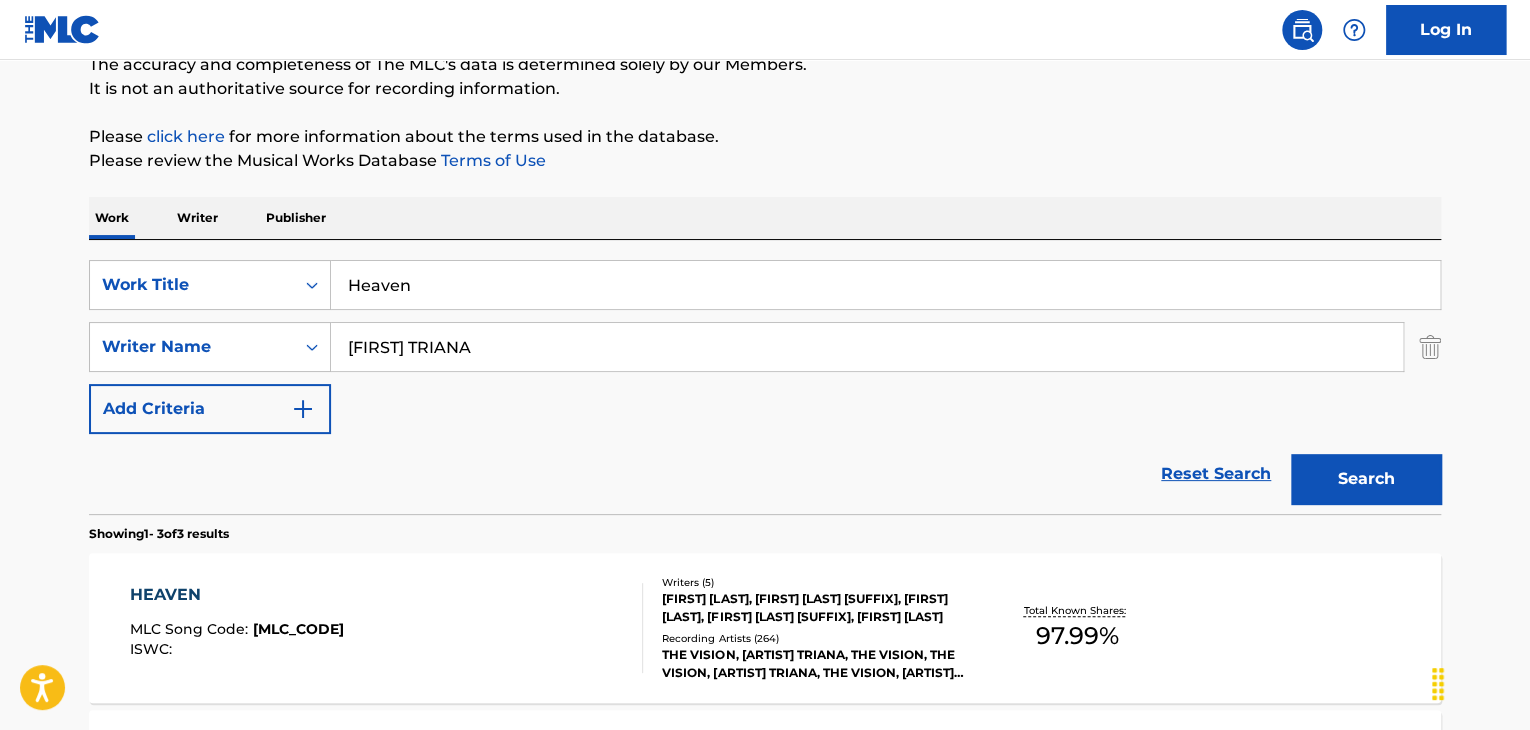 scroll, scrollTop: 0, scrollLeft: 0, axis: both 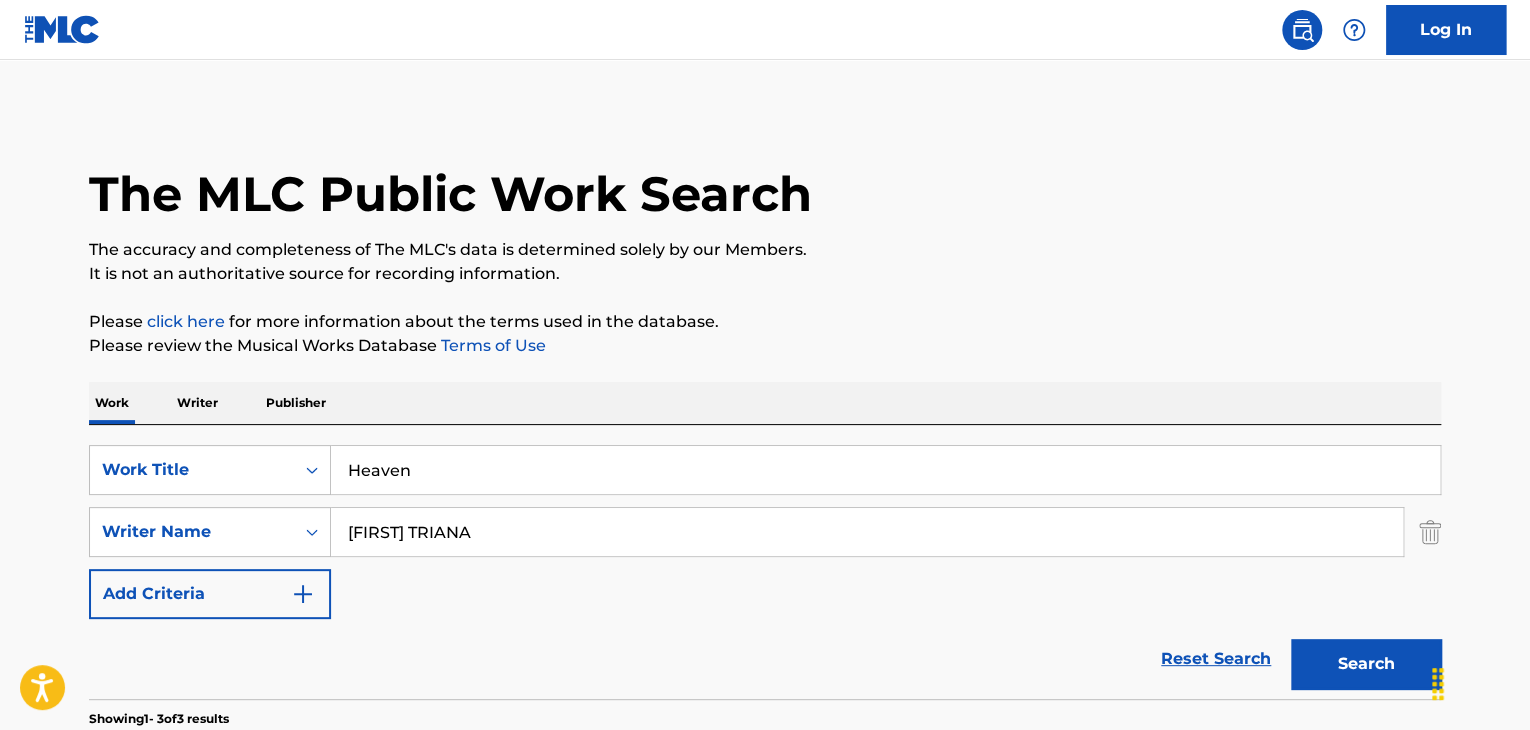 click on "Heaven" at bounding box center [885, 470] 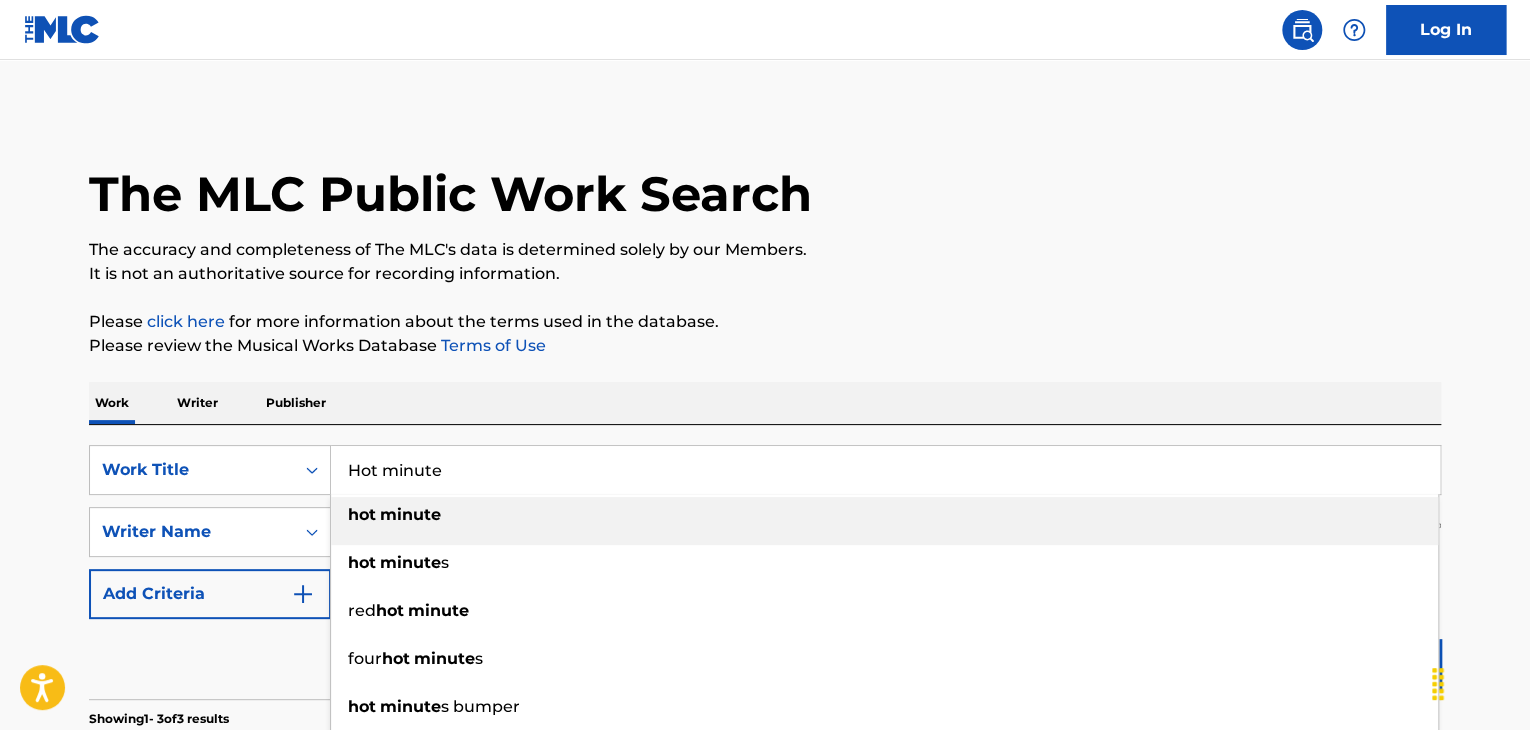 type on "Hot minute" 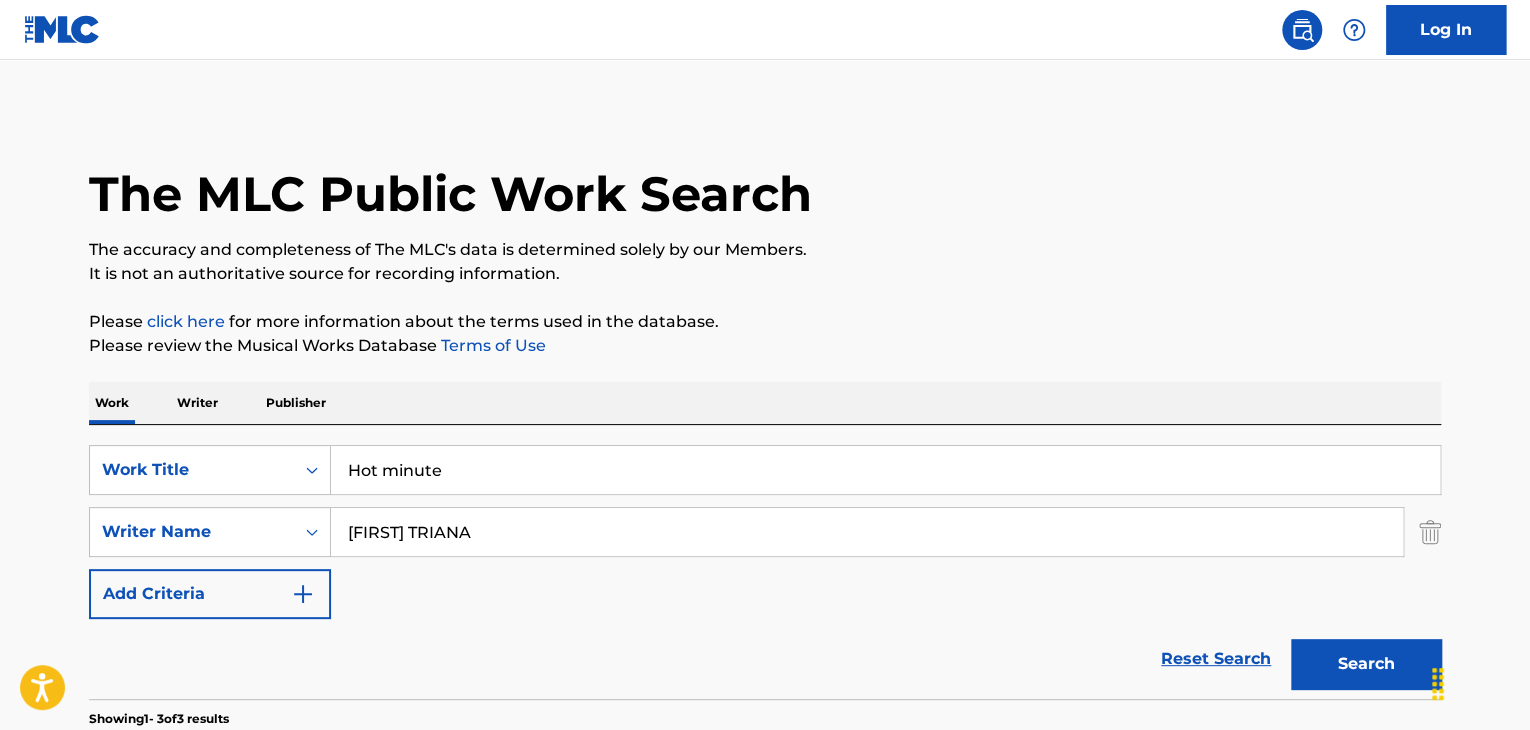 paste on "[LAST]" 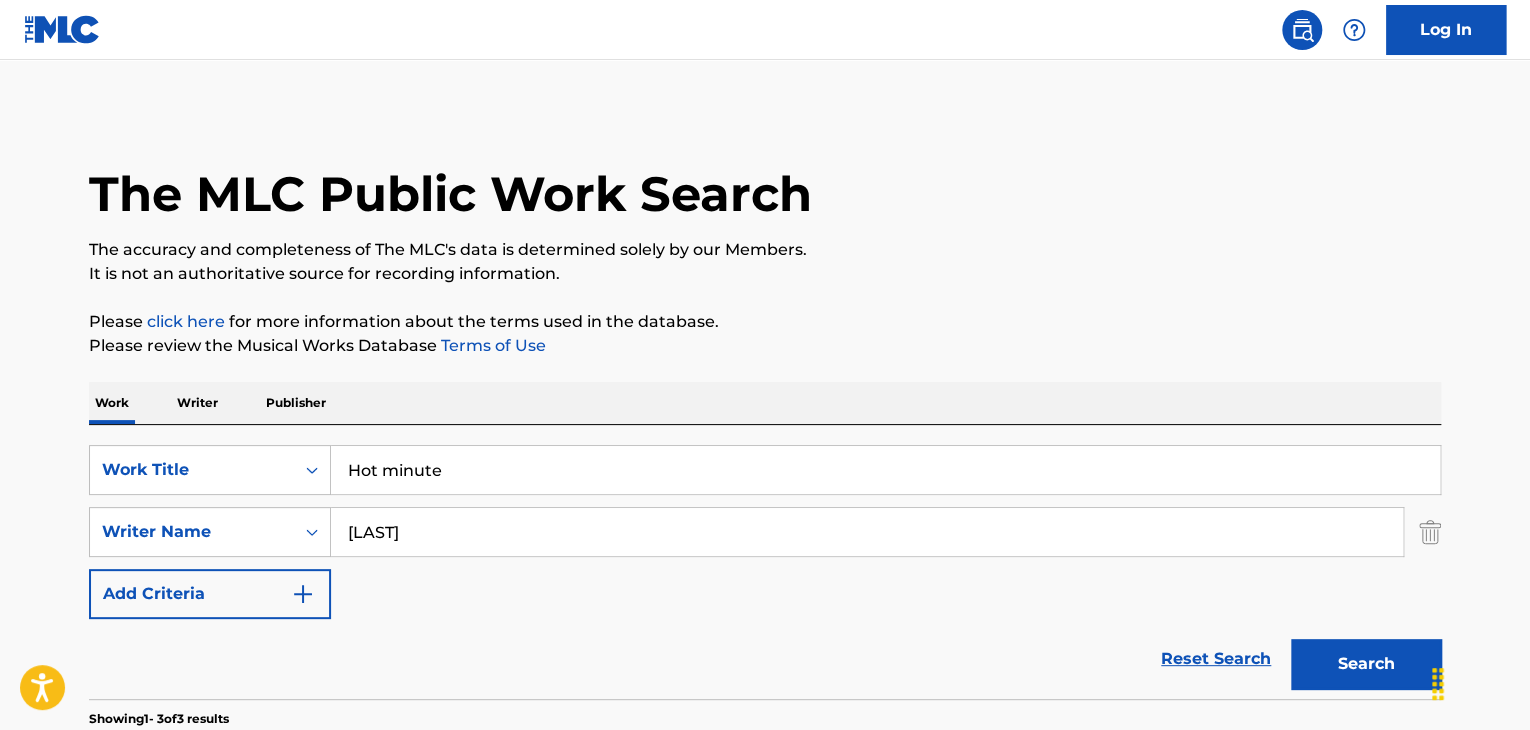 type on "[LAST]" 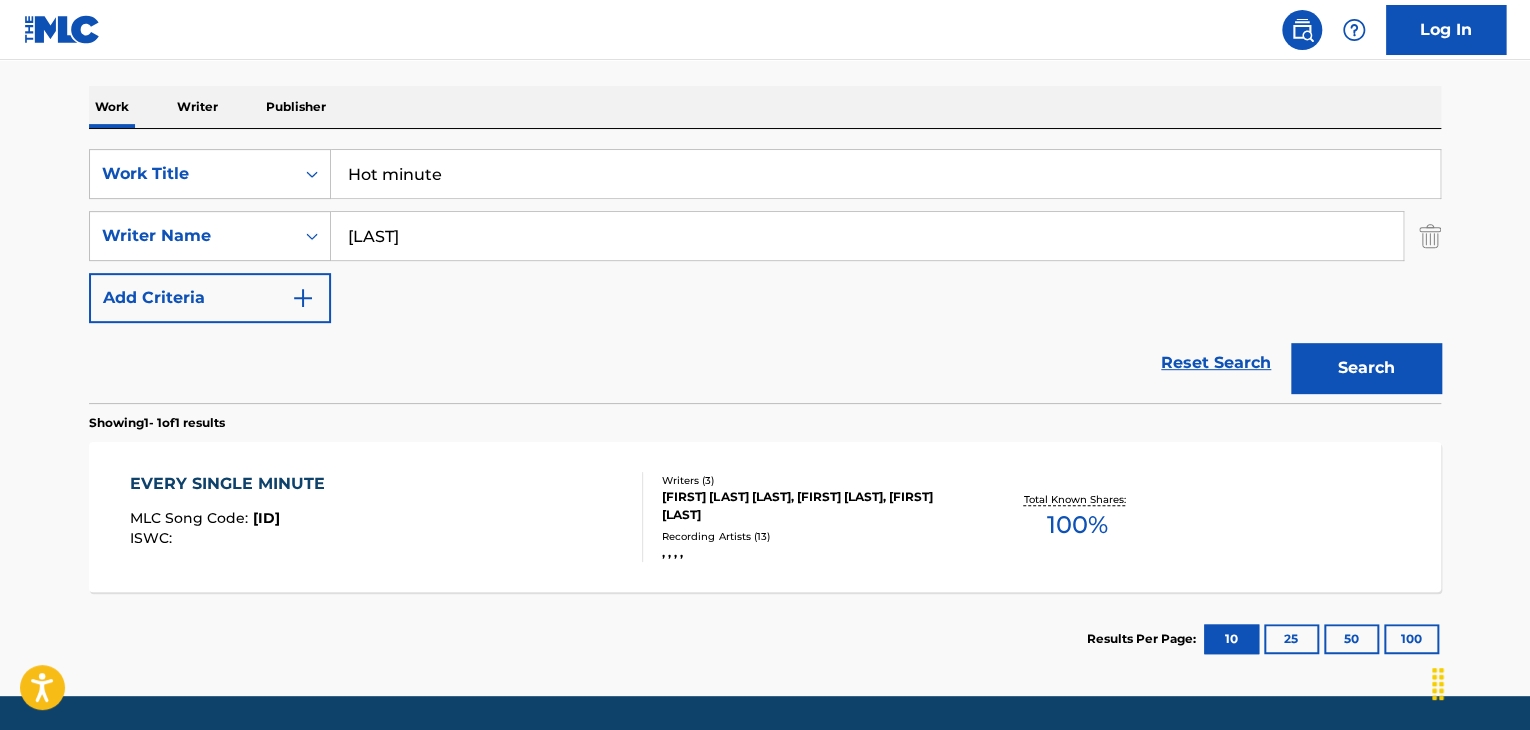scroll, scrollTop: 358, scrollLeft: 0, axis: vertical 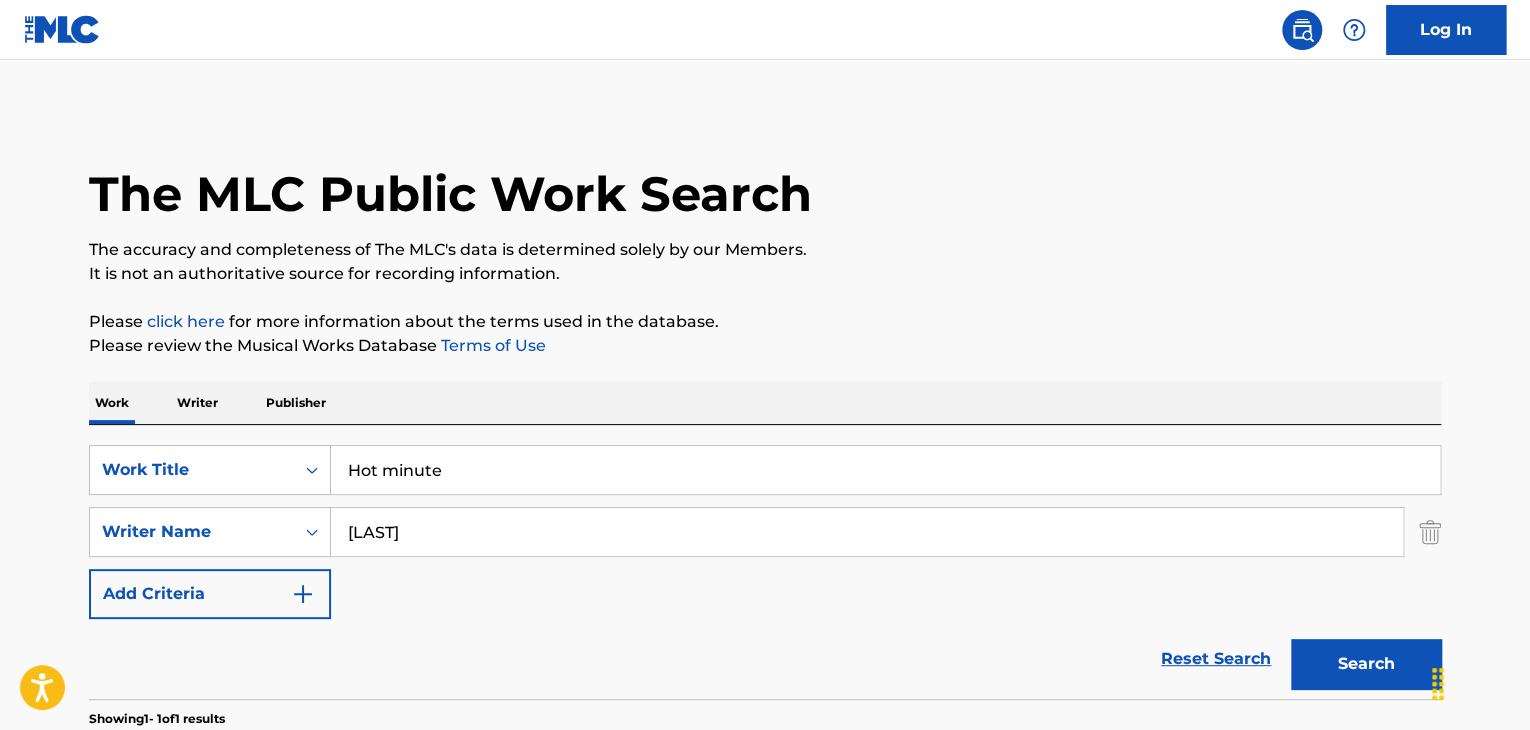 click on "Hot minute" at bounding box center (885, 470) 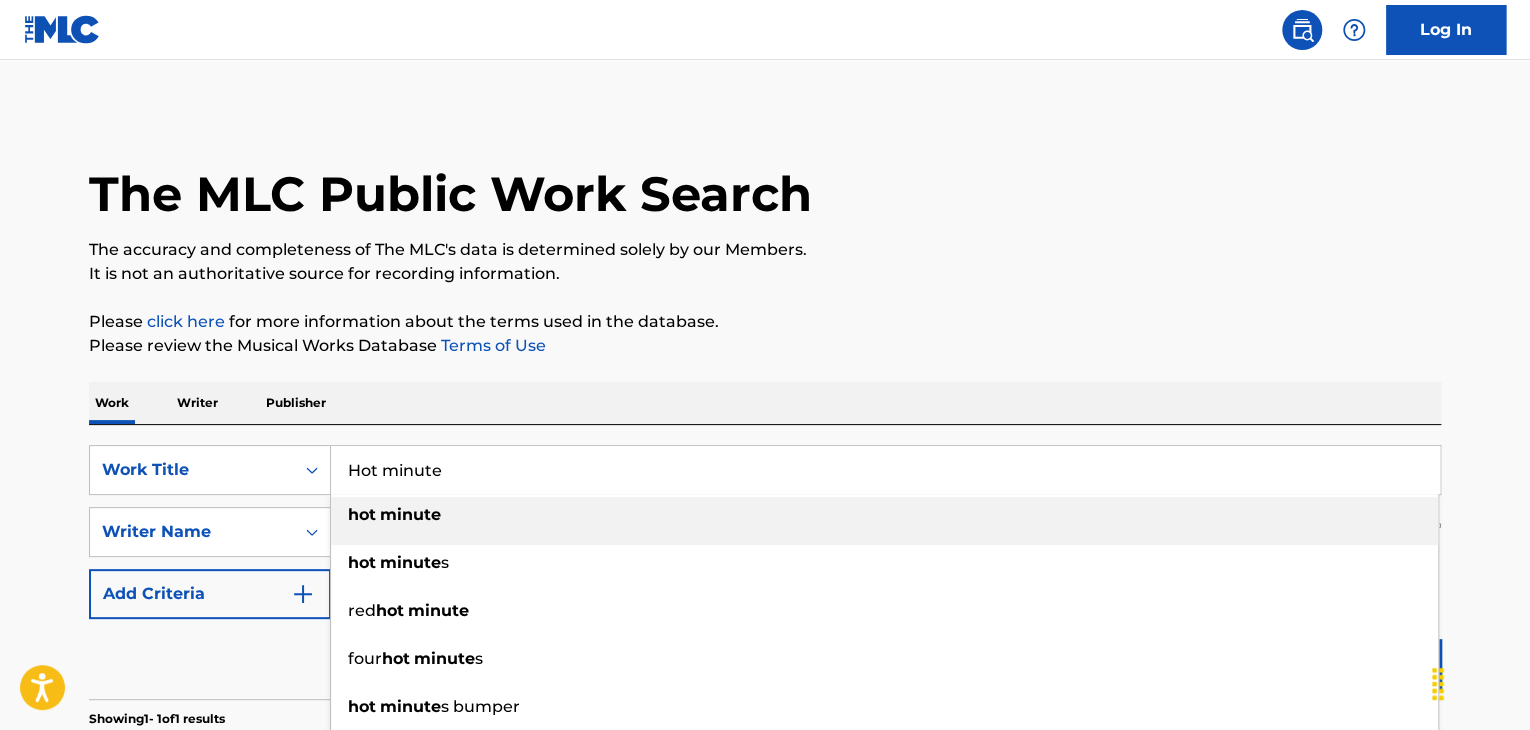 click on "Hot minute" at bounding box center (885, 470) 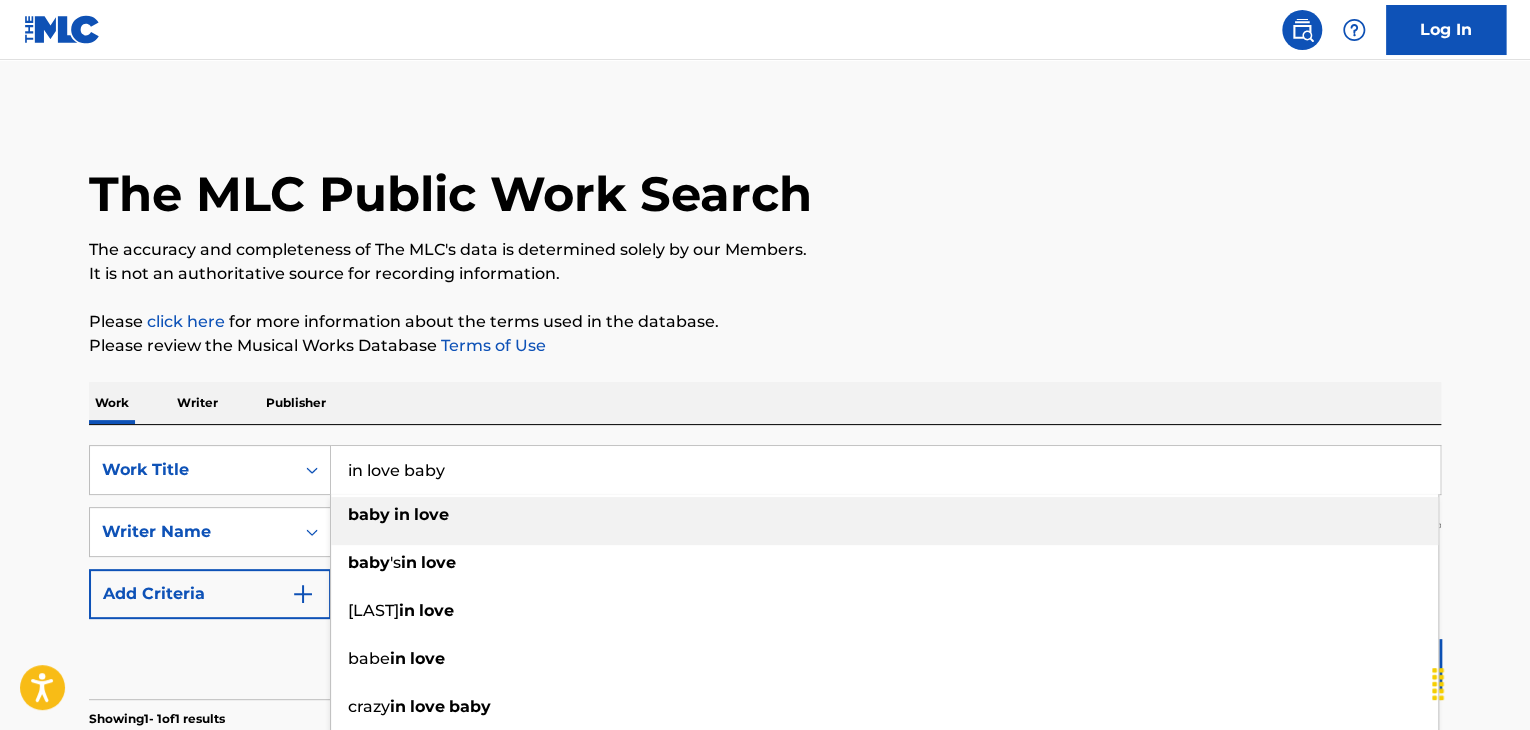 type on "in love baby" 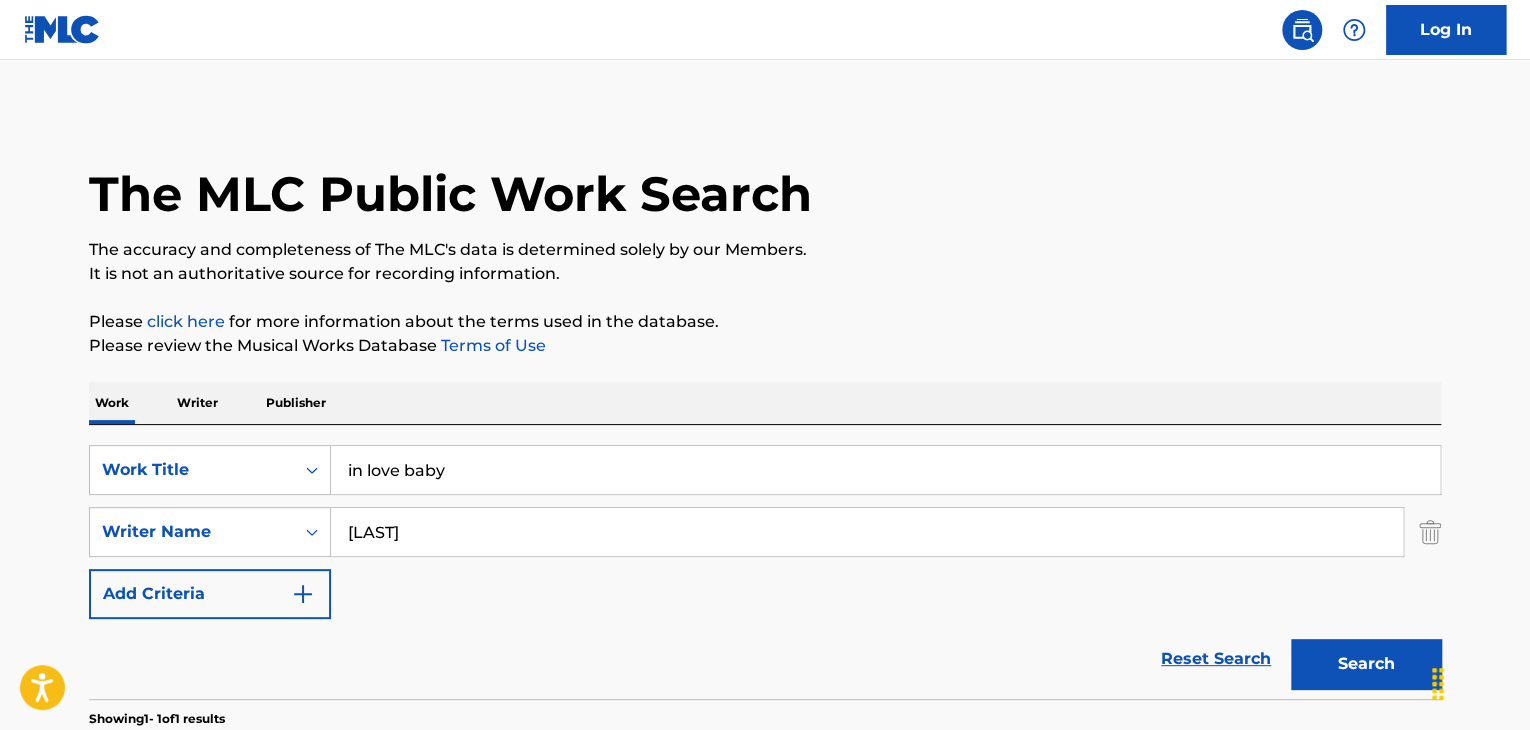 paste on "[LAST] [LAST]" 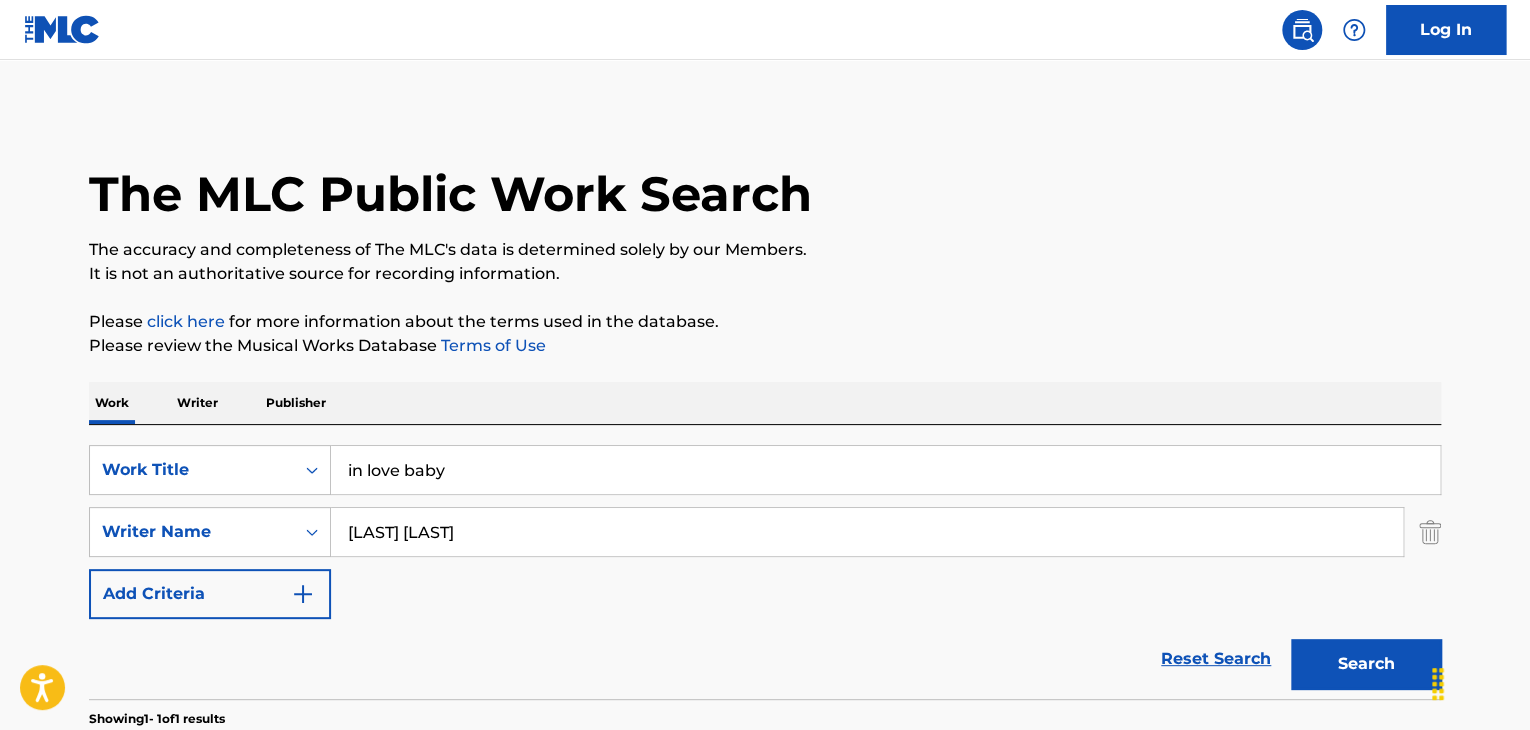 click on "[LAST] [LAST]" at bounding box center [867, 532] 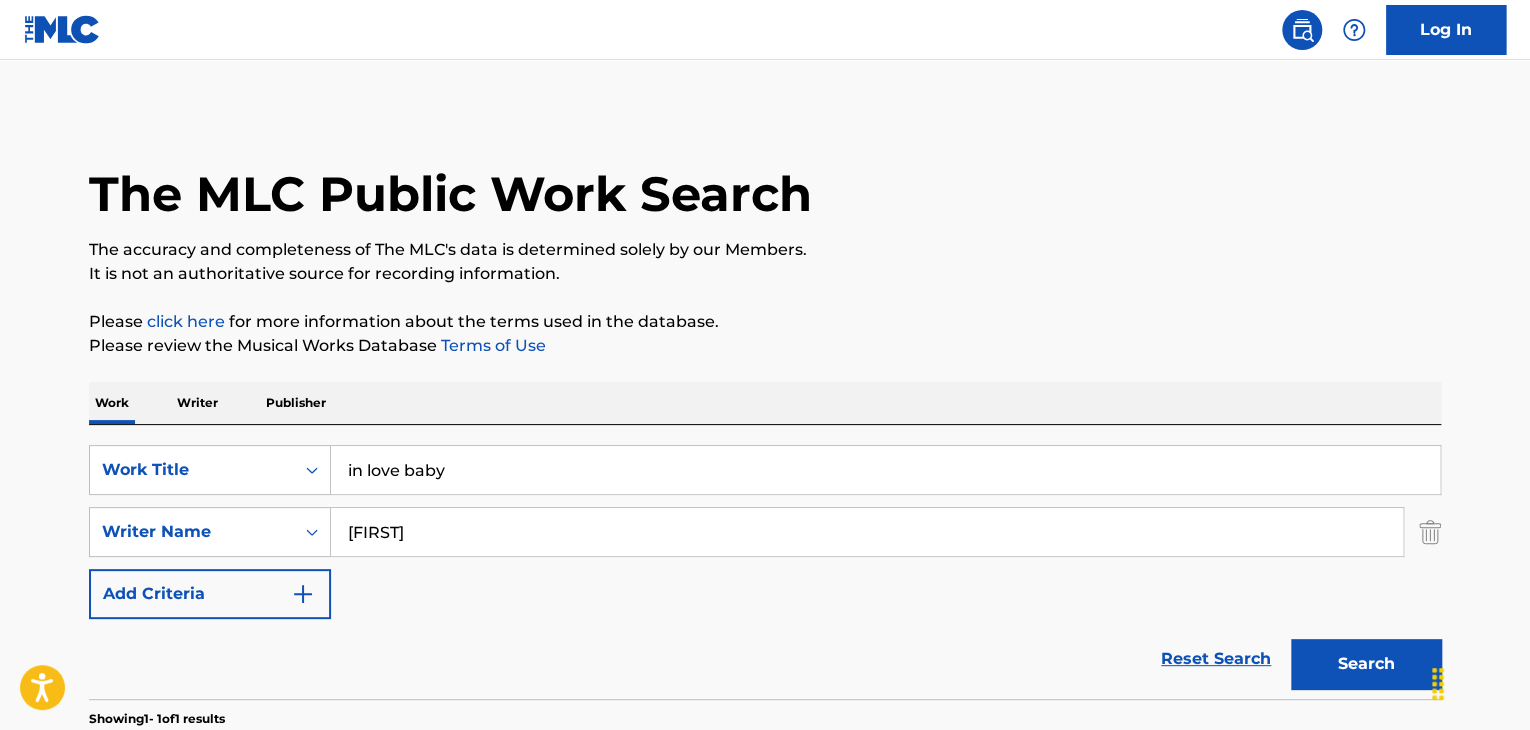 click on "Search" at bounding box center (1366, 664) 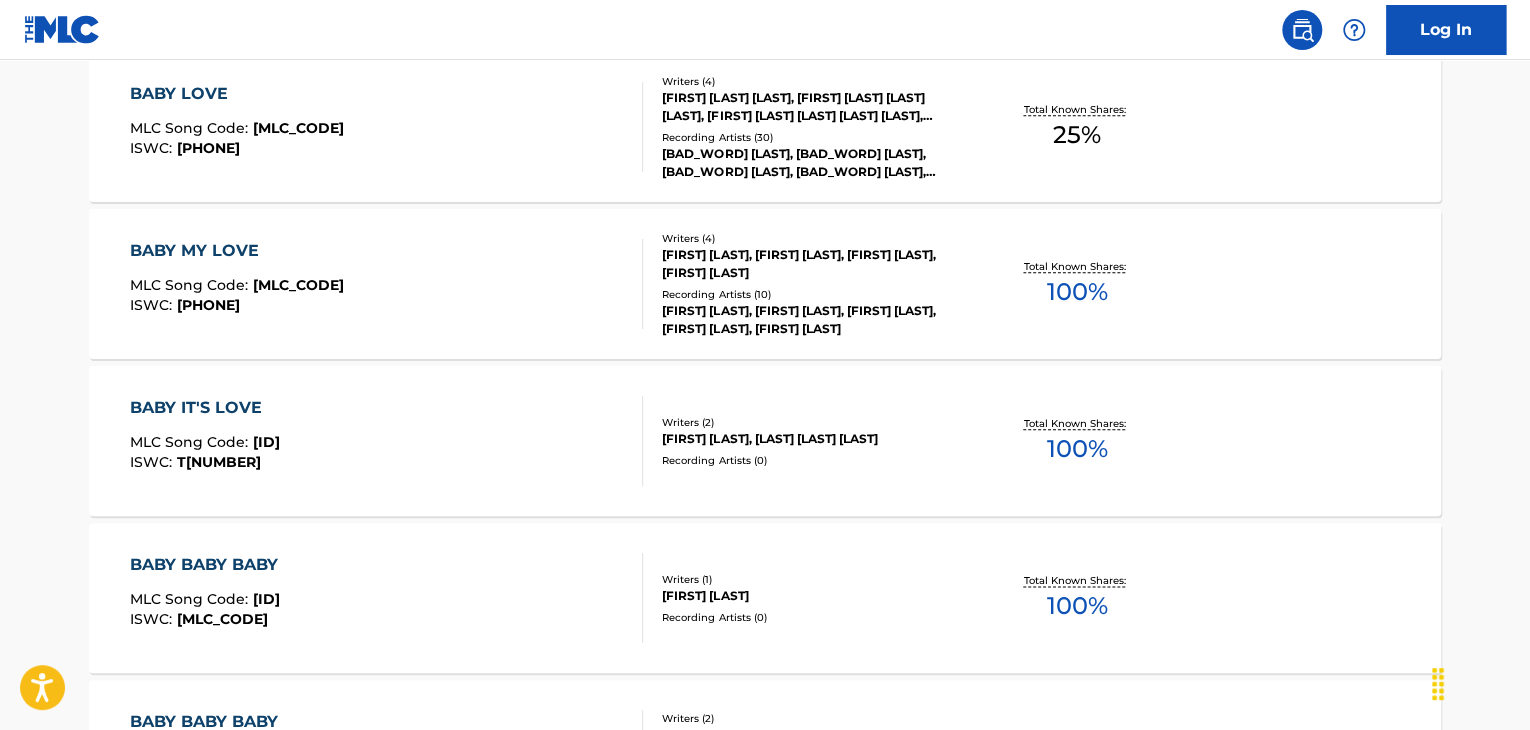 scroll, scrollTop: 1066, scrollLeft: 0, axis: vertical 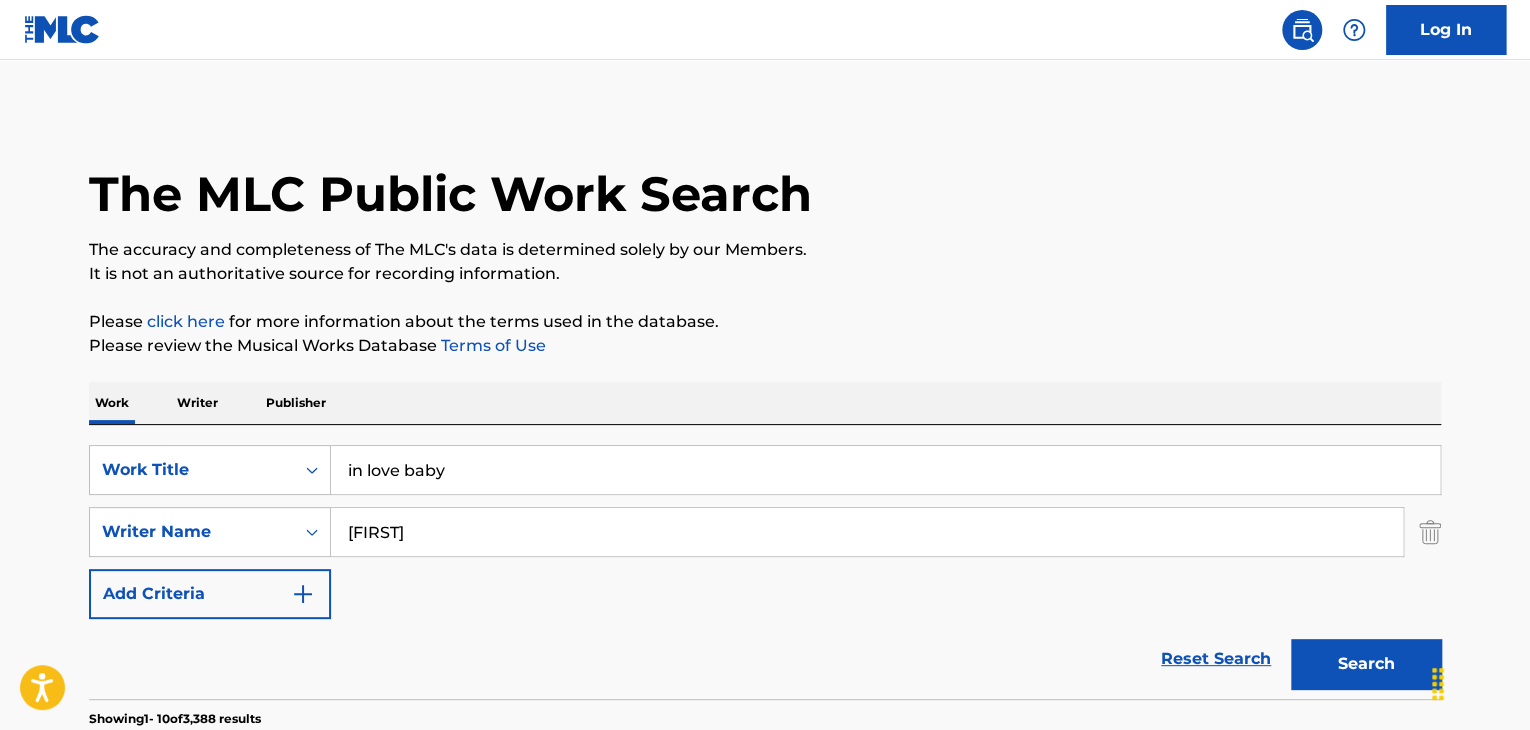click on "[FIRST]" at bounding box center (867, 532) 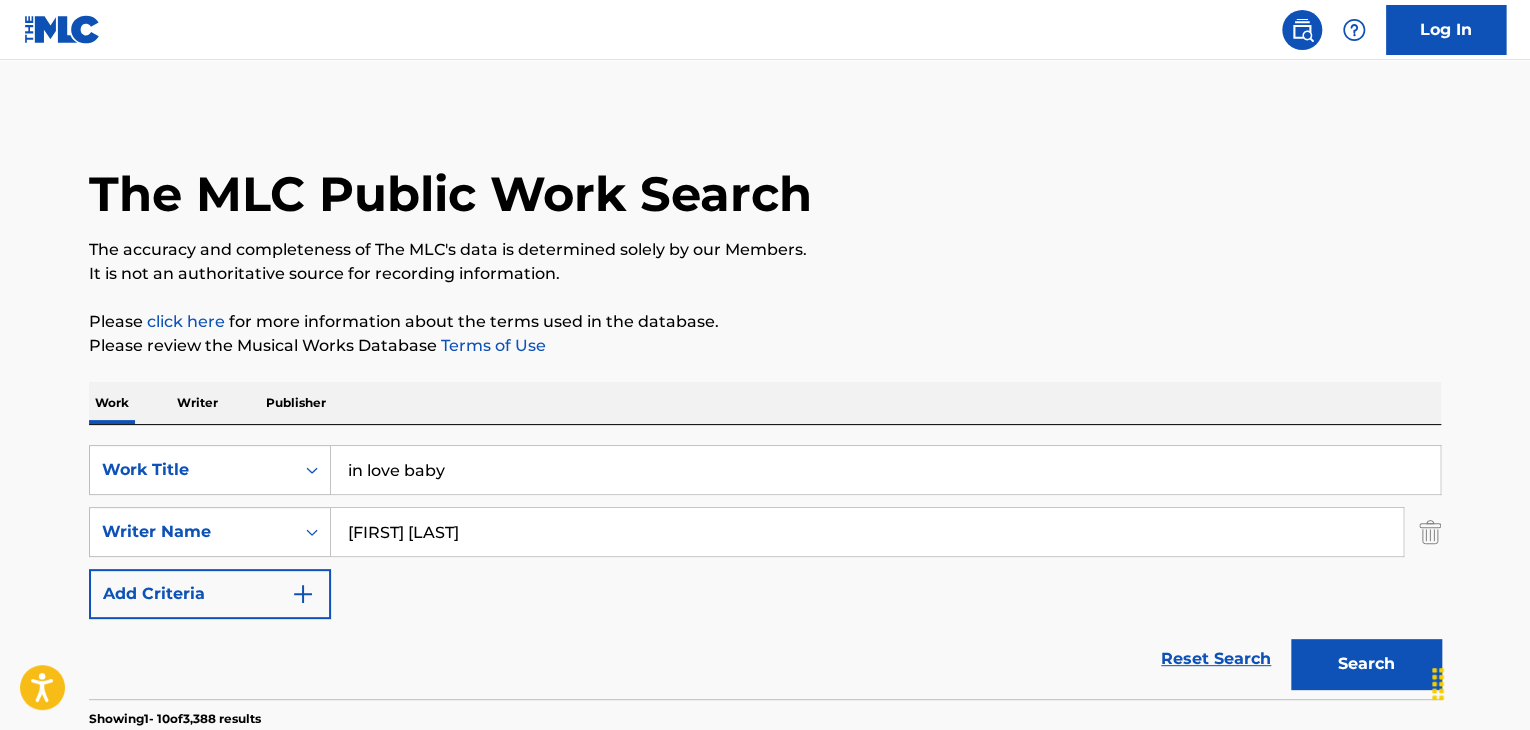 type on "[FIRST] [LAST]" 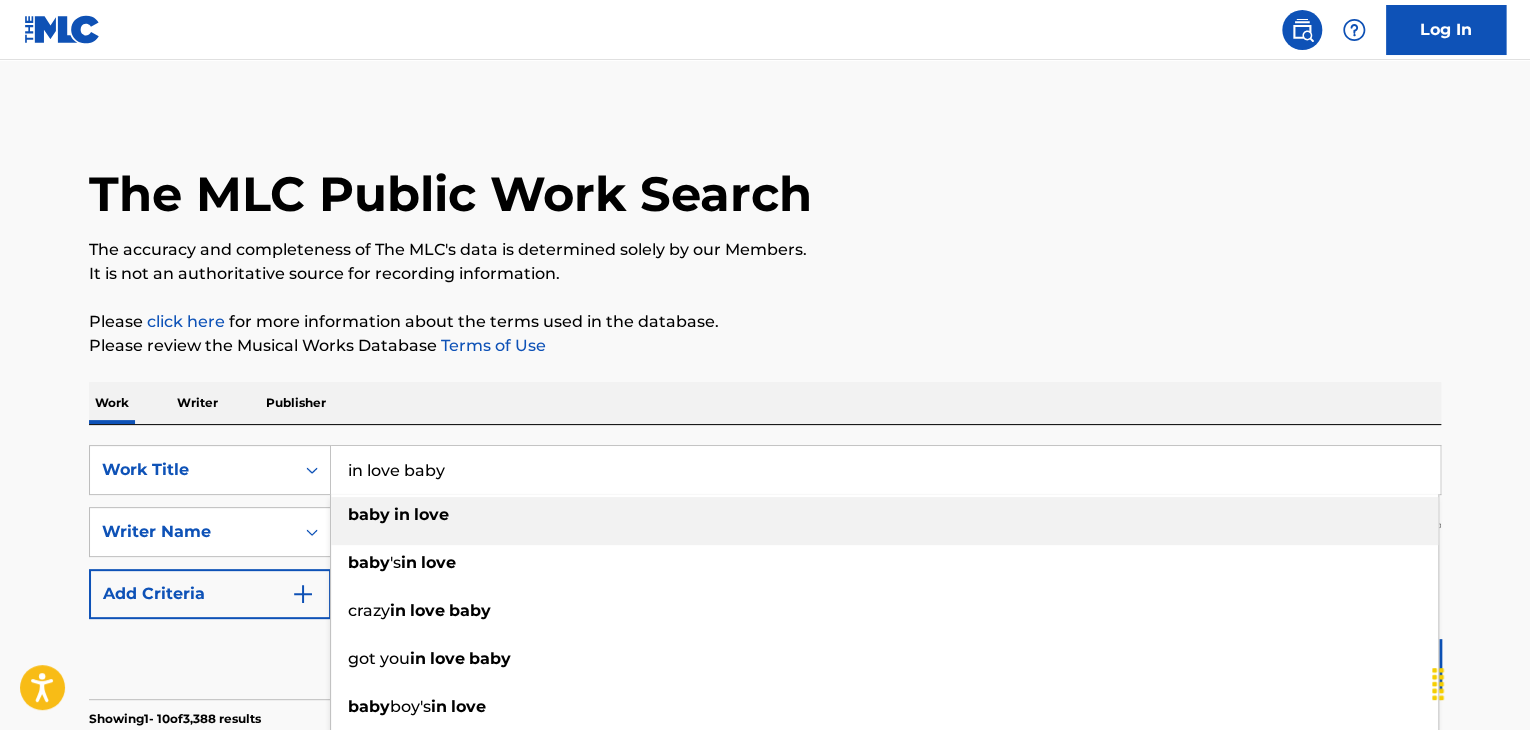 paste on "Get To Me Once" 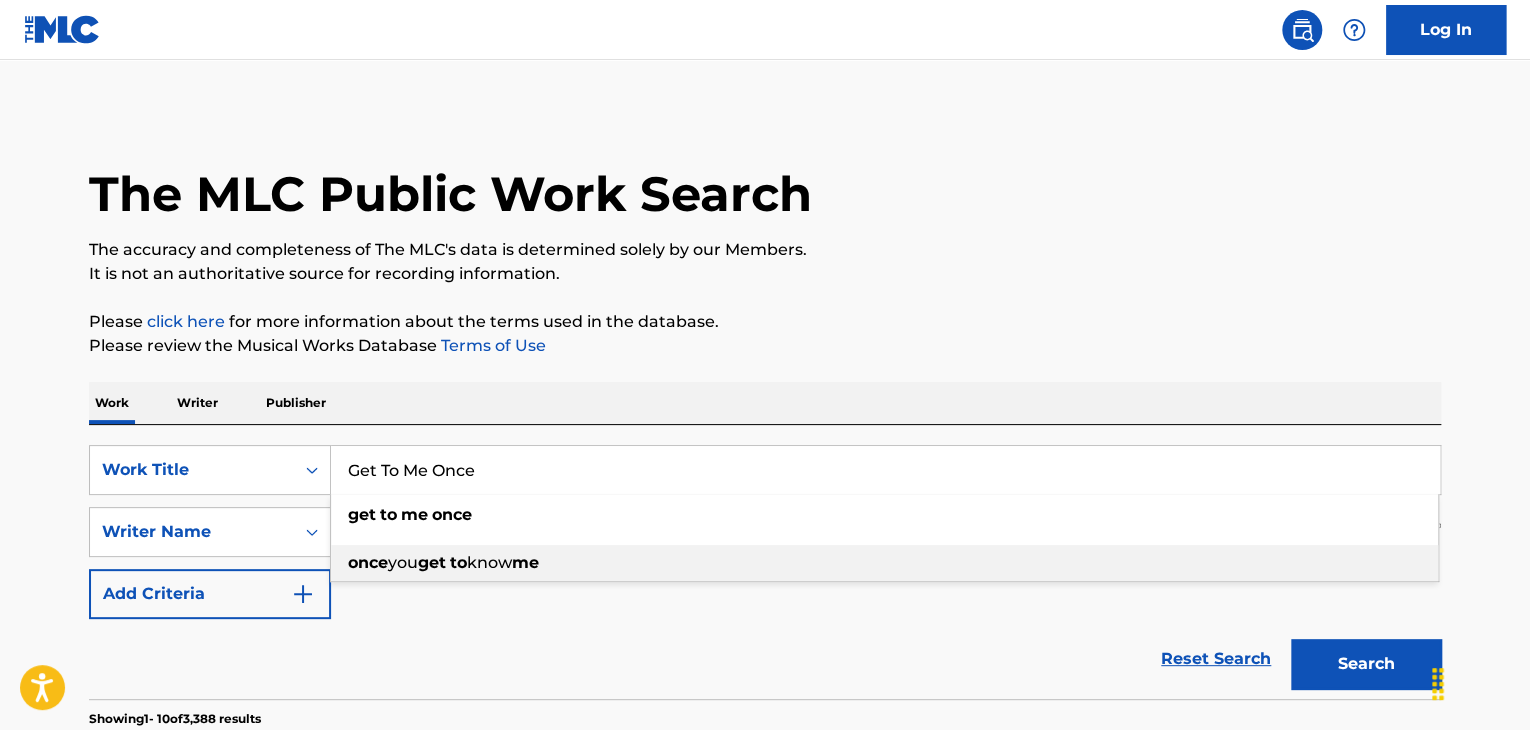 type on "Get To Me Once" 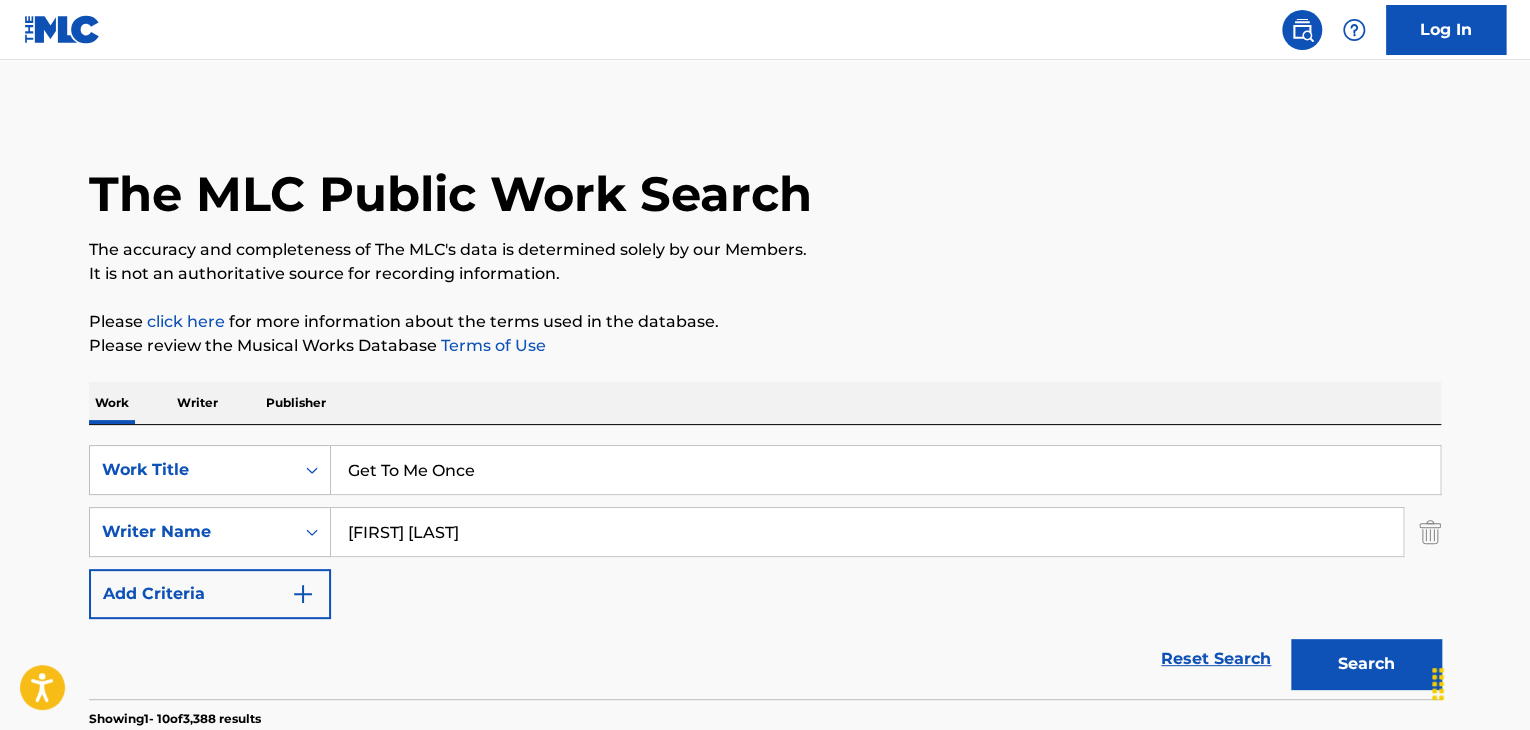 drag, startPoint x: 328, startPoint y: 642, endPoint x: 376, endPoint y: 582, distance: 76.837494 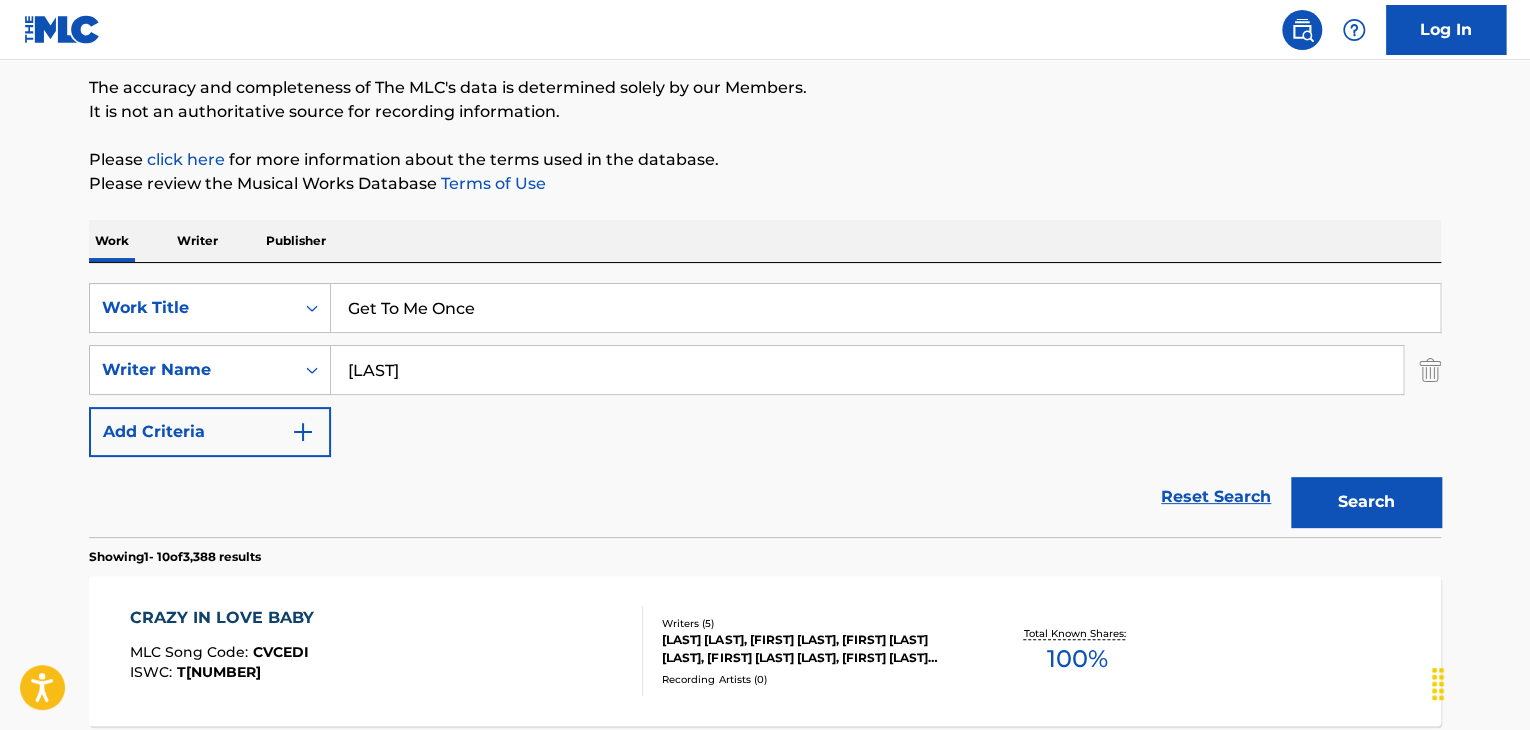 scroll, scrollTop: 466, scrollLeft: 0, axis: vertical 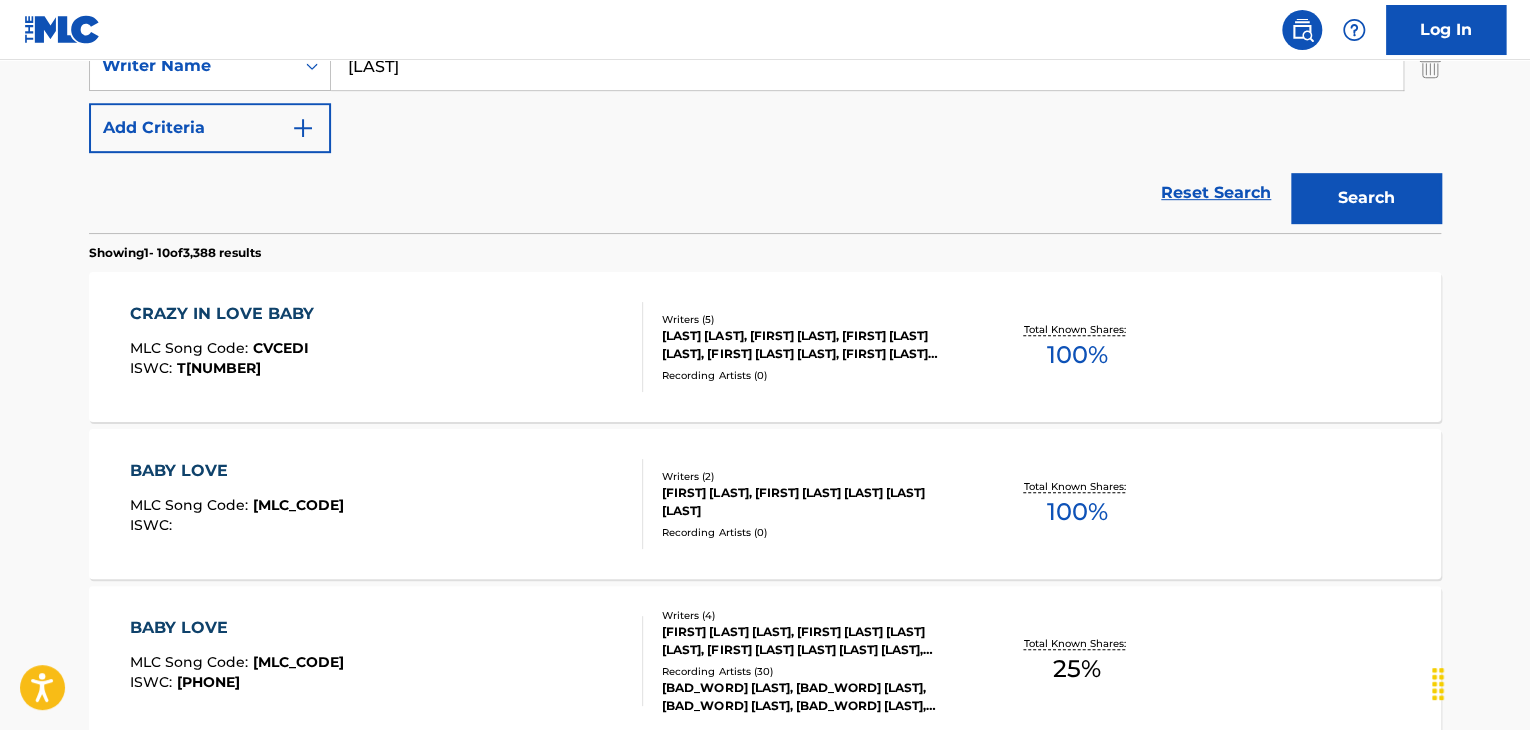 type on "[LAST]" 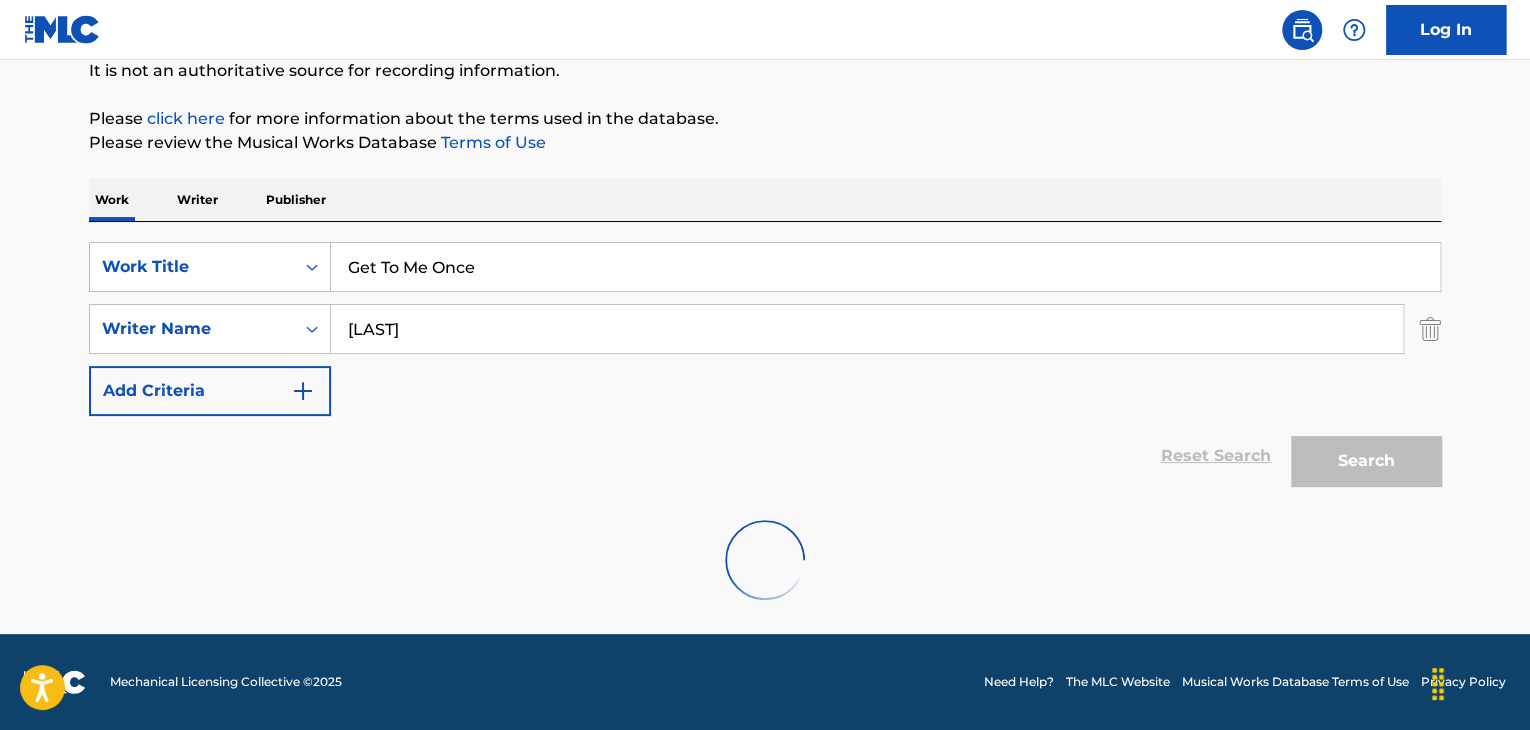 scroll, scrollTop: 466, scrollLeft: 0, axis: vertical 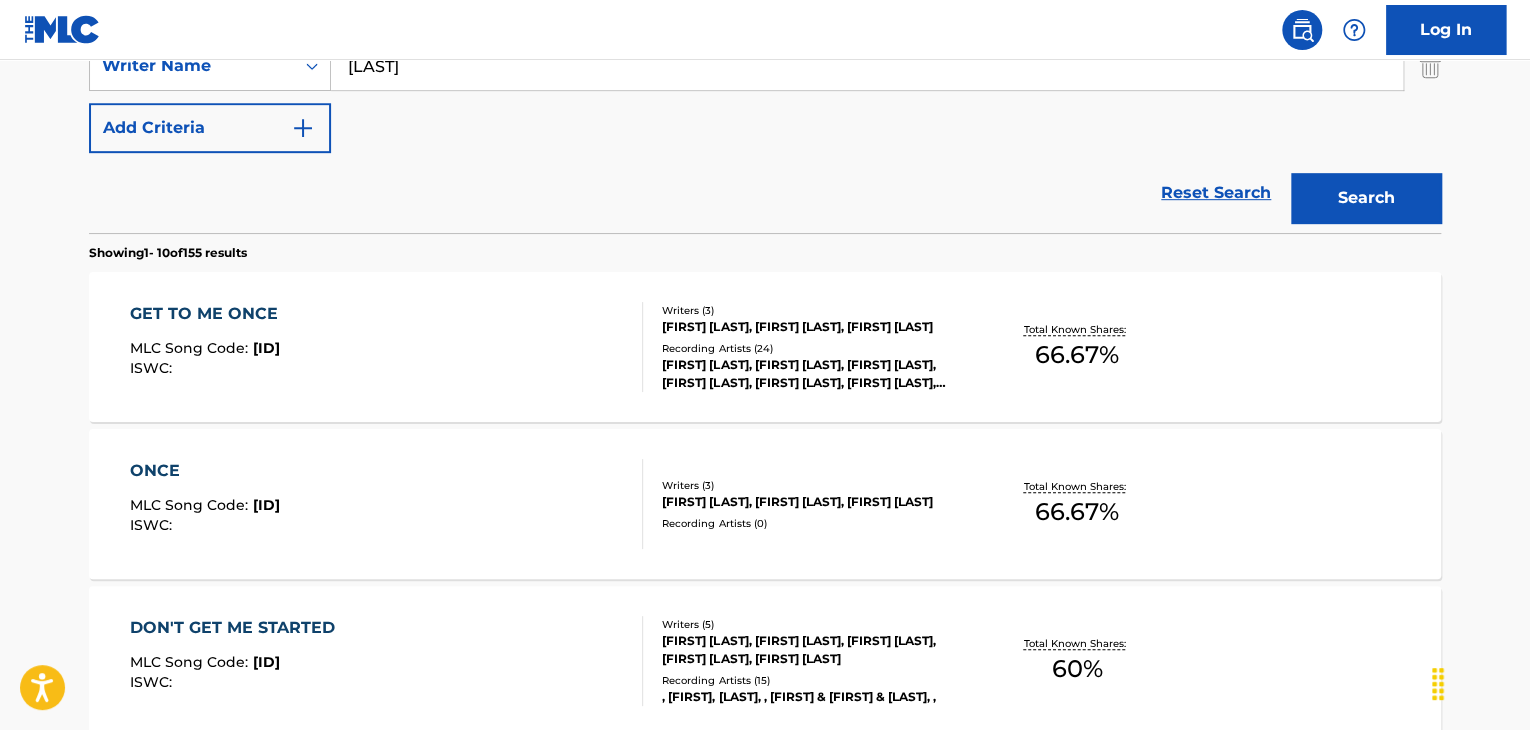 click on "GET TO ME ONCE" at bounding box center (209, 314) 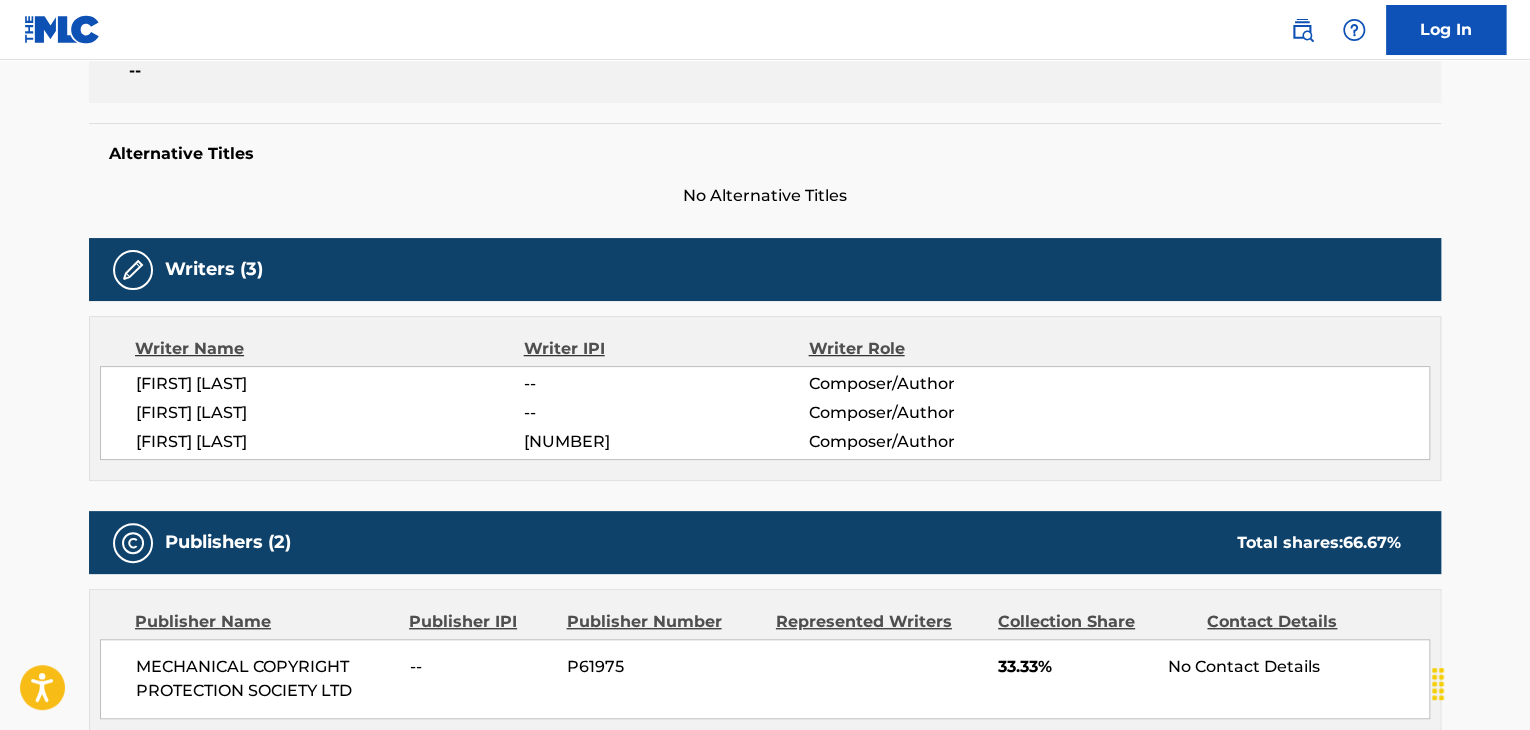 scroll, scrollTop: 0, scrollLeft: 0, axis: both 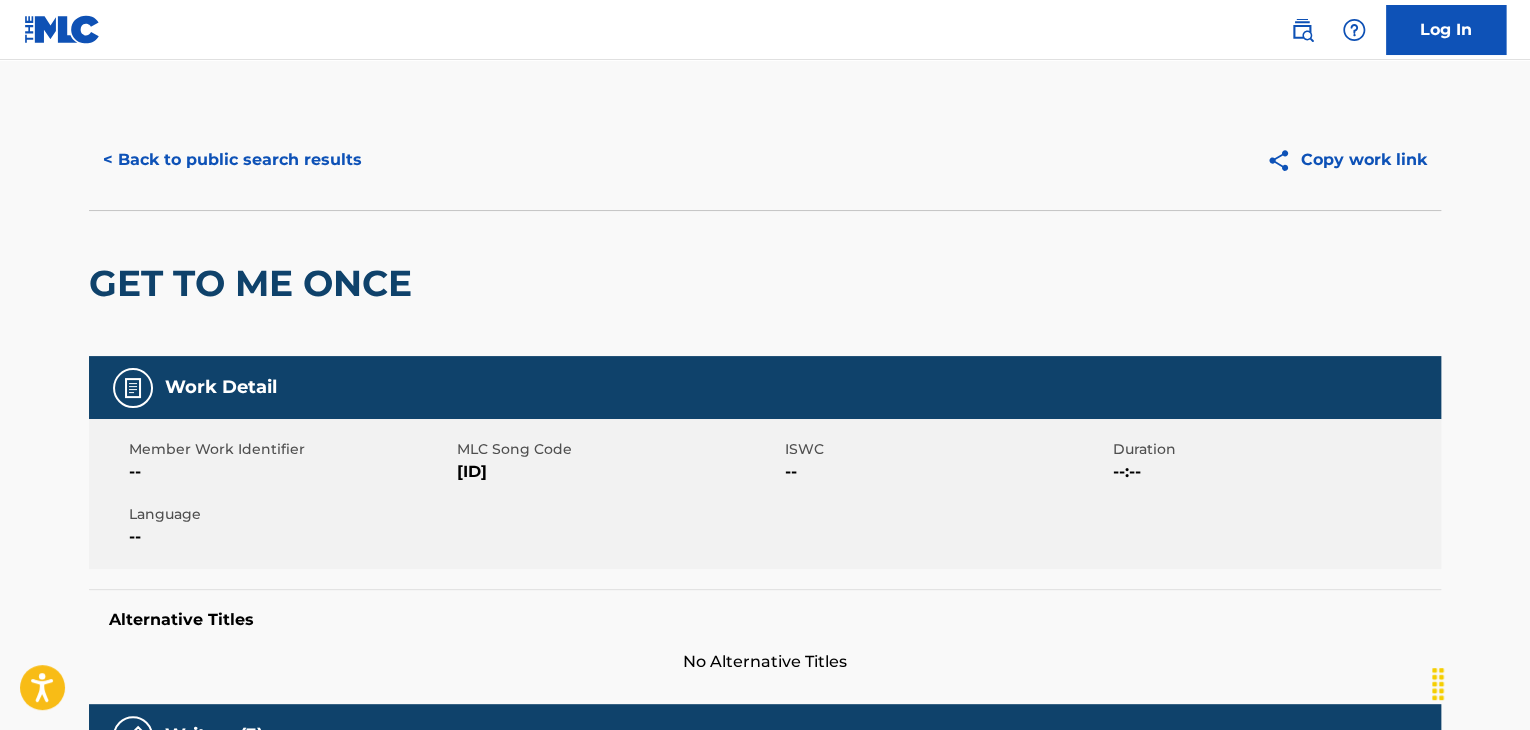 click on "[ID]" at bounding box center (618, 472) 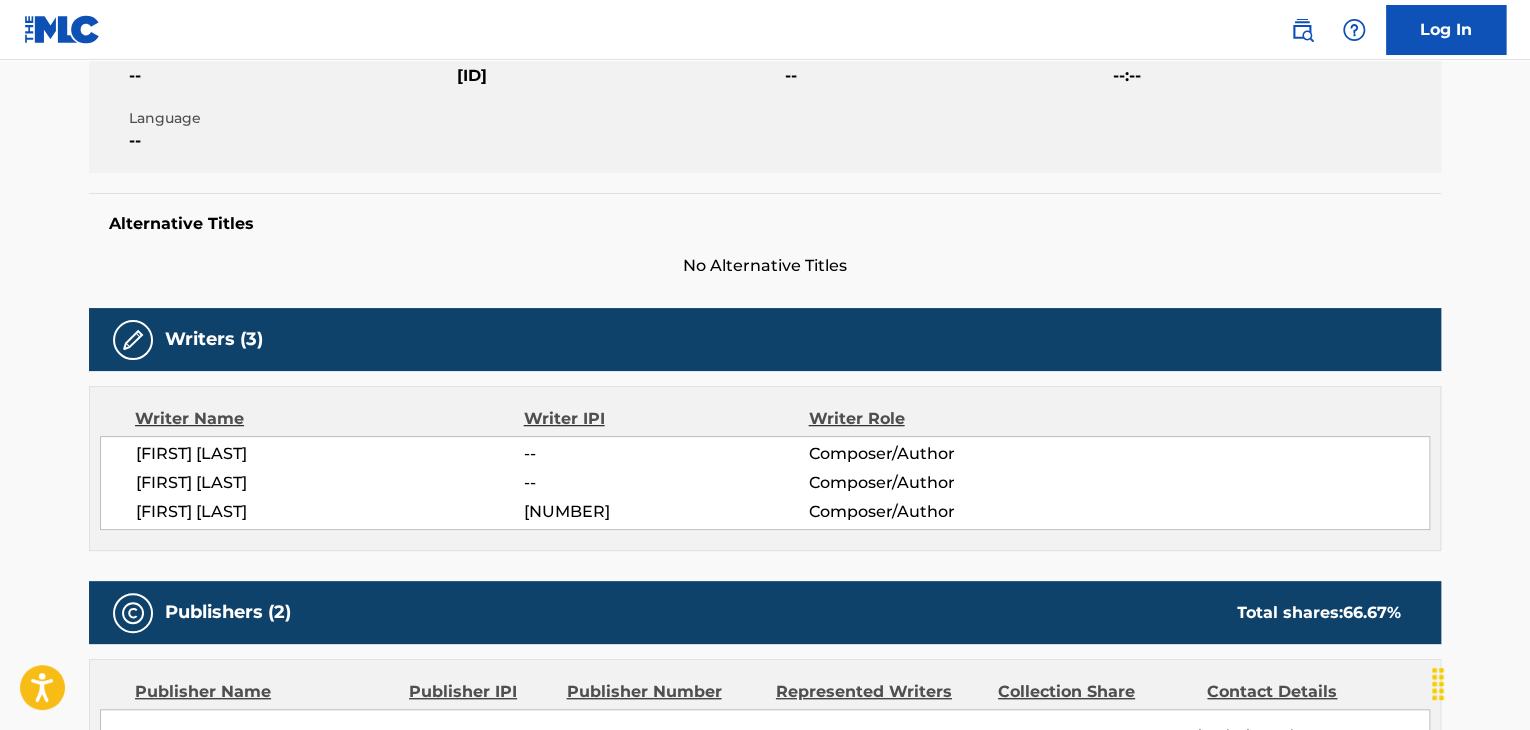 scroll, scrollTop: 400, scrollLeft: 0, axis: vertical 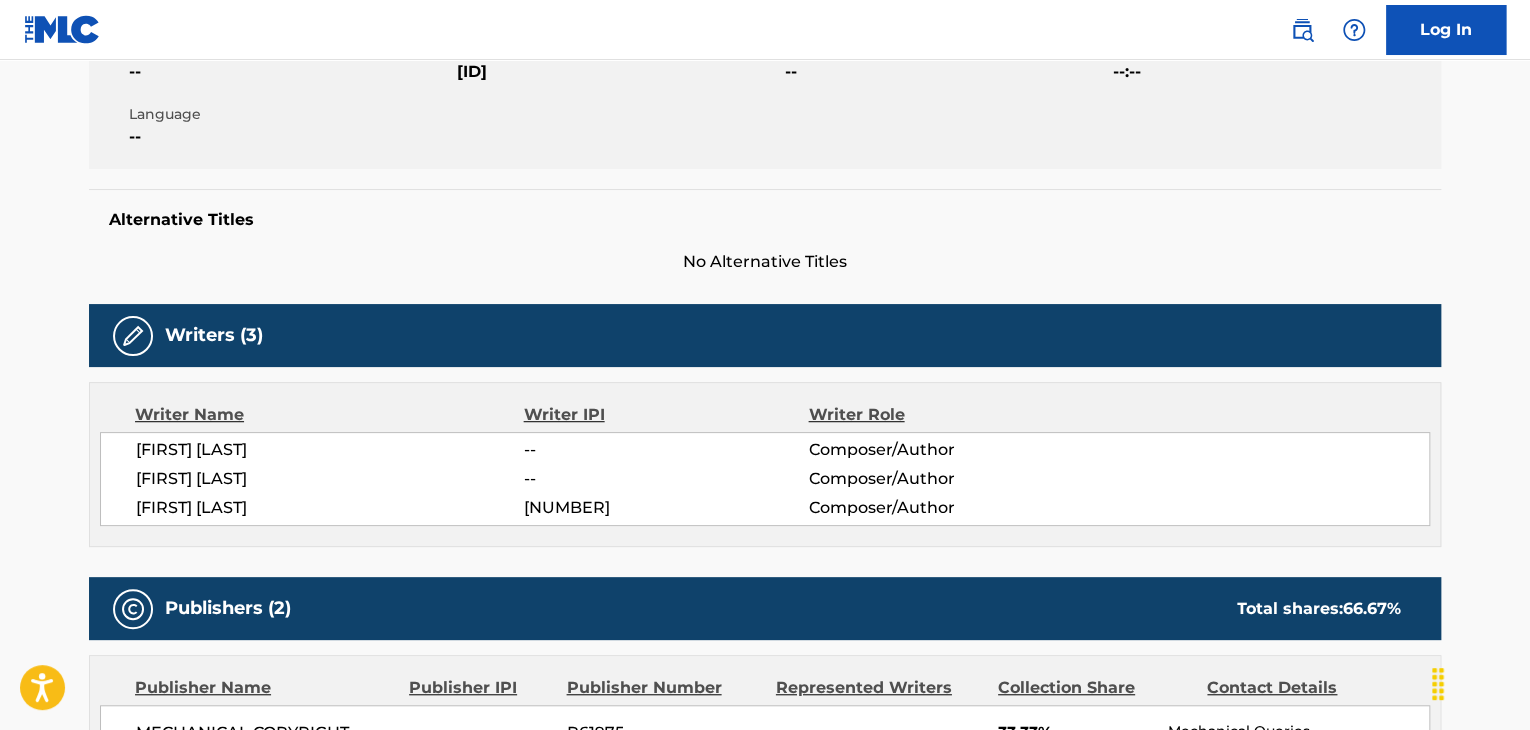 click on "[FIRST] [LAST]" at bounding box center [330, 450] 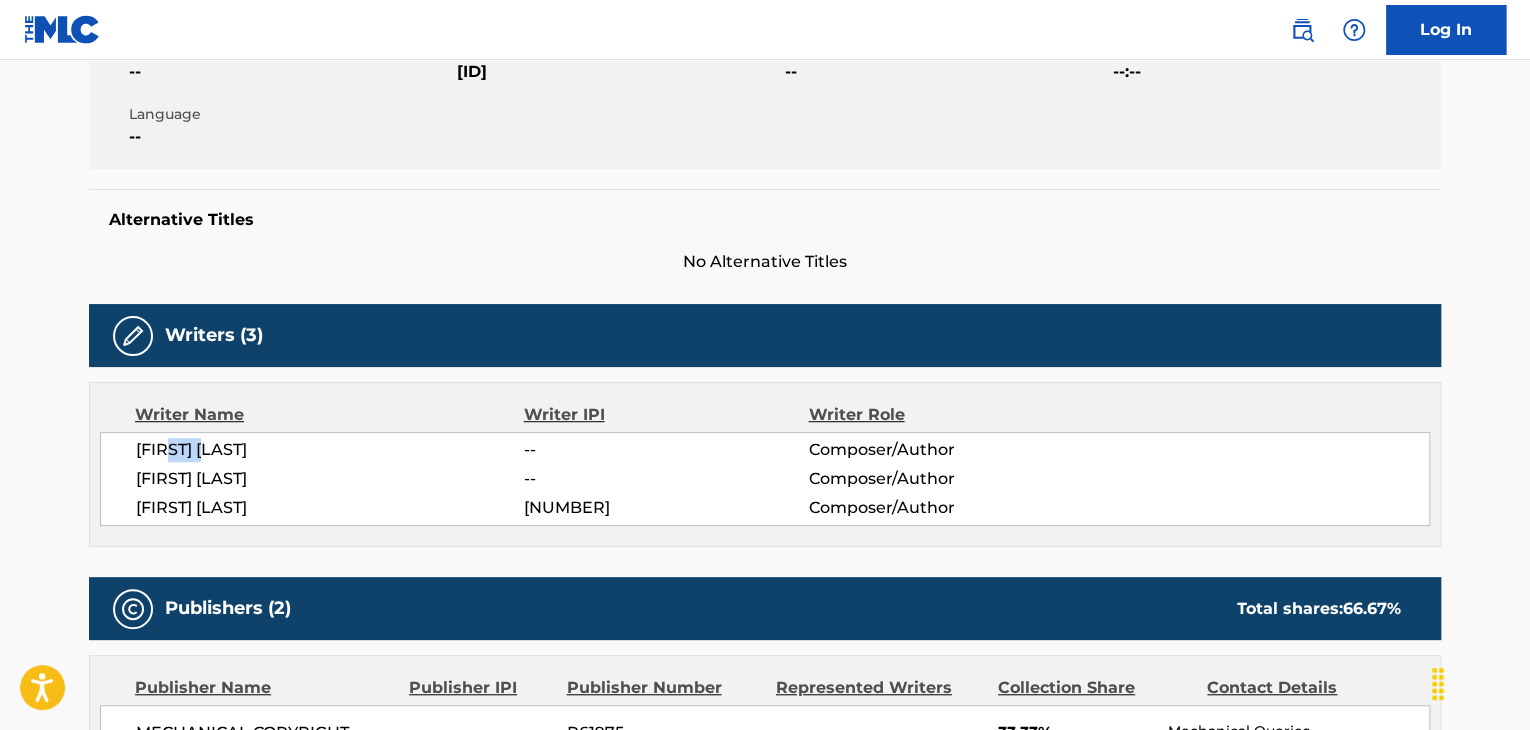 click on "[FIRST] [LAST]" at bounding box center (330, 450) 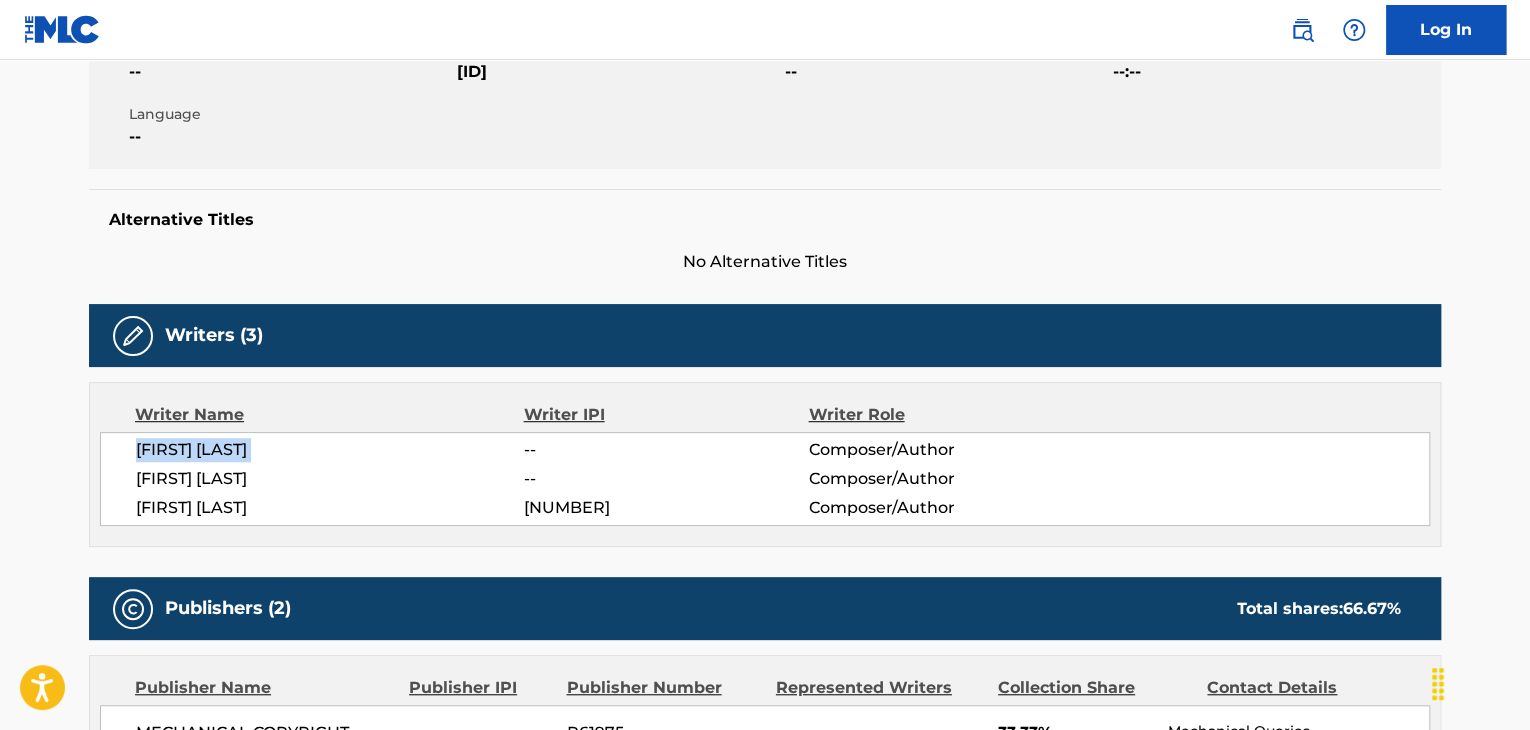 click on "[FIRST] [LAST]" at bounding box center [330, 450] 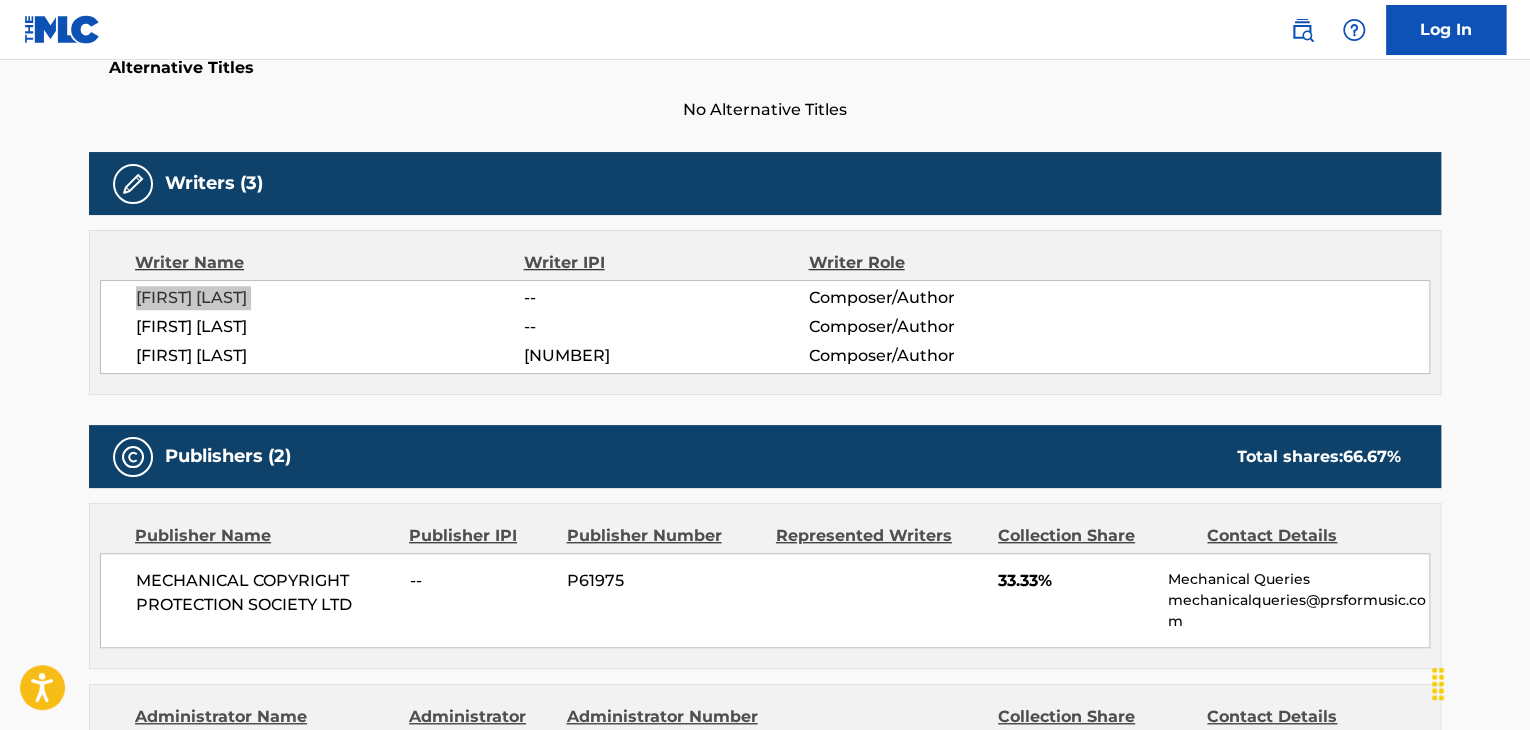 scroll, scrollTop: 800, scrollLeft: 0, axis: vertical 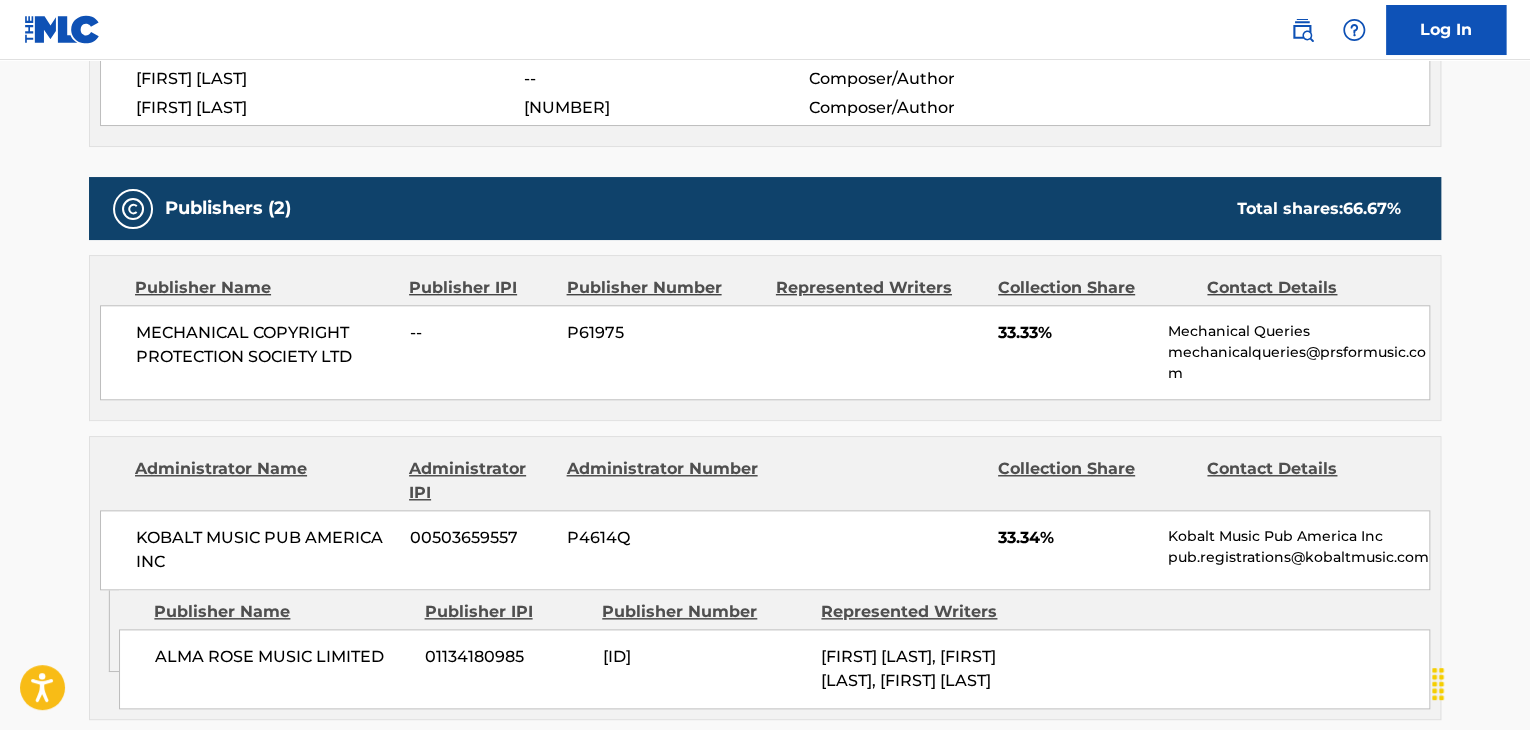 click on "MECHANICAL COPYRIGHT PROTECTION SOCIETY LTD" at bounding box center (265, 345) 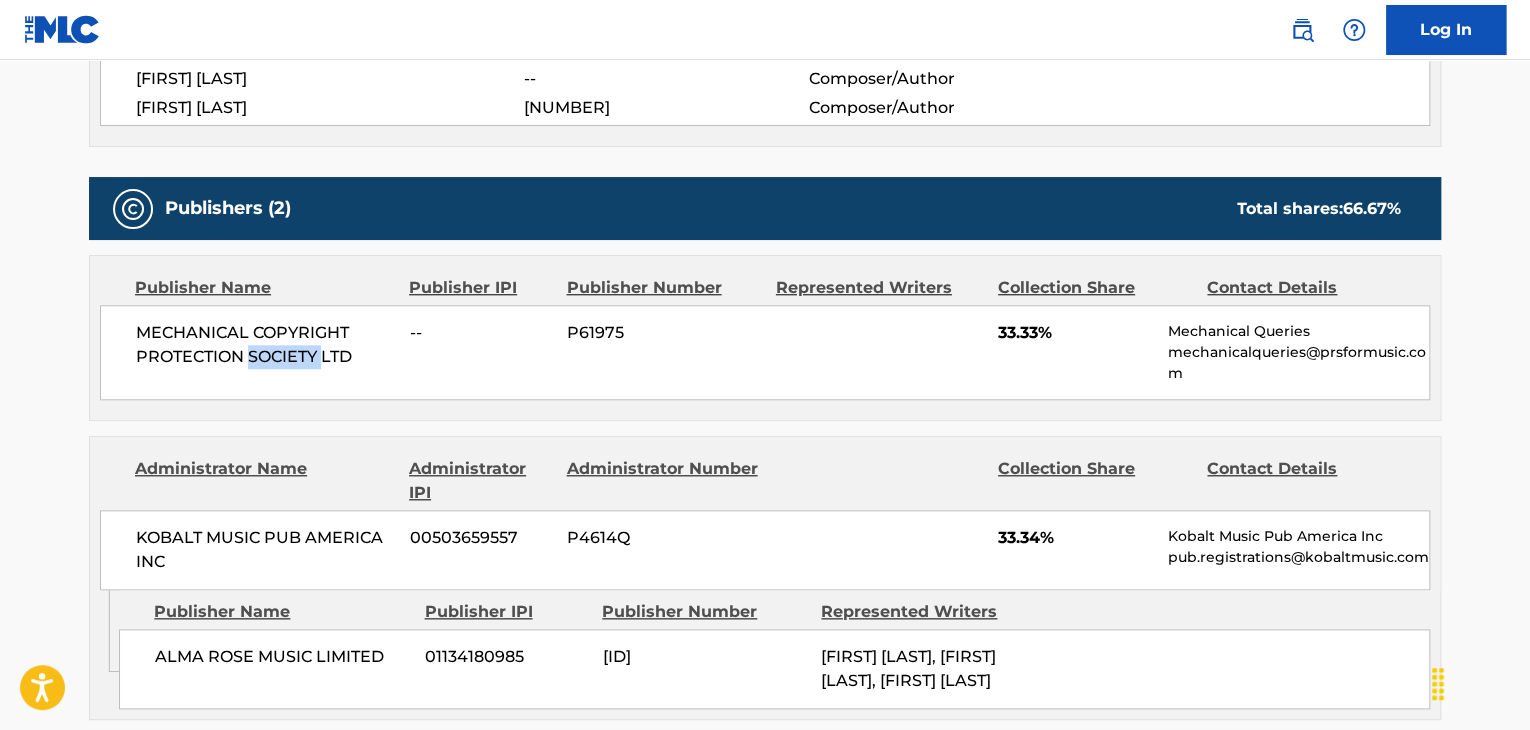 click on "MECHANICAL COPYRIGHT PROTECTION SOCIETY LTD" at bounding box center (265, 345) 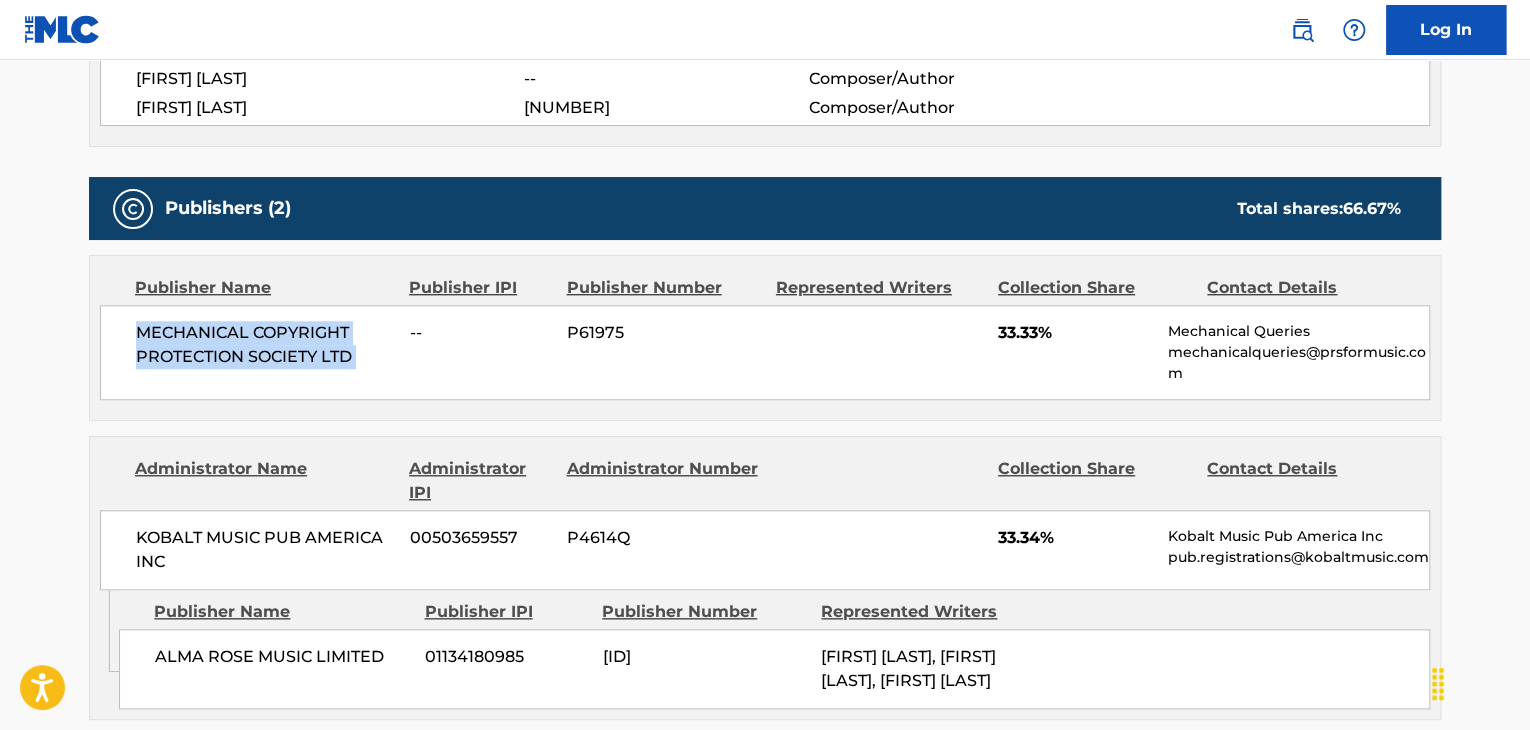 click on "MECHANICAL COPYRIGHT PROTECTION SOCIETY LTD" at bounding box center (265, 345) 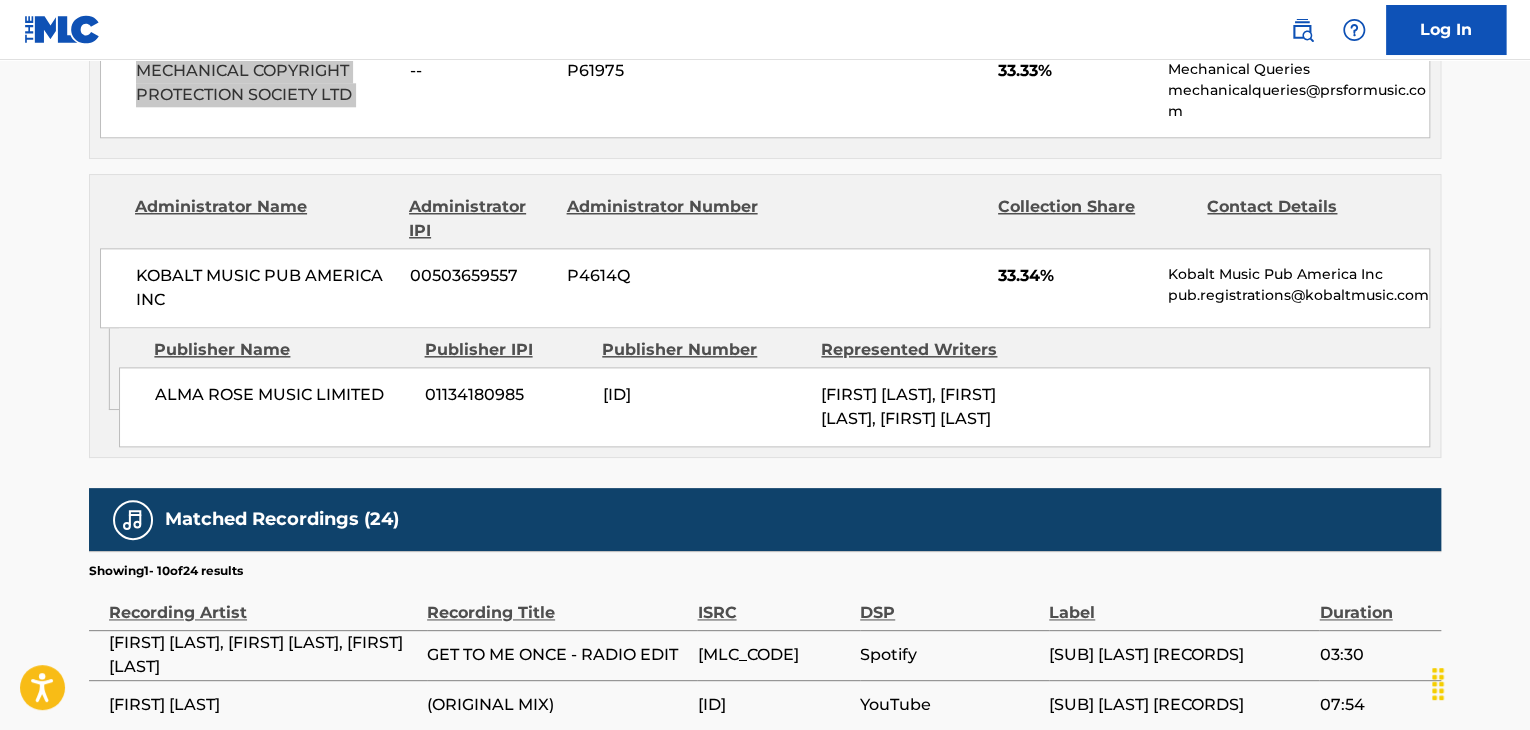 scroll, scrollTop: 1066, scrollLeft: 0, axis: vertical 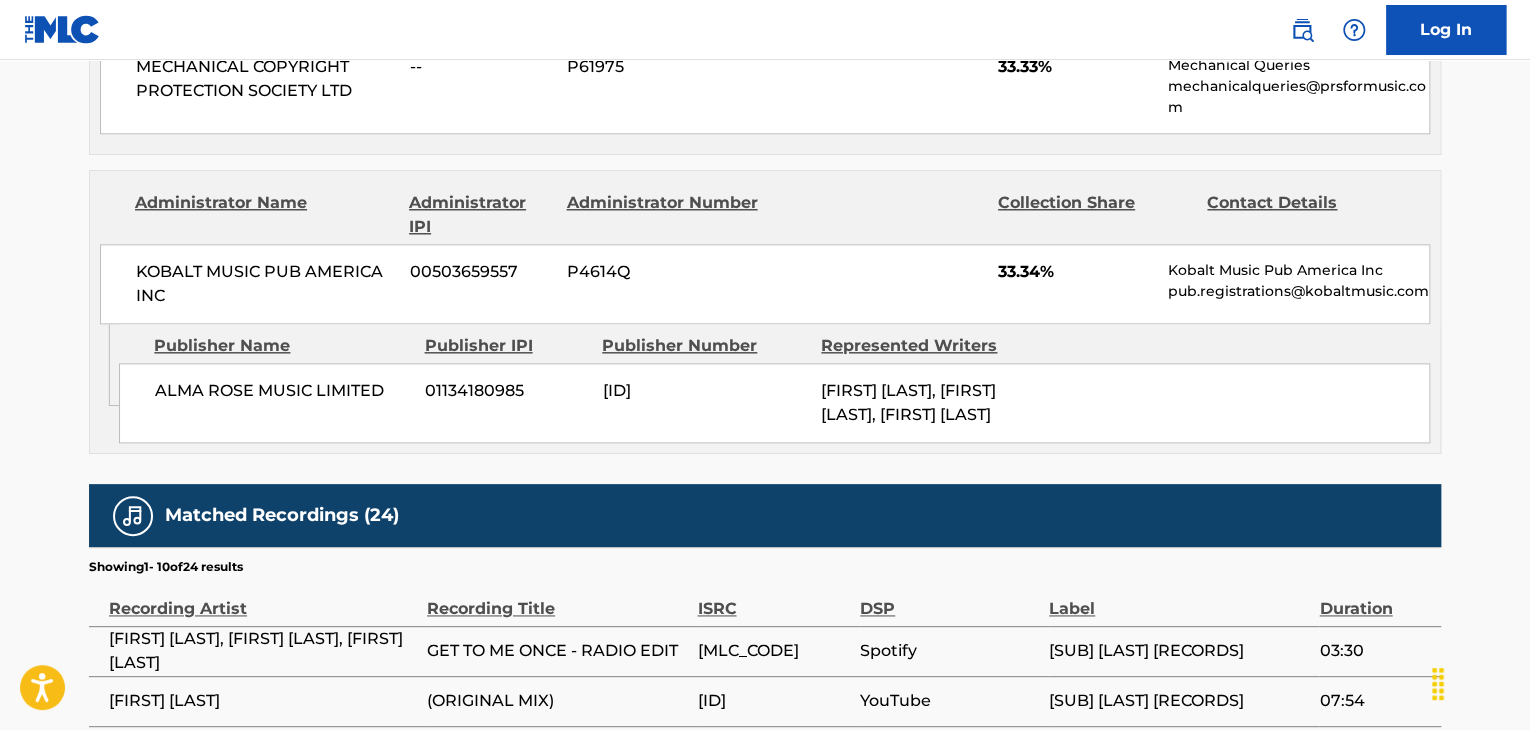 click on "ALMA ROSE MUSIC LIMITED" at bounding box center (282, 391) 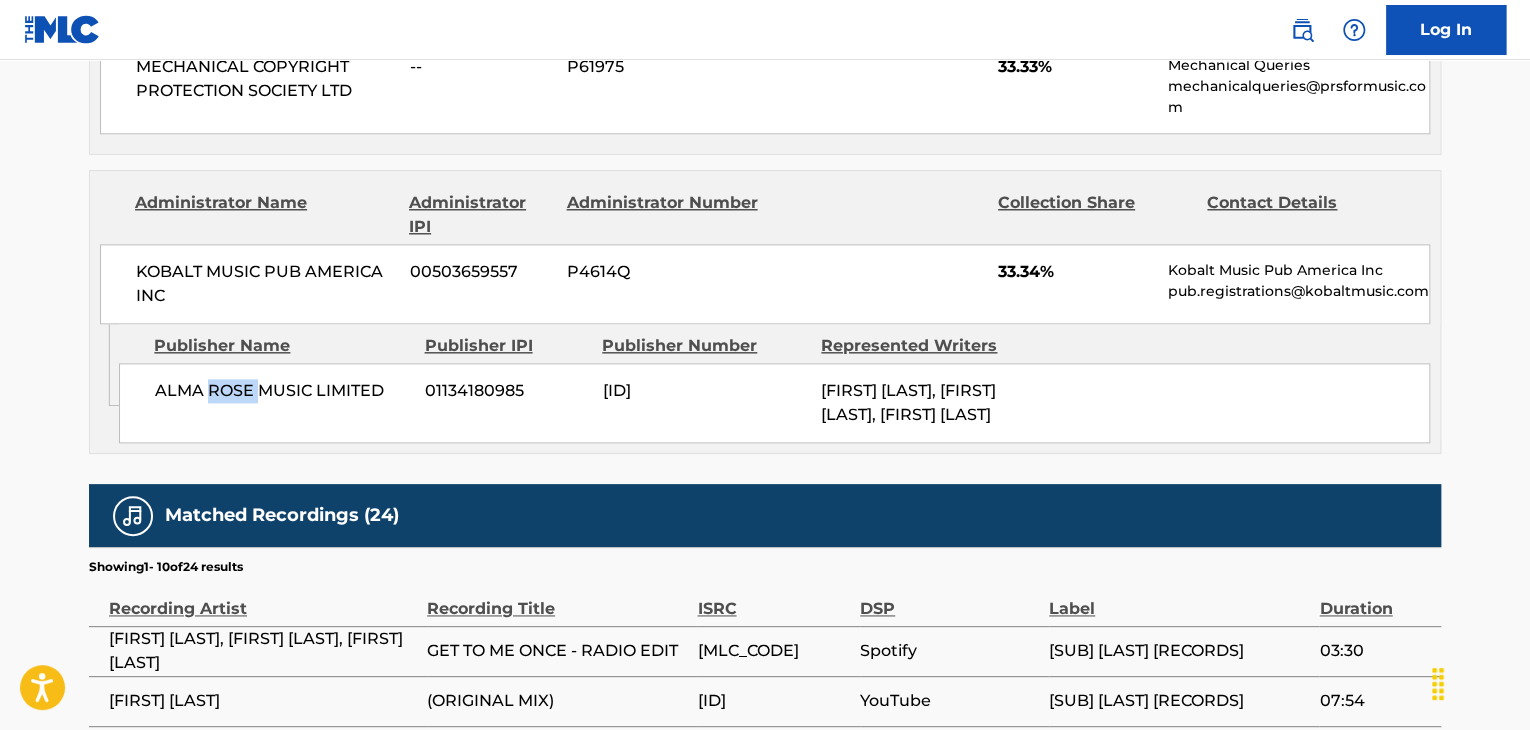 click on "ALMA ROSE MUSIC LIMITED" at bounding box center (282, 391) 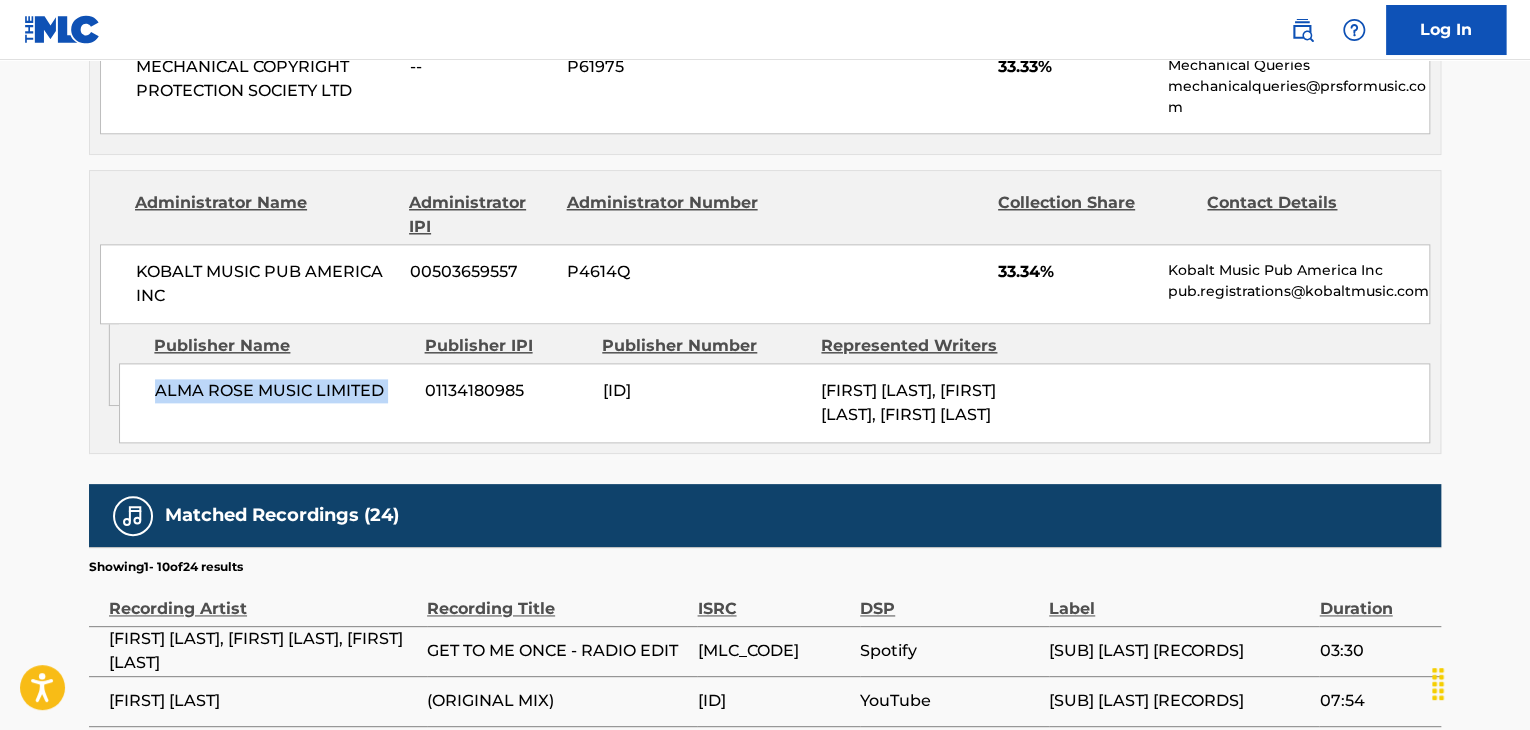 click on "ALMA ROSE MUSIC LIMITED" at bounding box center (282, 391) 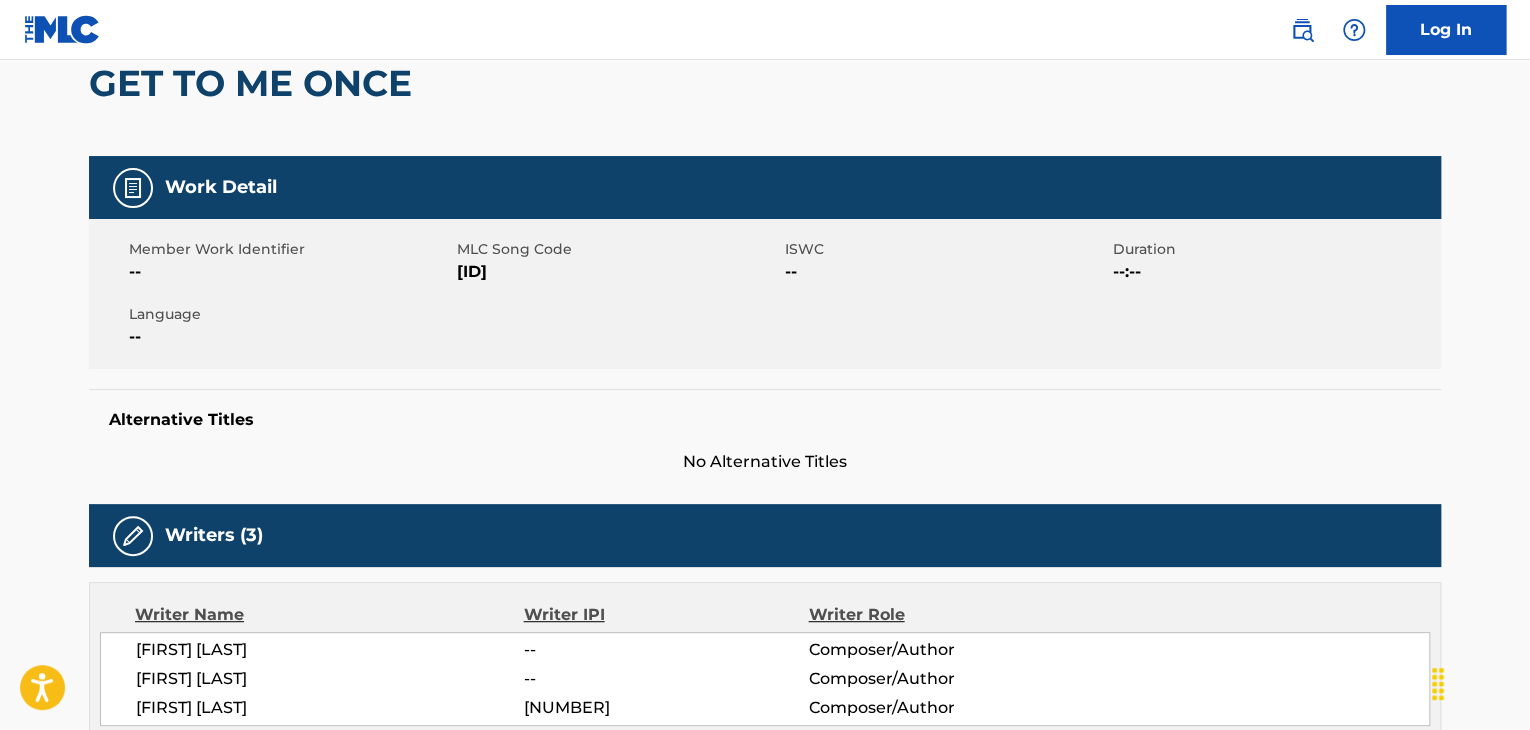 scroll, scrollTop: 0, scrollLeft: 0, axis: both 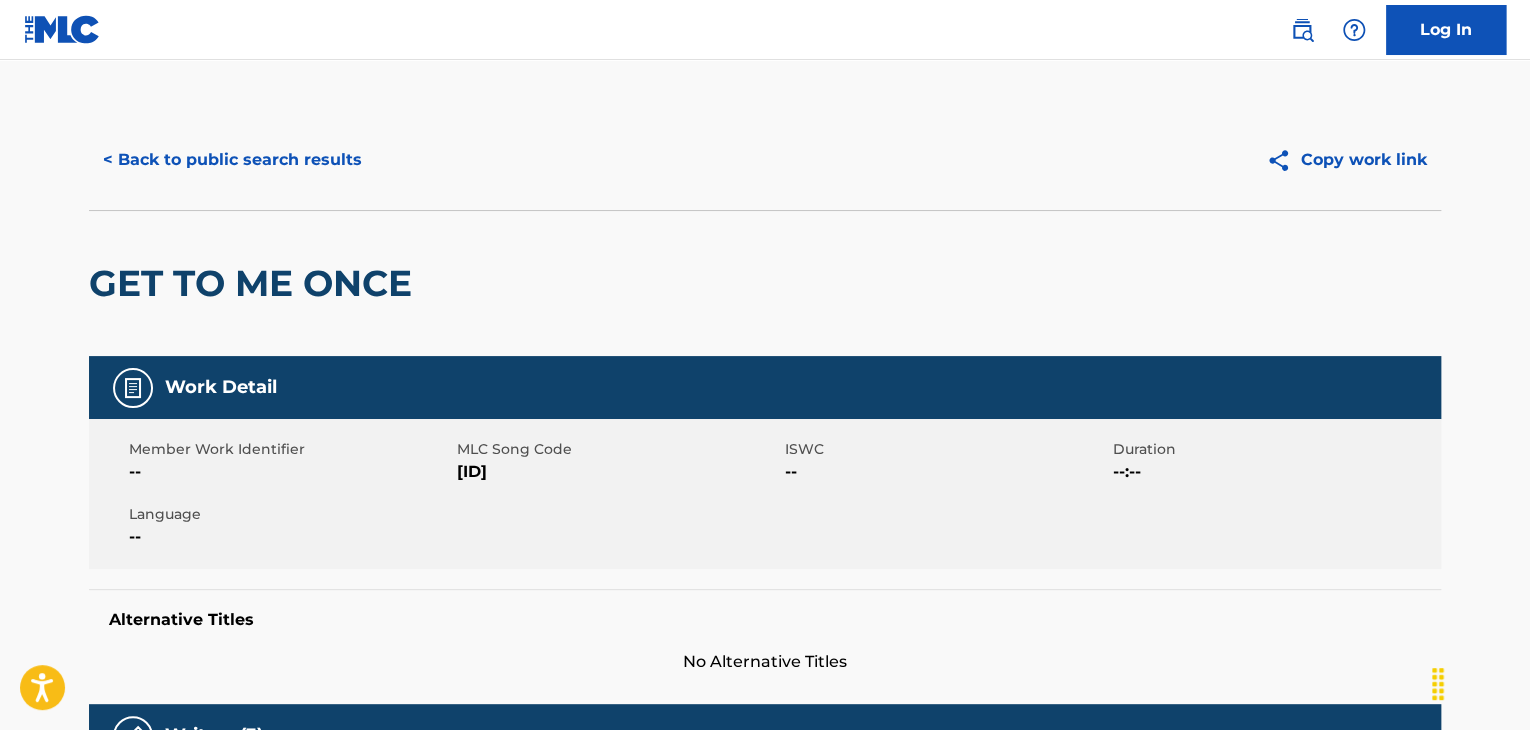 click on "< Back to public search results" at bounding box center (232, 160) 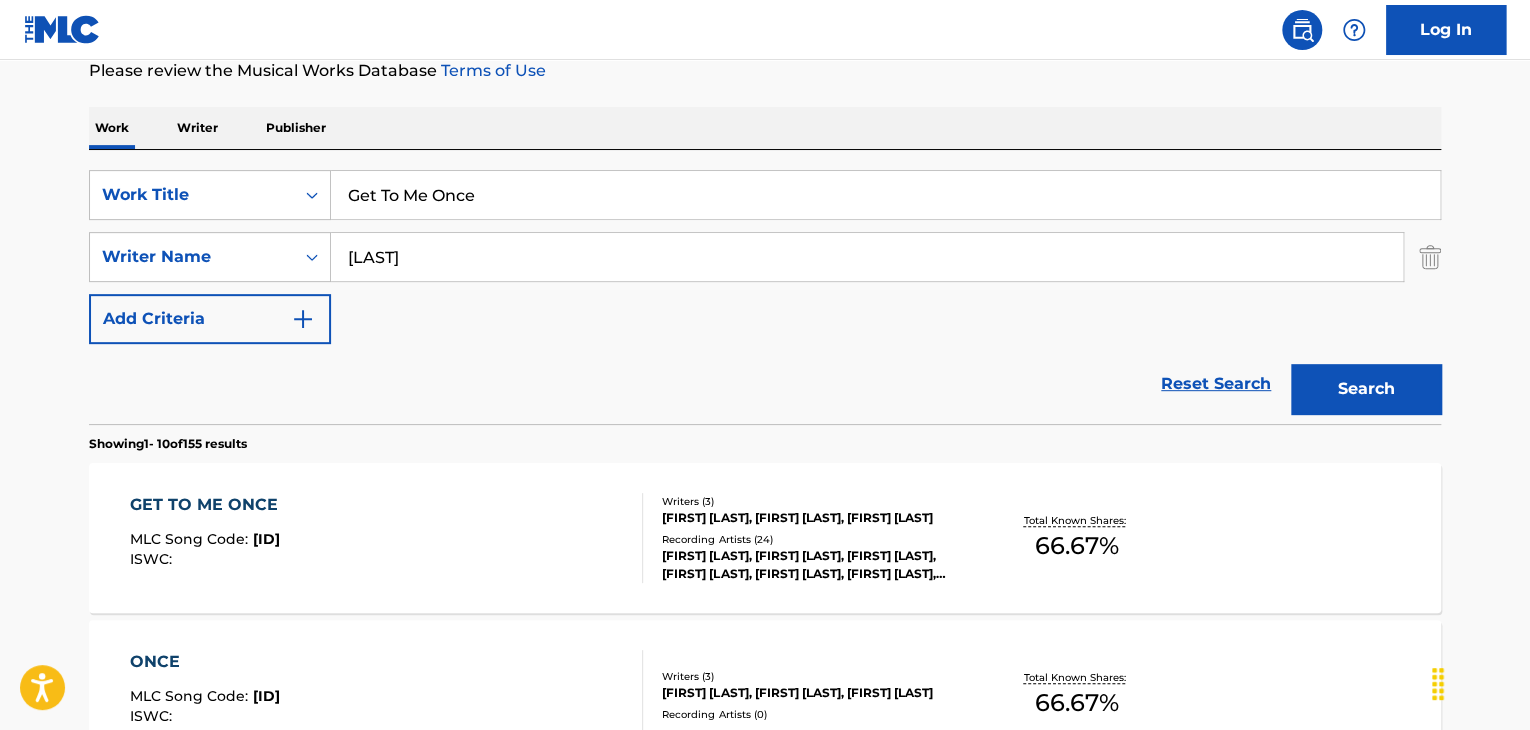 scroll, scrollTop: 246, scrollLeft: 0, axis: vertical 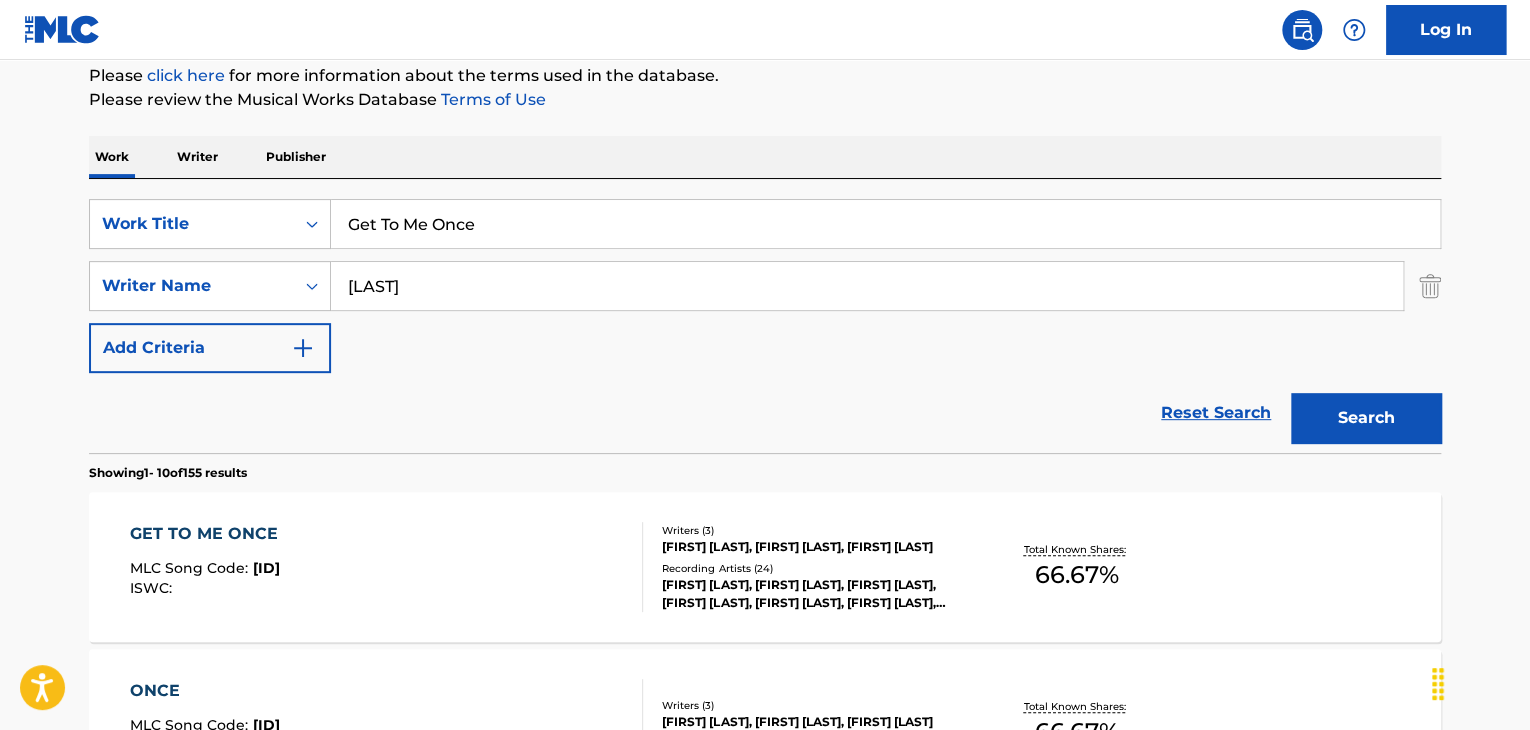 click on "Get To Me Once" at bounding box center [885, 224] 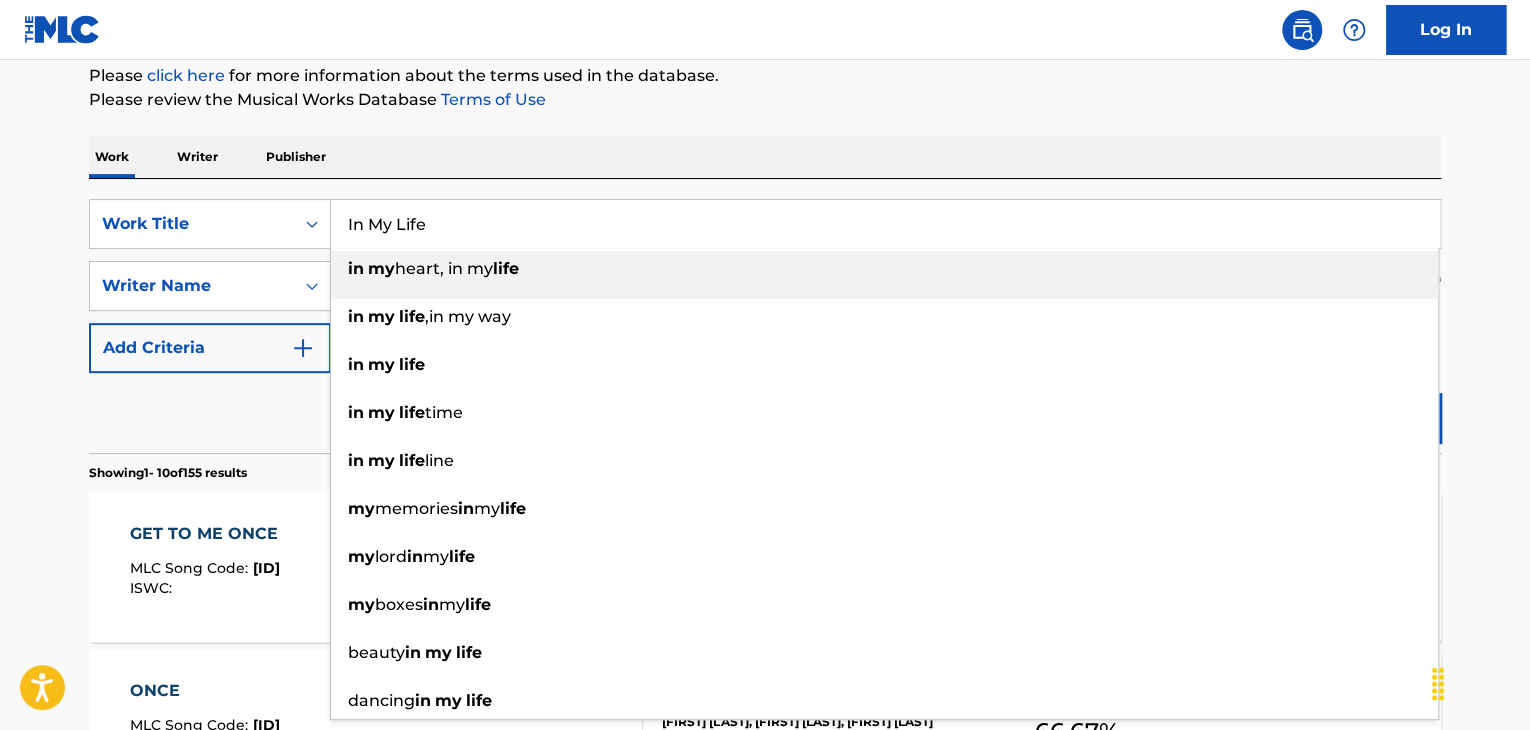type on "In My Life" 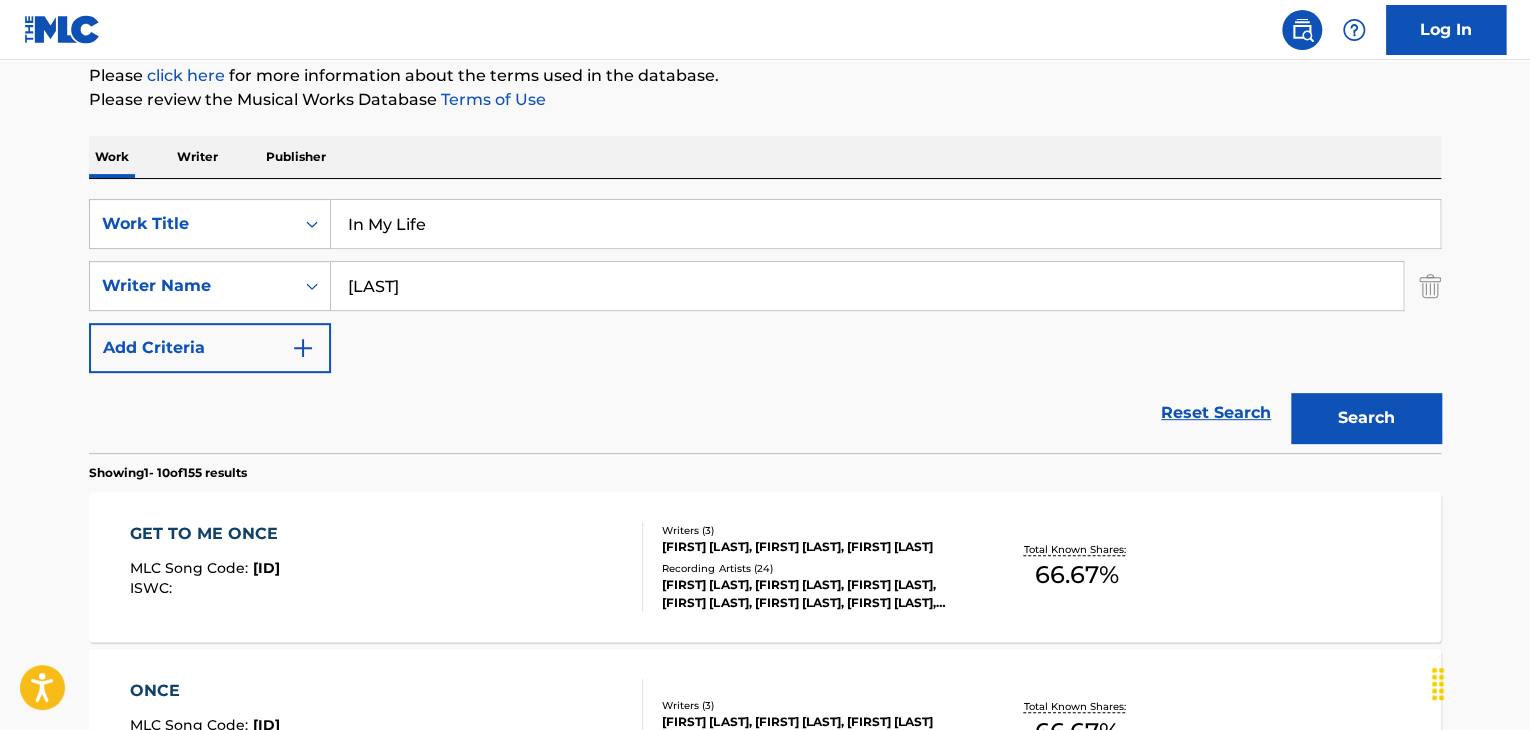paste on "[LAST]" 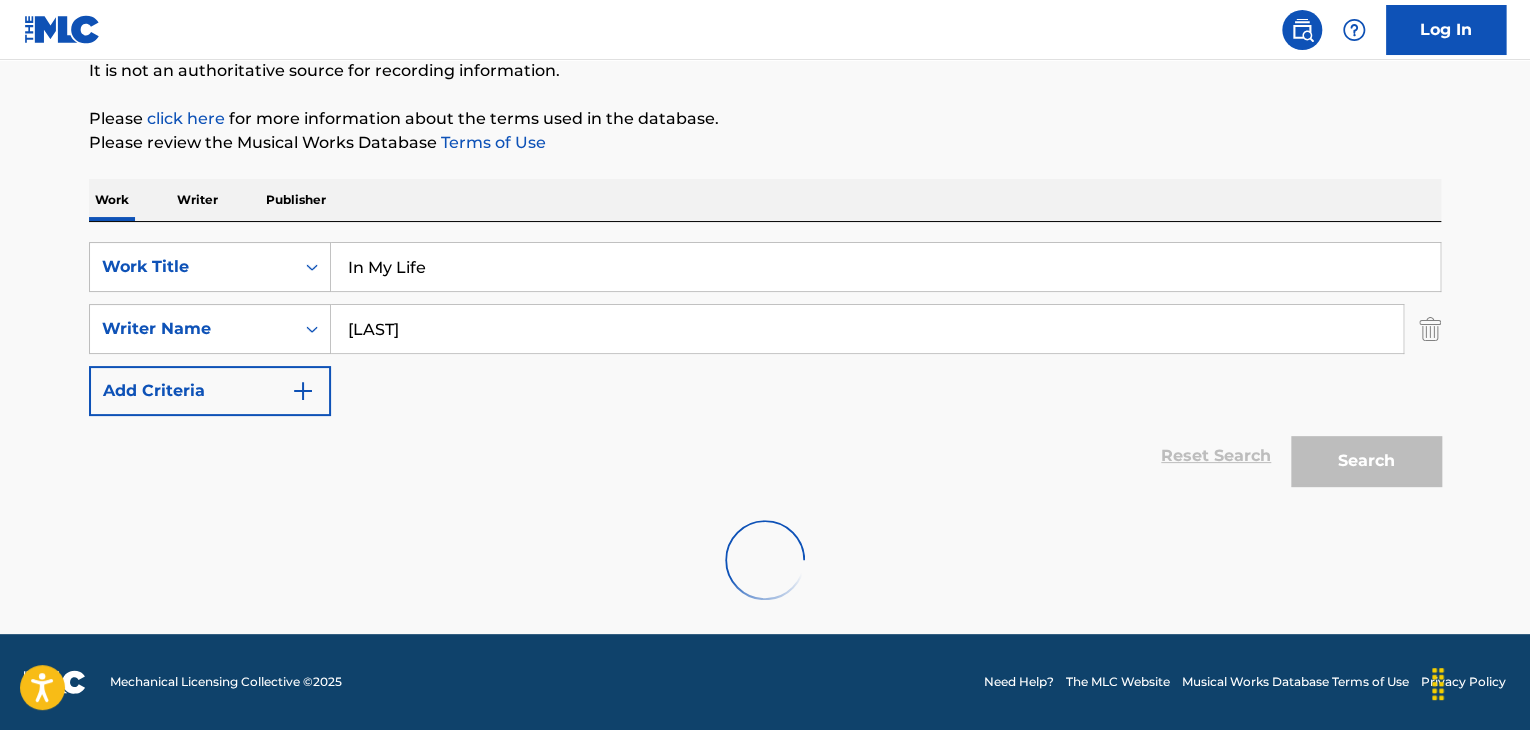 scroll, scrollTop: 246, scrollLeft: 0, axis: vertical 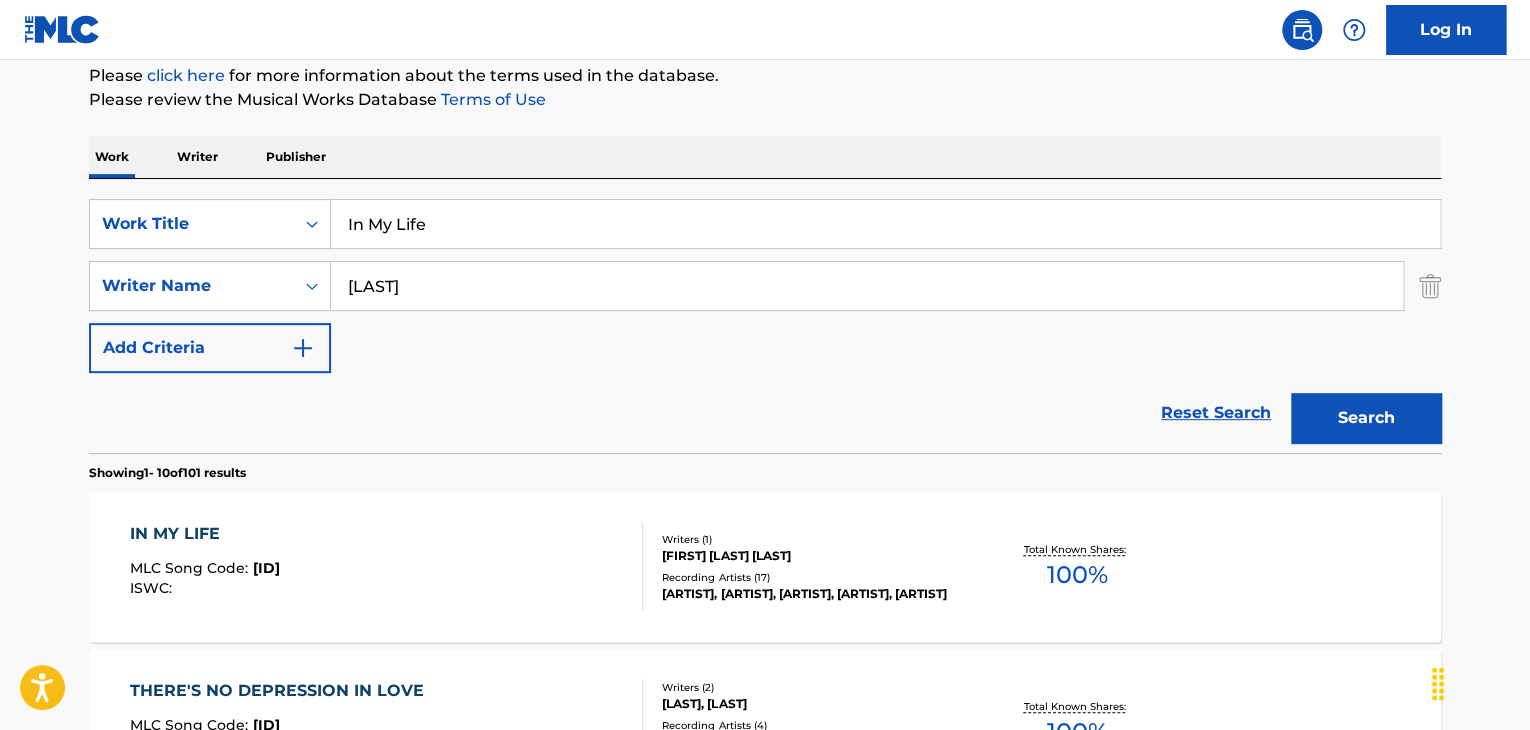 click on "IN MY LIFE" at bounding box center [205, 534] 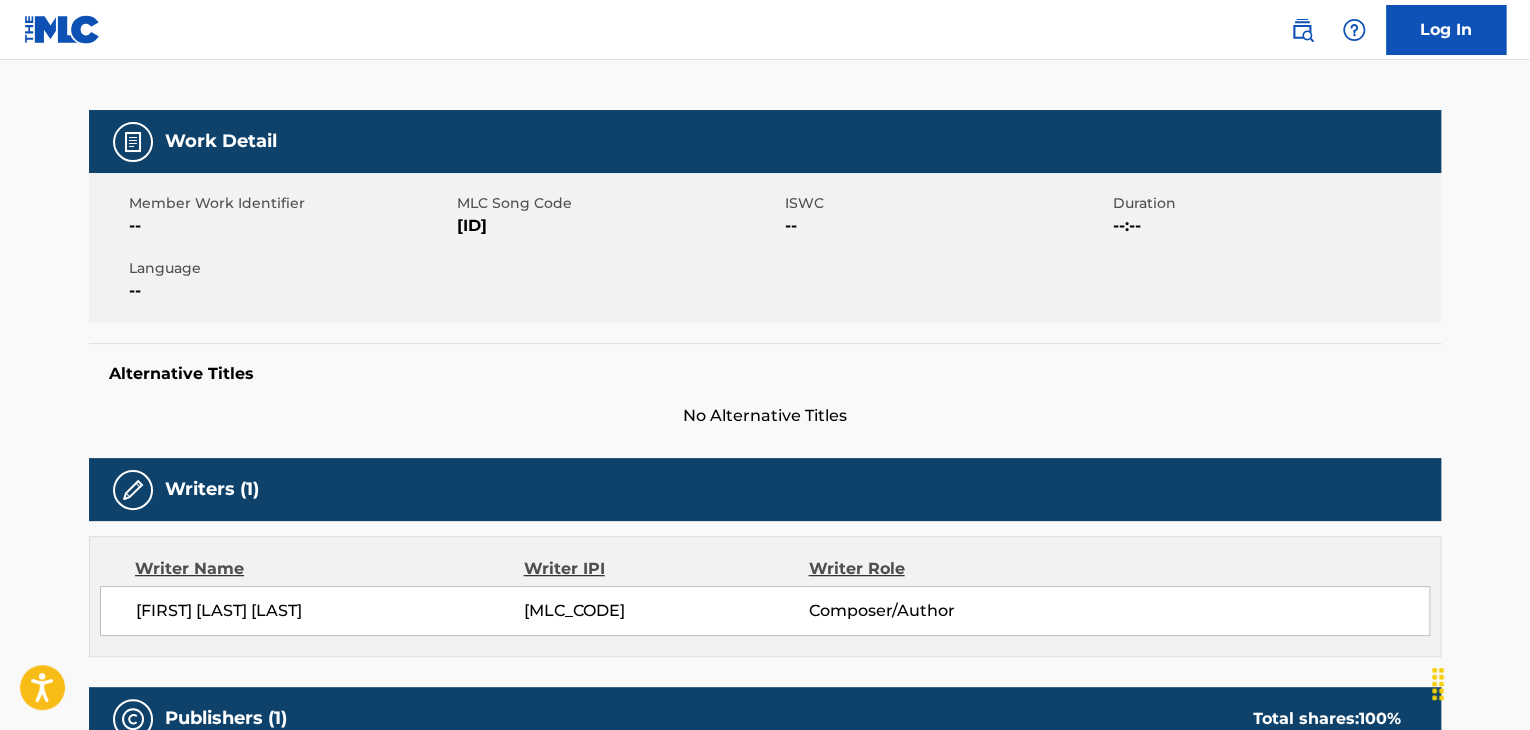 scroll, scrollTop: 0, scrollLeft: 0, axis: both 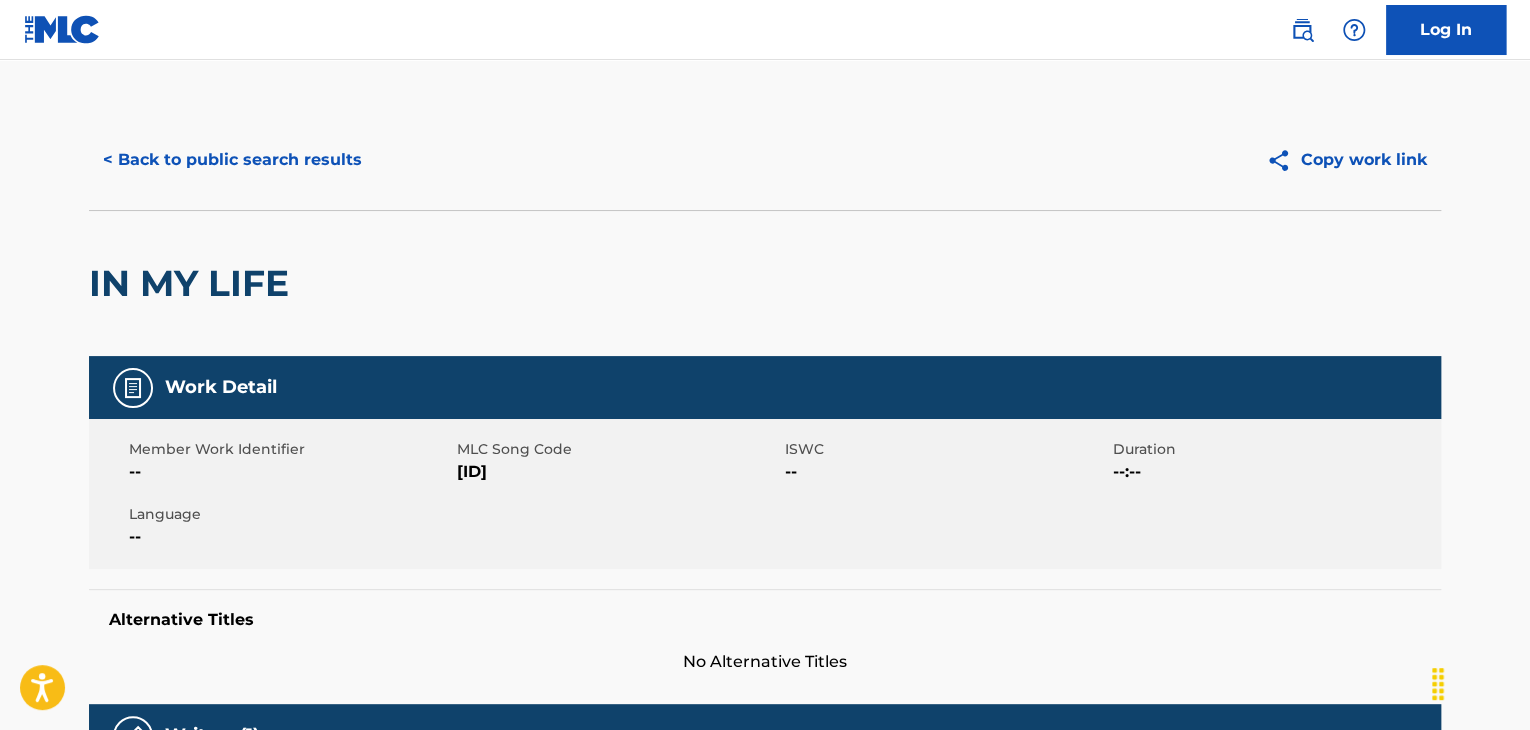 click on "[ID]" at bounding box center [618, 472] 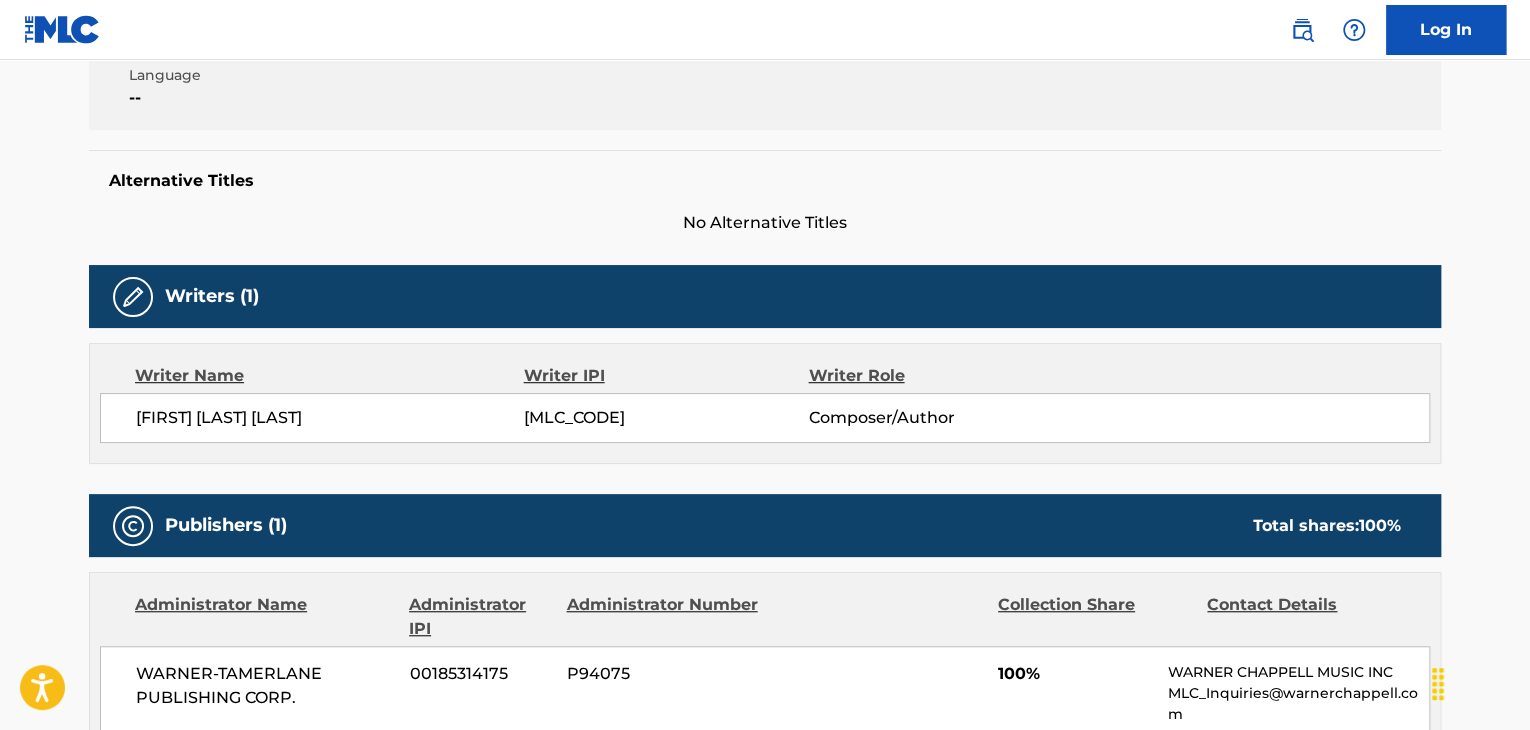 scroll, scrollTop: 466, scrollLeft: 0, axis: vertical 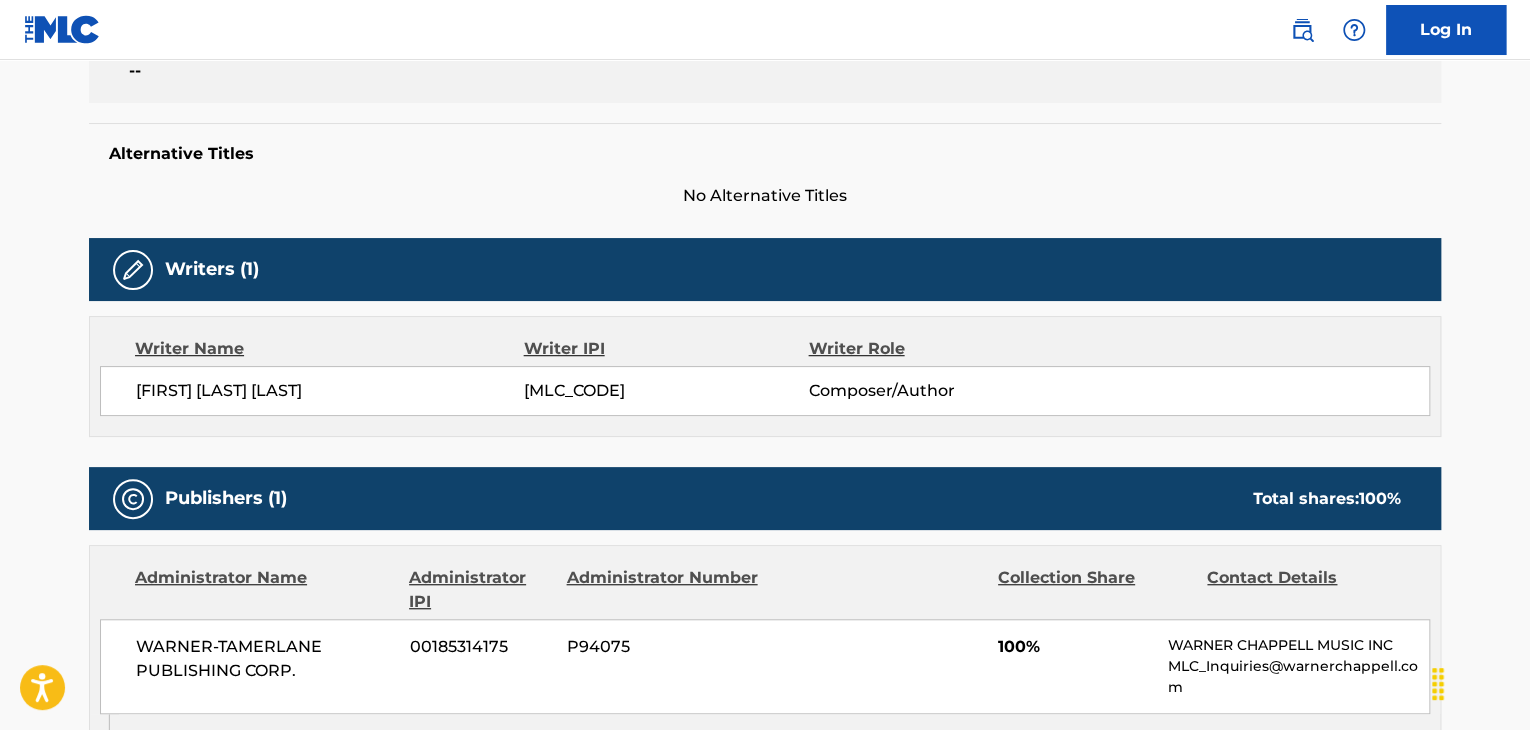 click on "[FIRST] [LAST] [LAST]" at bounding box center [330, 391] 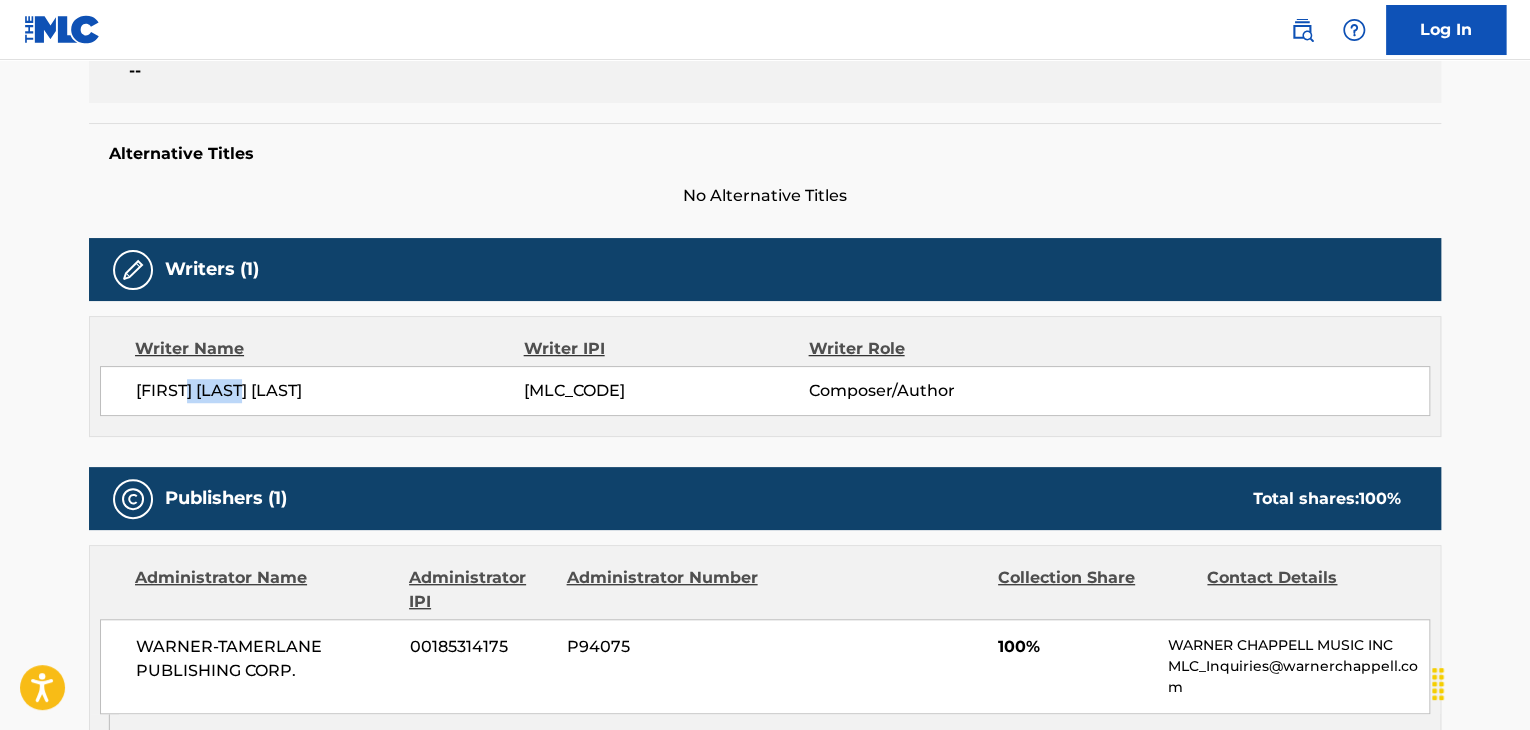 click on "[FIRST] [LAST] [LAST]" at bounding box center [330, 391] 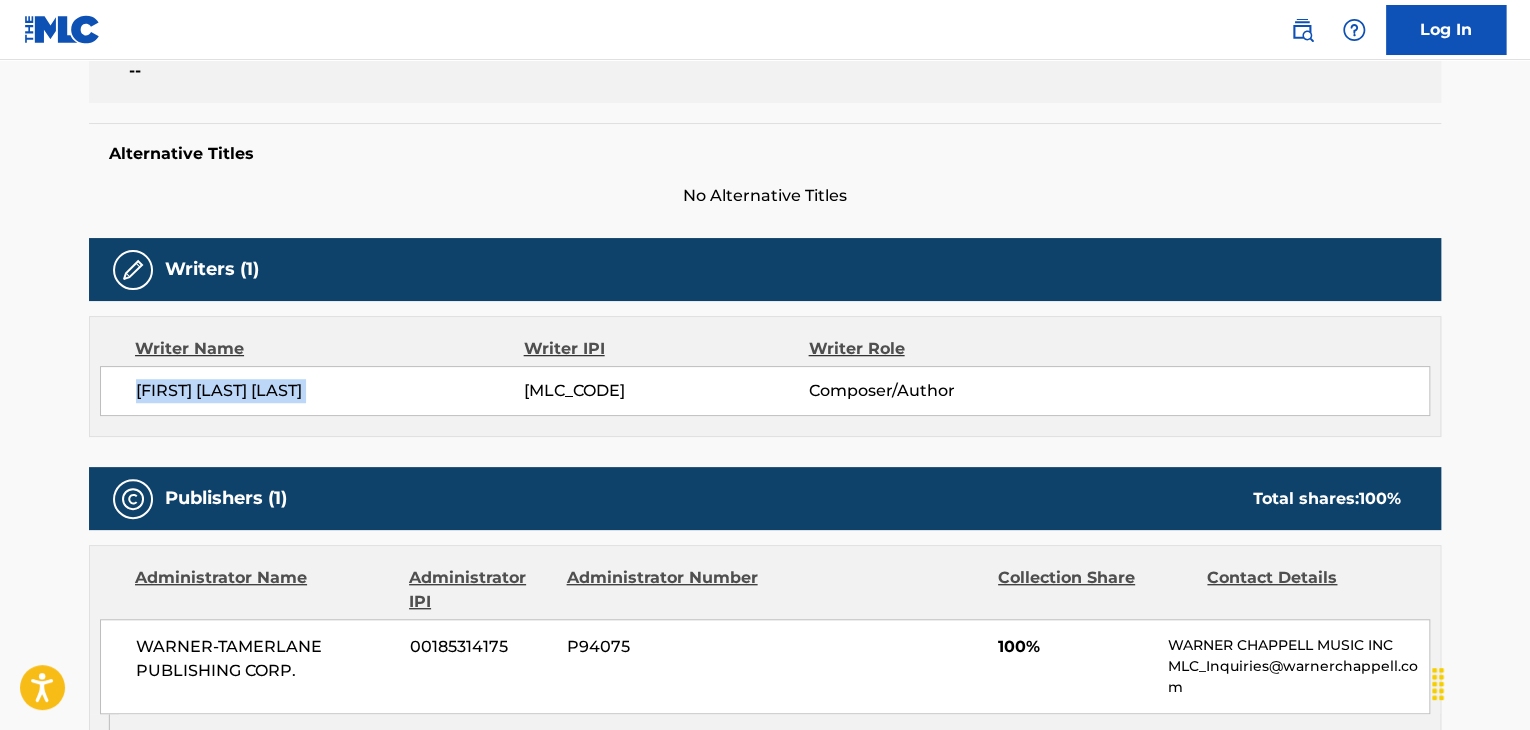 click on "[FIRST] [LAST] [LAST]" at bounding box center [330, 391] 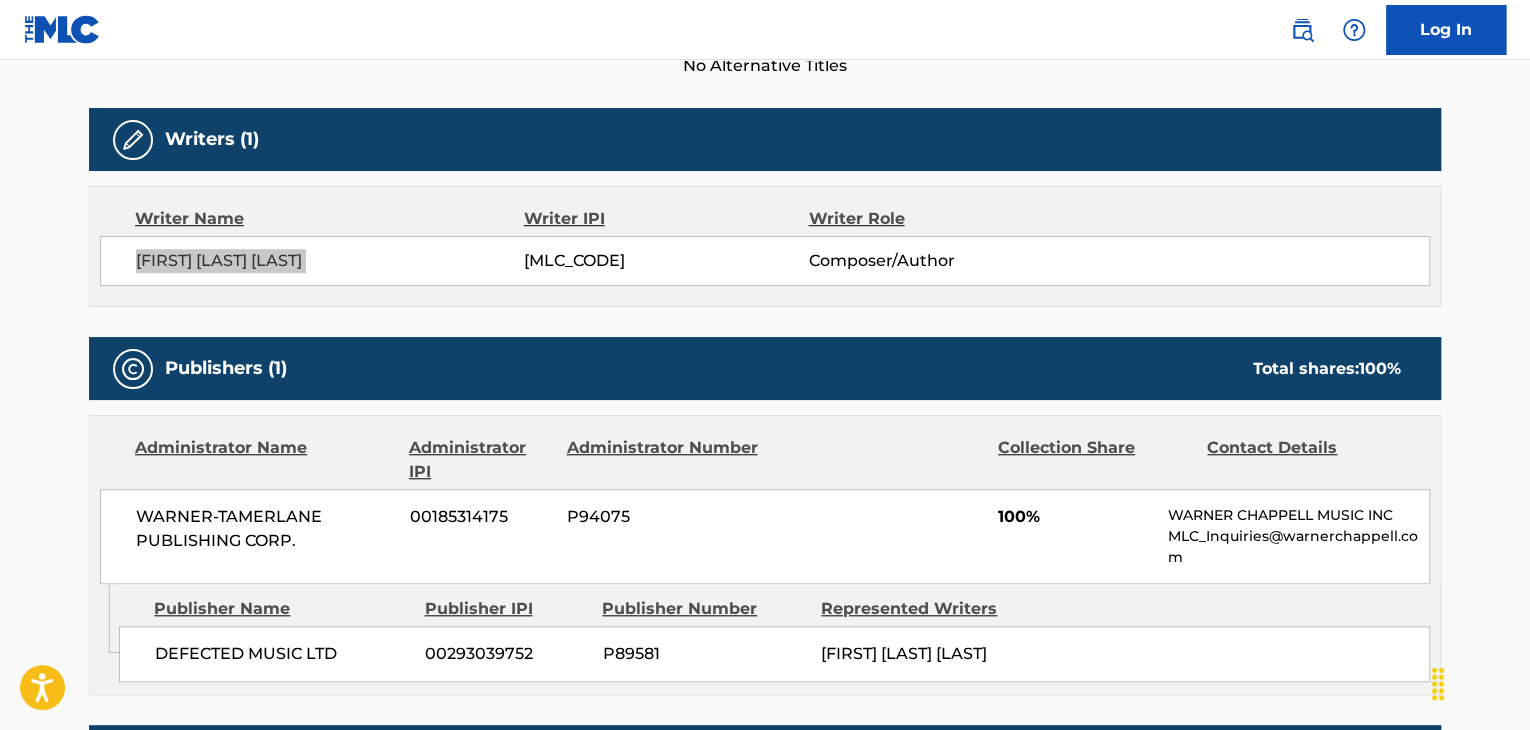 scroll, scrollTop: 733, scrollLeft: 0, axis: vertical 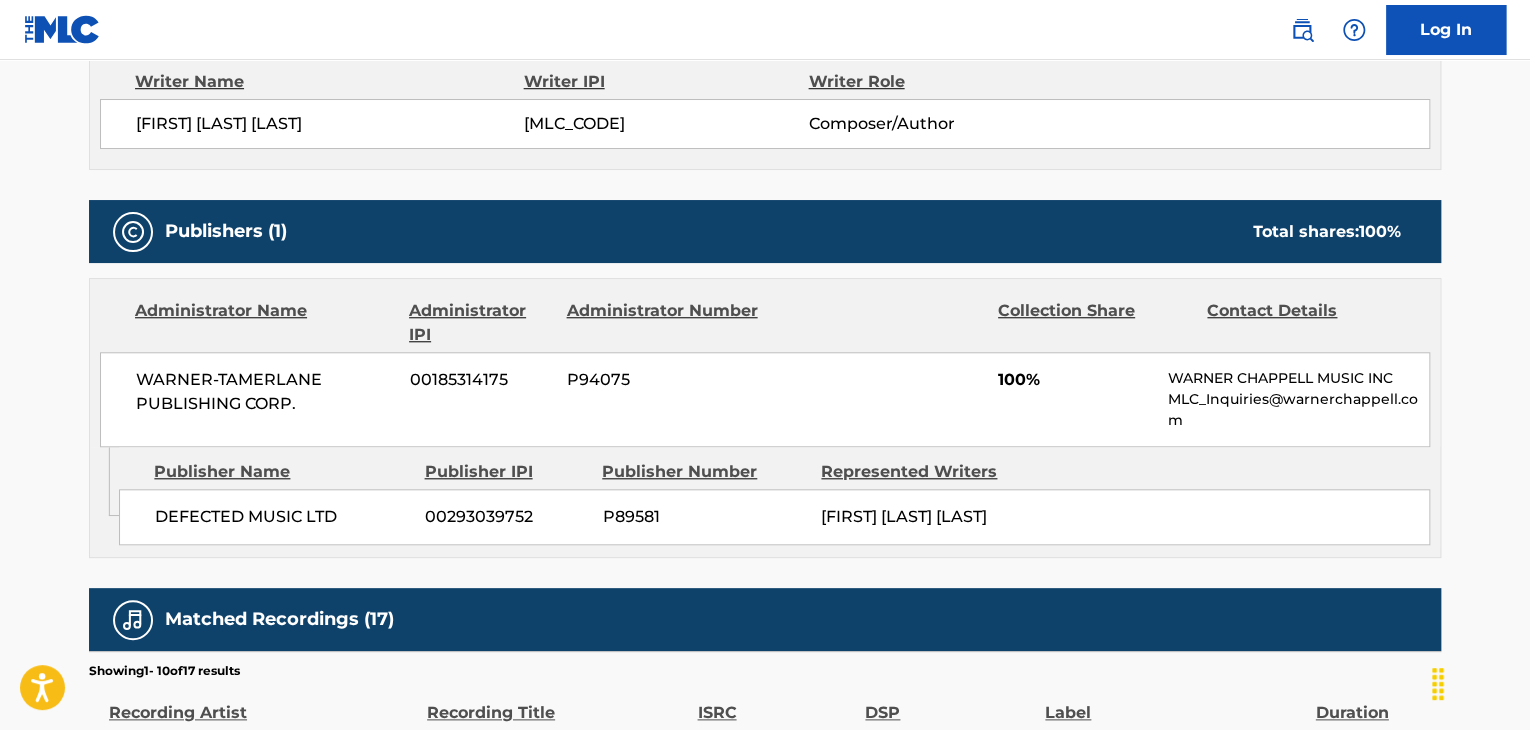 click on "DEFECTED MUSIC LTD" at bounding box center (282, 517) 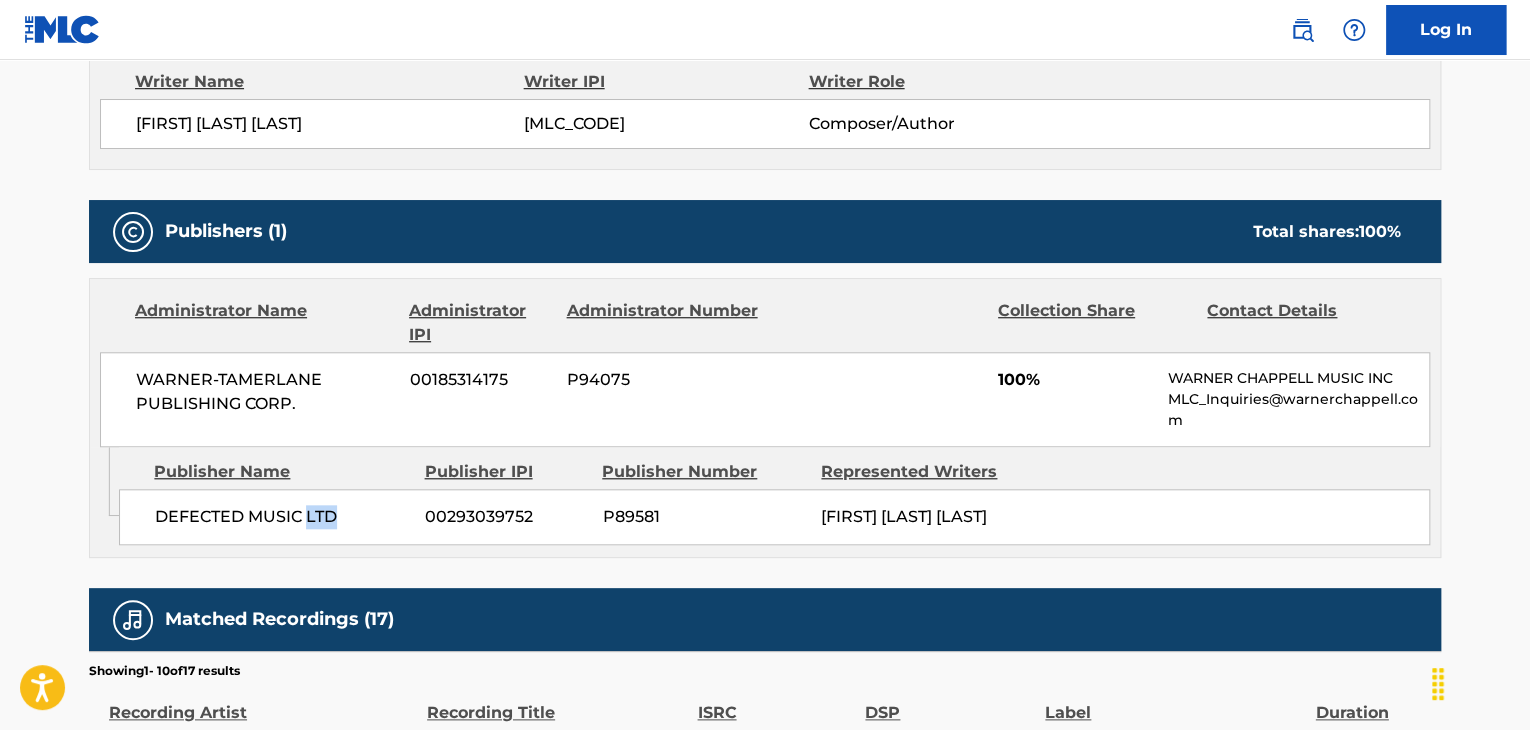 click on "DEFECTED MUSIC LTD" at bounding box center (282, 517) 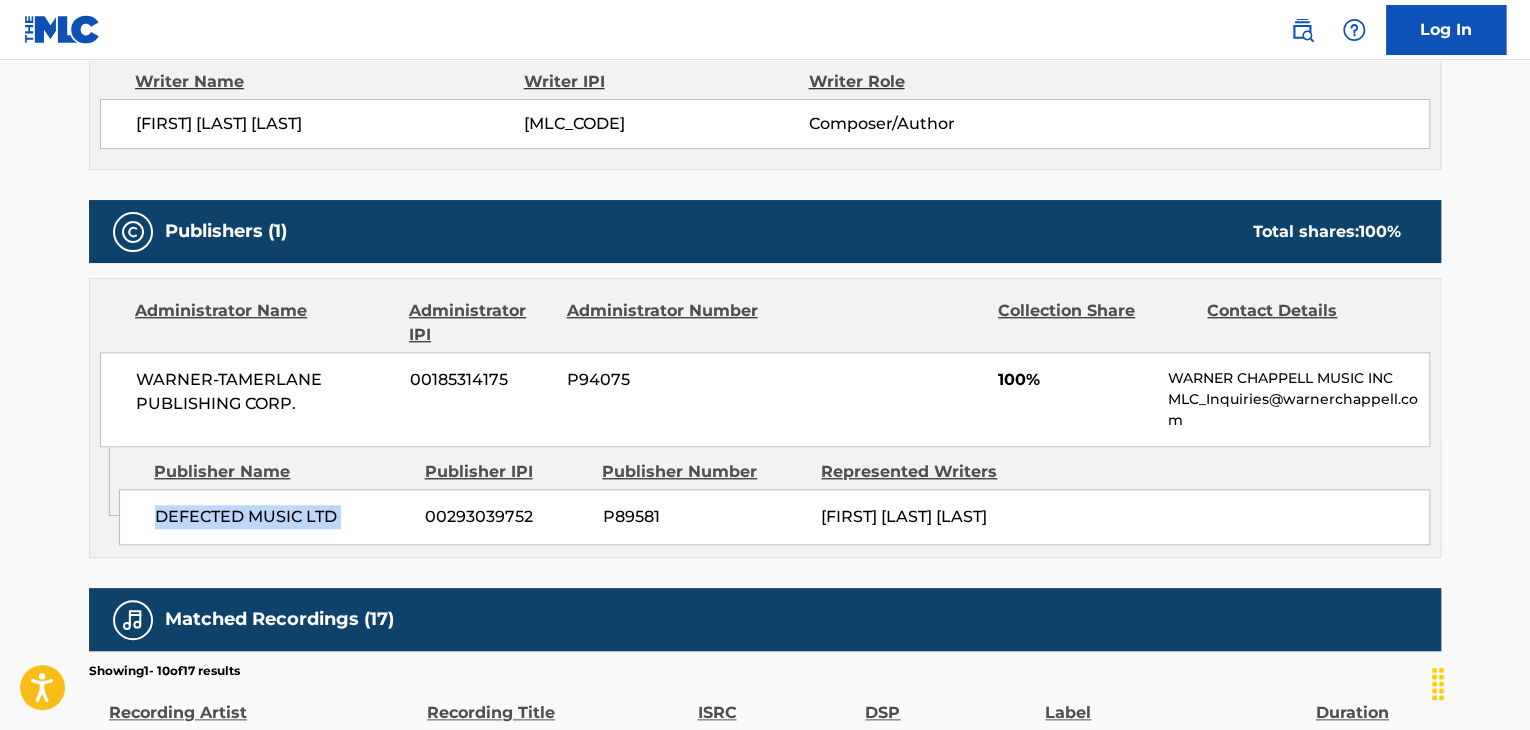click on "DEFECTED MUSIC LTD" at bounding box center [282, 517] 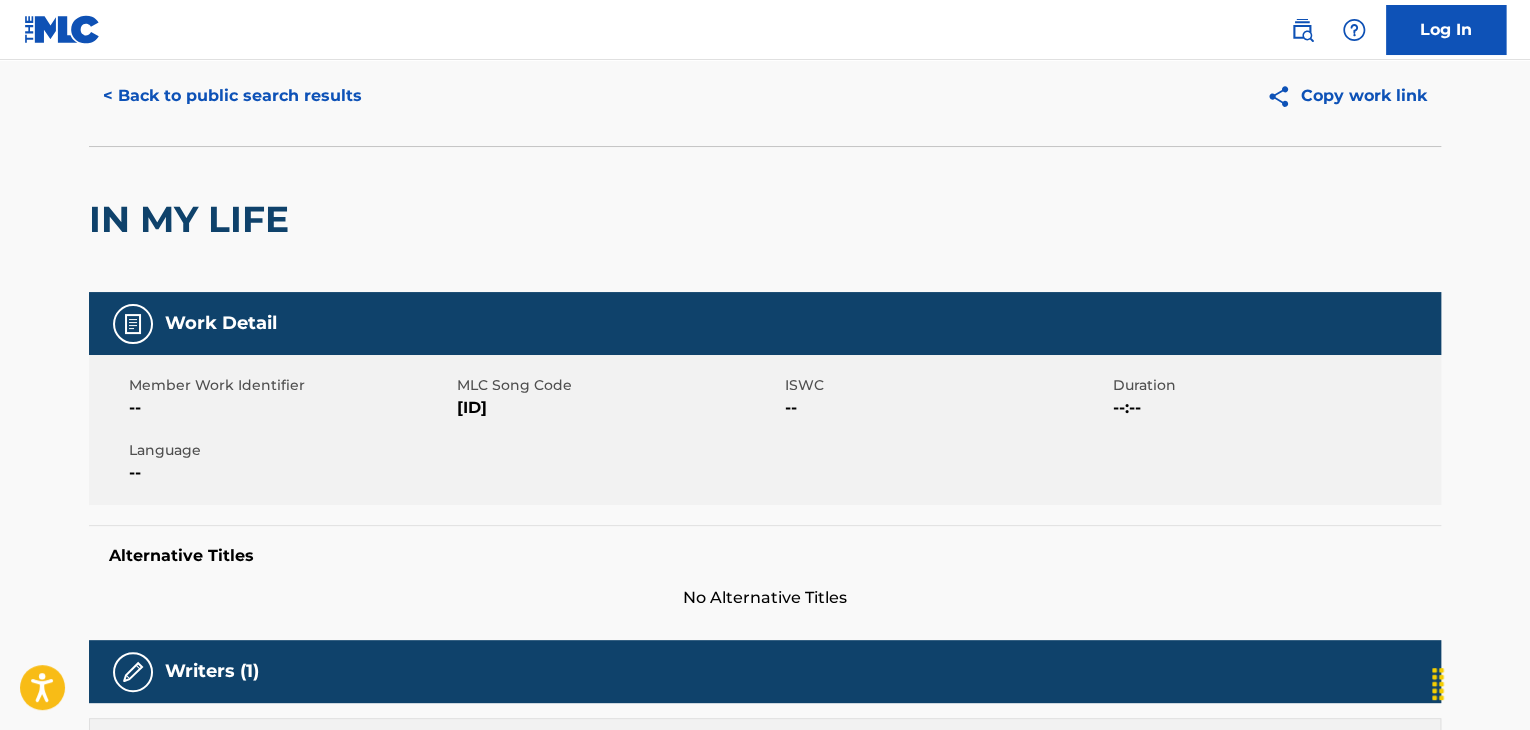 scroll, scrollTop: 0, scrollLeft: 0, axis: both 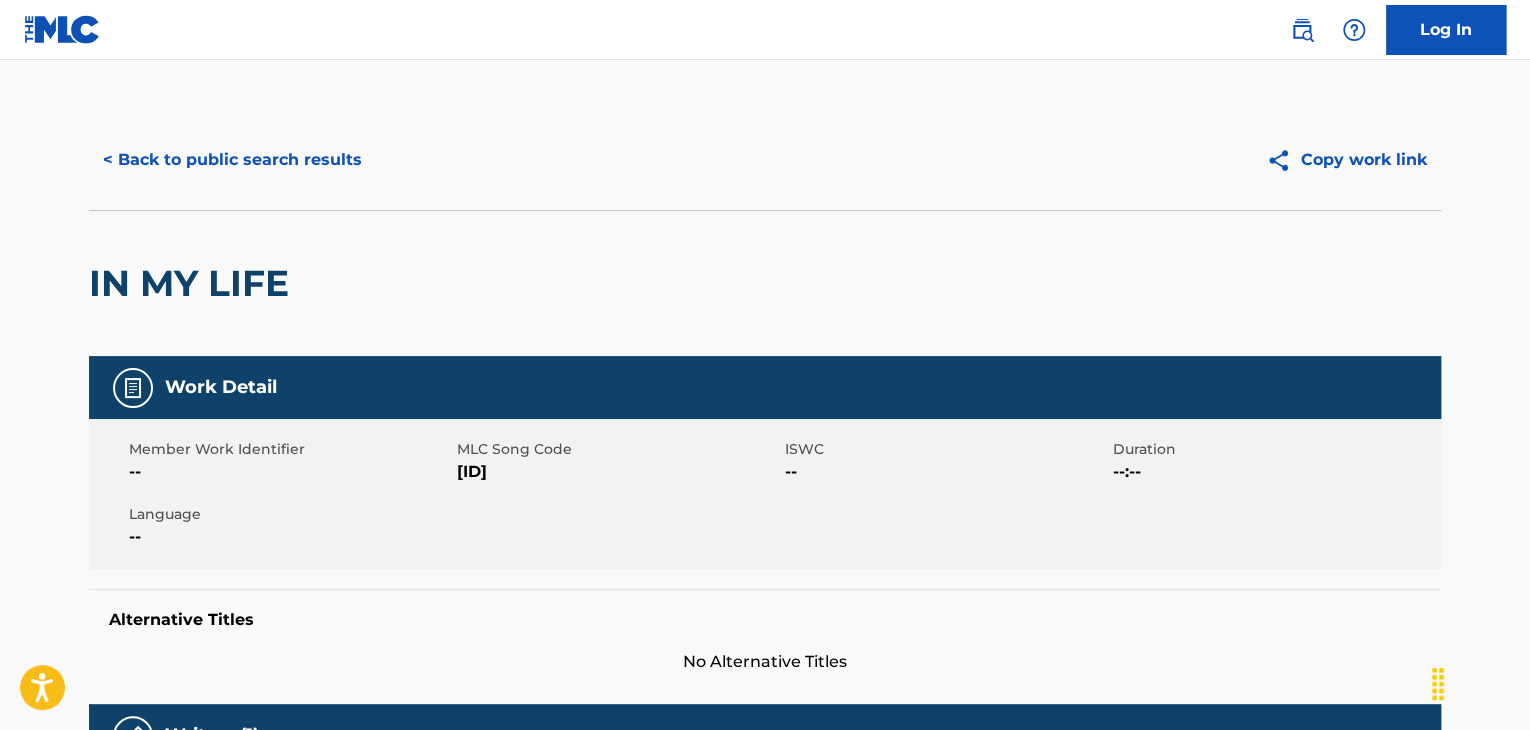 click on "< Back to public search results" at bounding box center [232, 160] 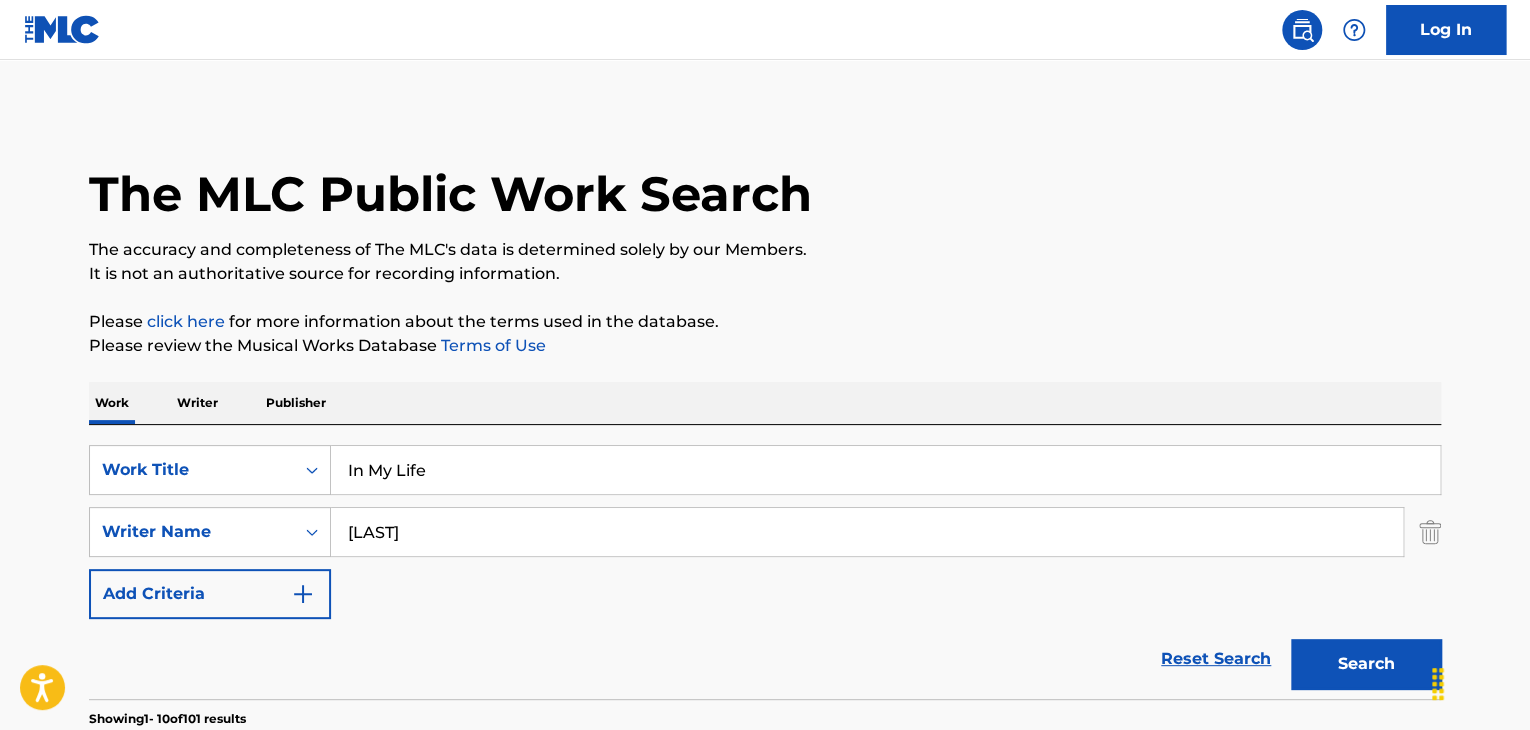 scroll, scrollTop: 246, scrollLeft: 0, axis: vertical 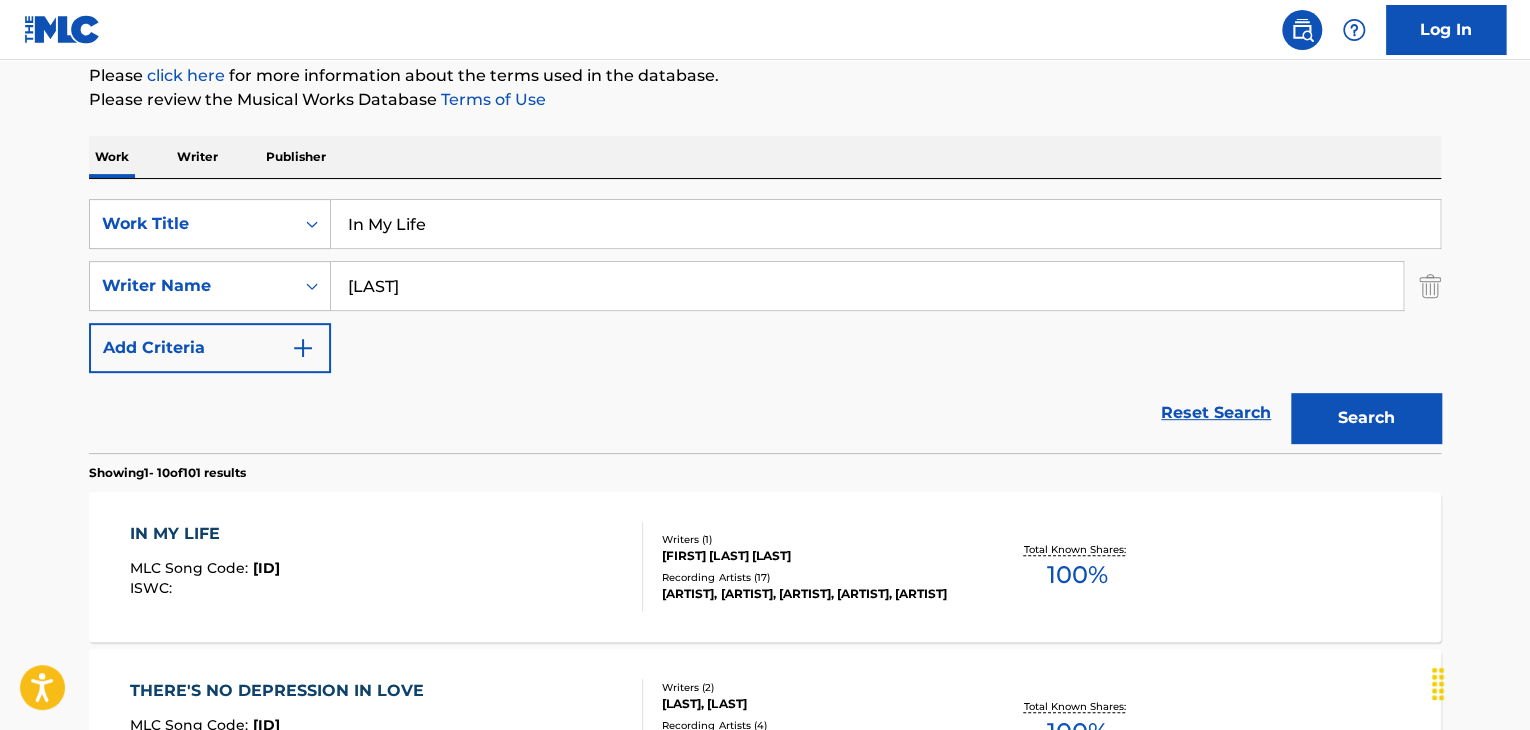 click on "In My Life" at bounding box center (885, 224) 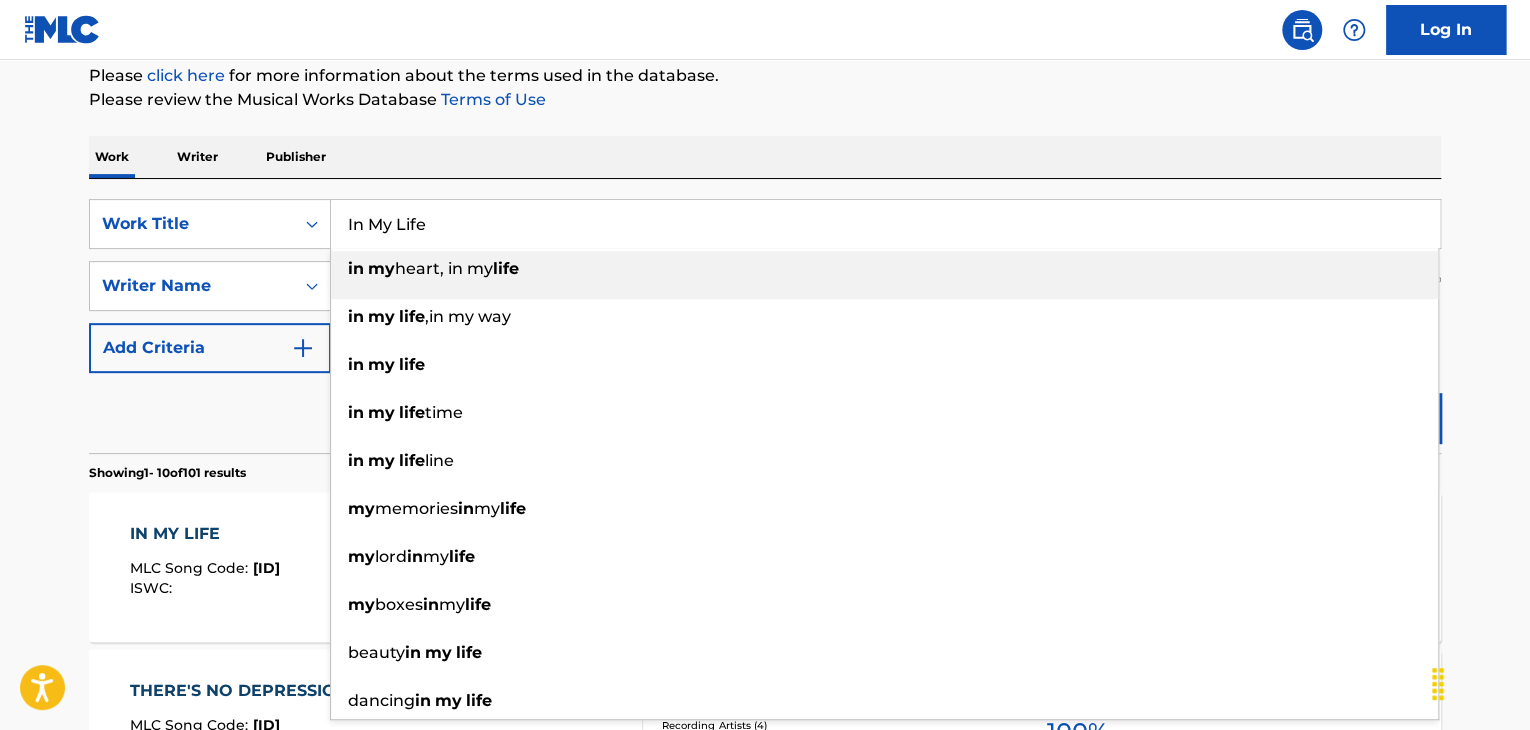 paste on "[LAST] [LAST] [LAST] [LAST]" 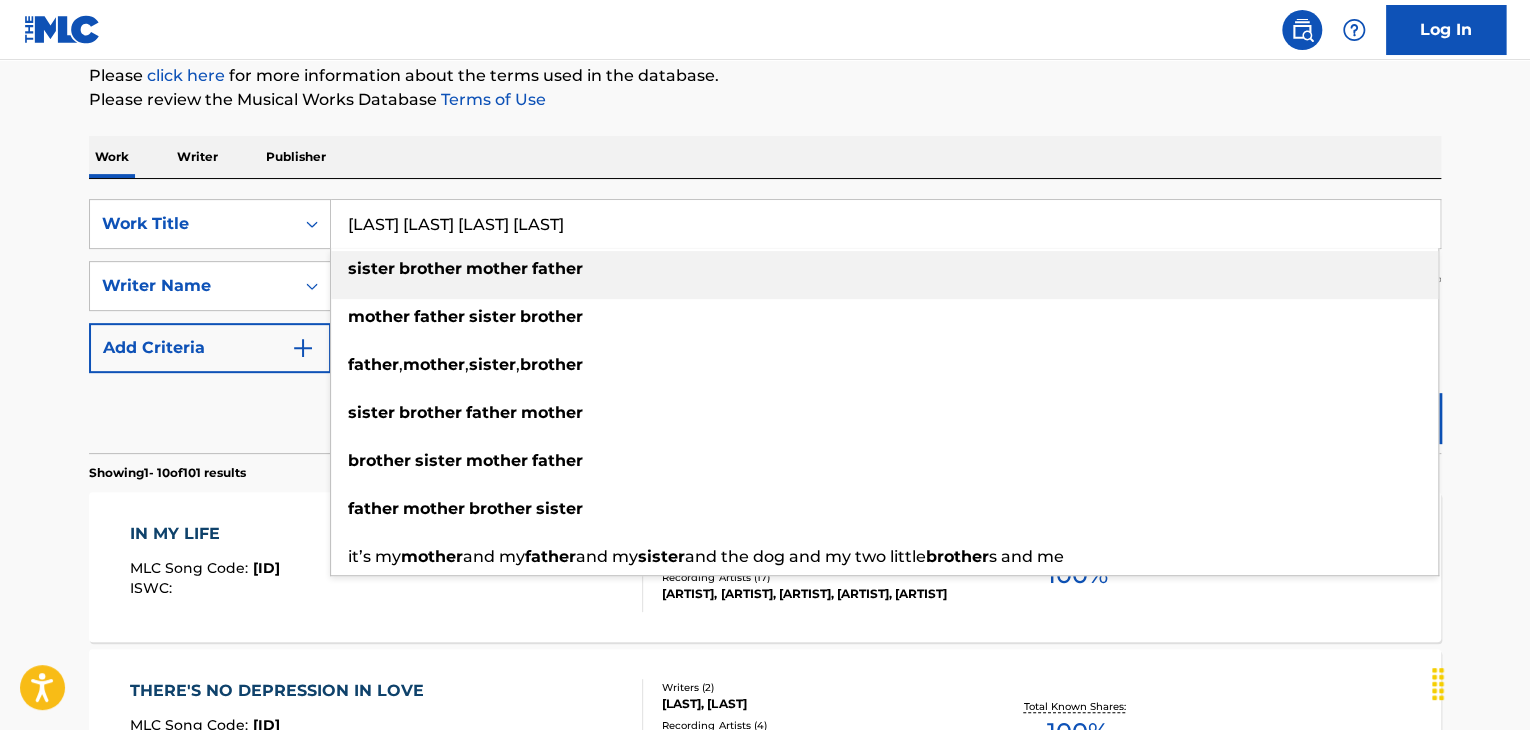 type on "[LAST] [LAST] [LAST] [LAST]" 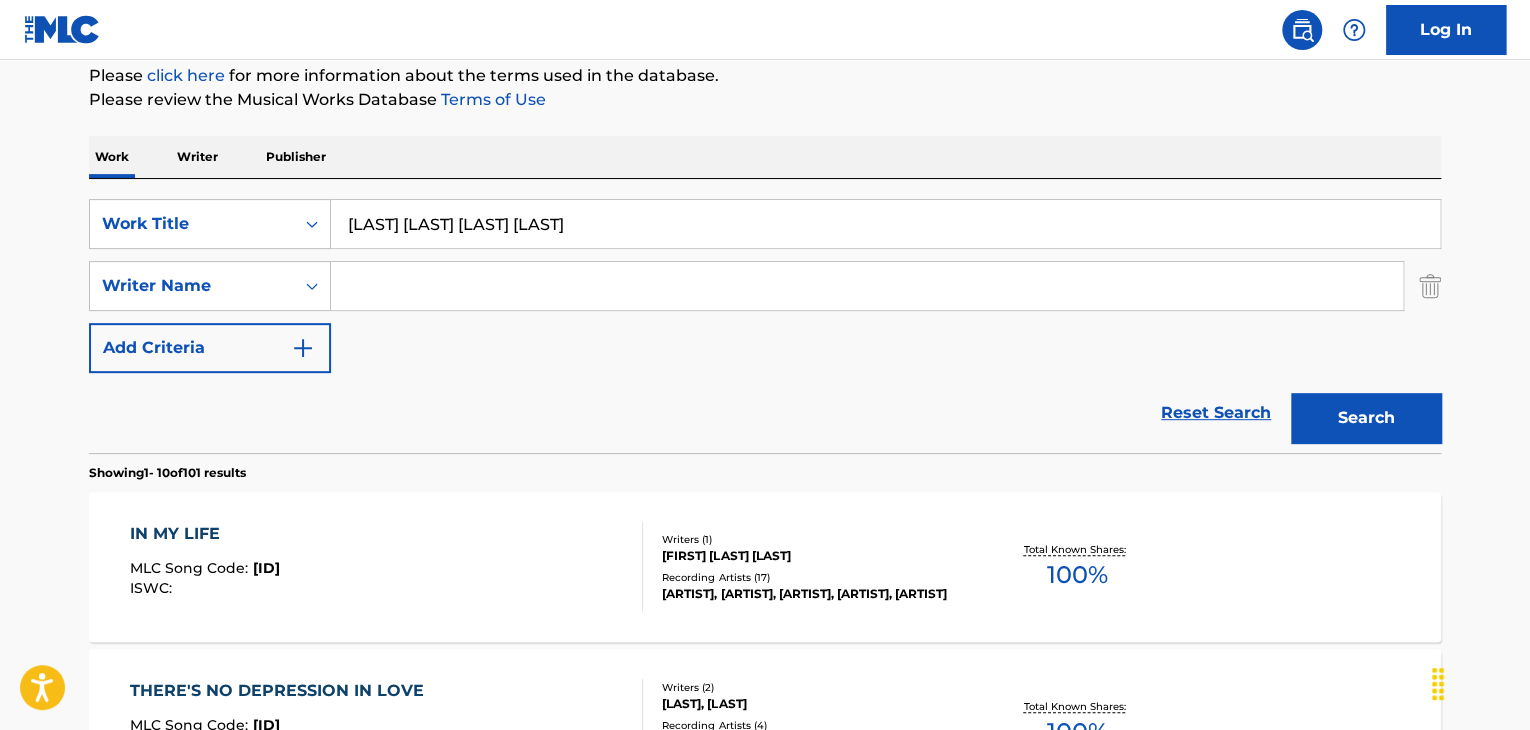 type on "\" 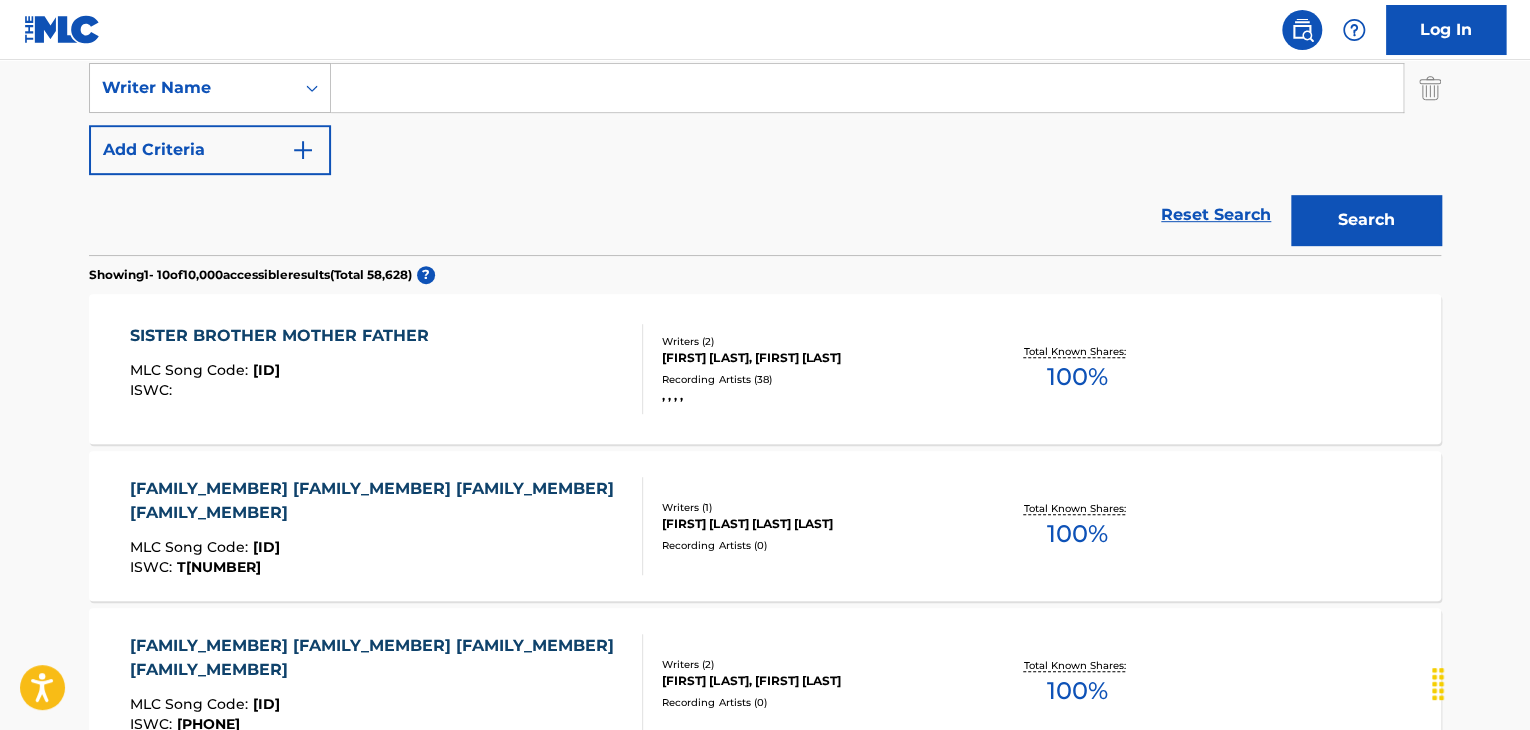 scroll, scrollTop: 446, scrollLeft: 0, axis: vertical 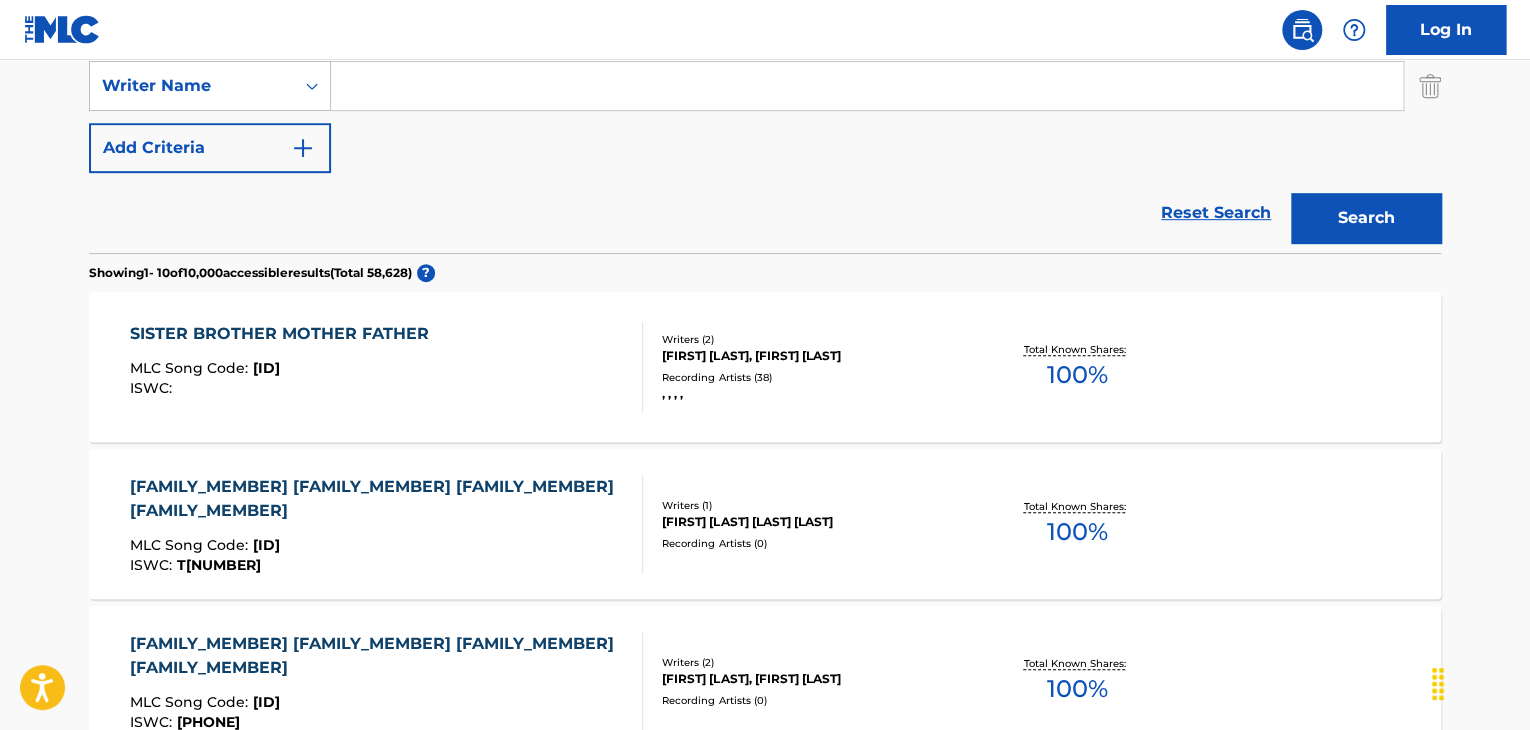 click on "SISTER BROTHER MOTHER FATHER" at bounding box center [284, 334] 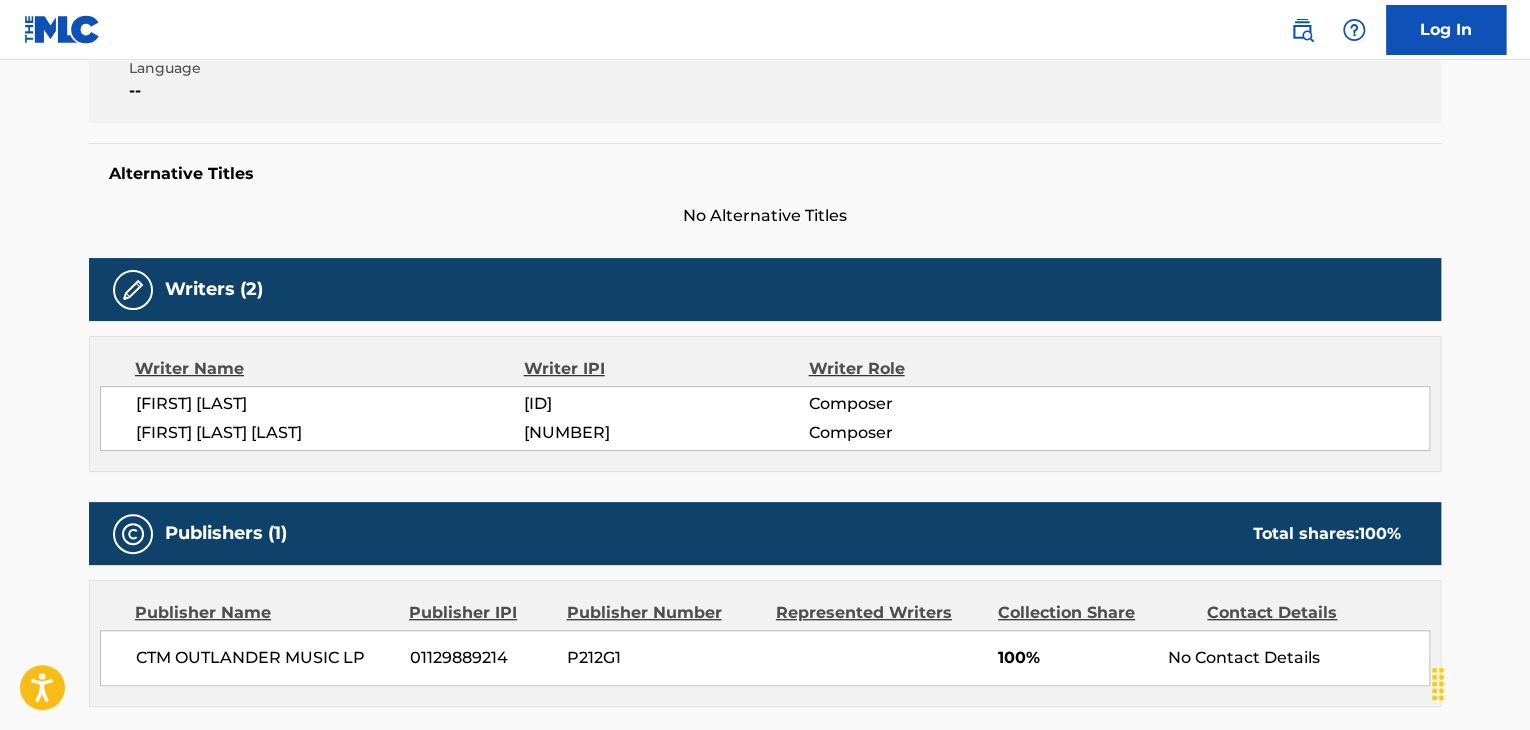 scroll, scrollTop: 0, scrollLeft: 0, axis: both 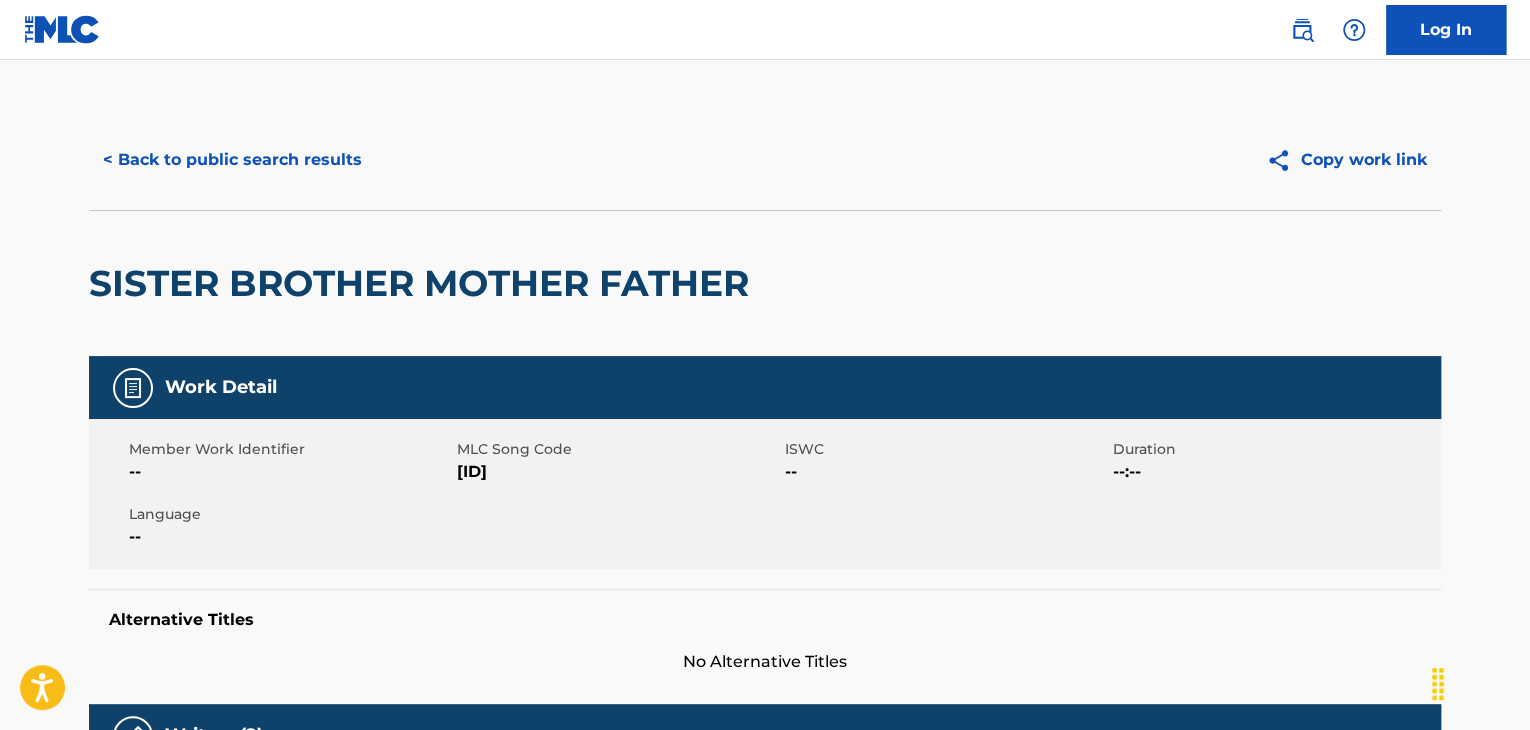 click on "[ID]" at bounding box center (618, 472) 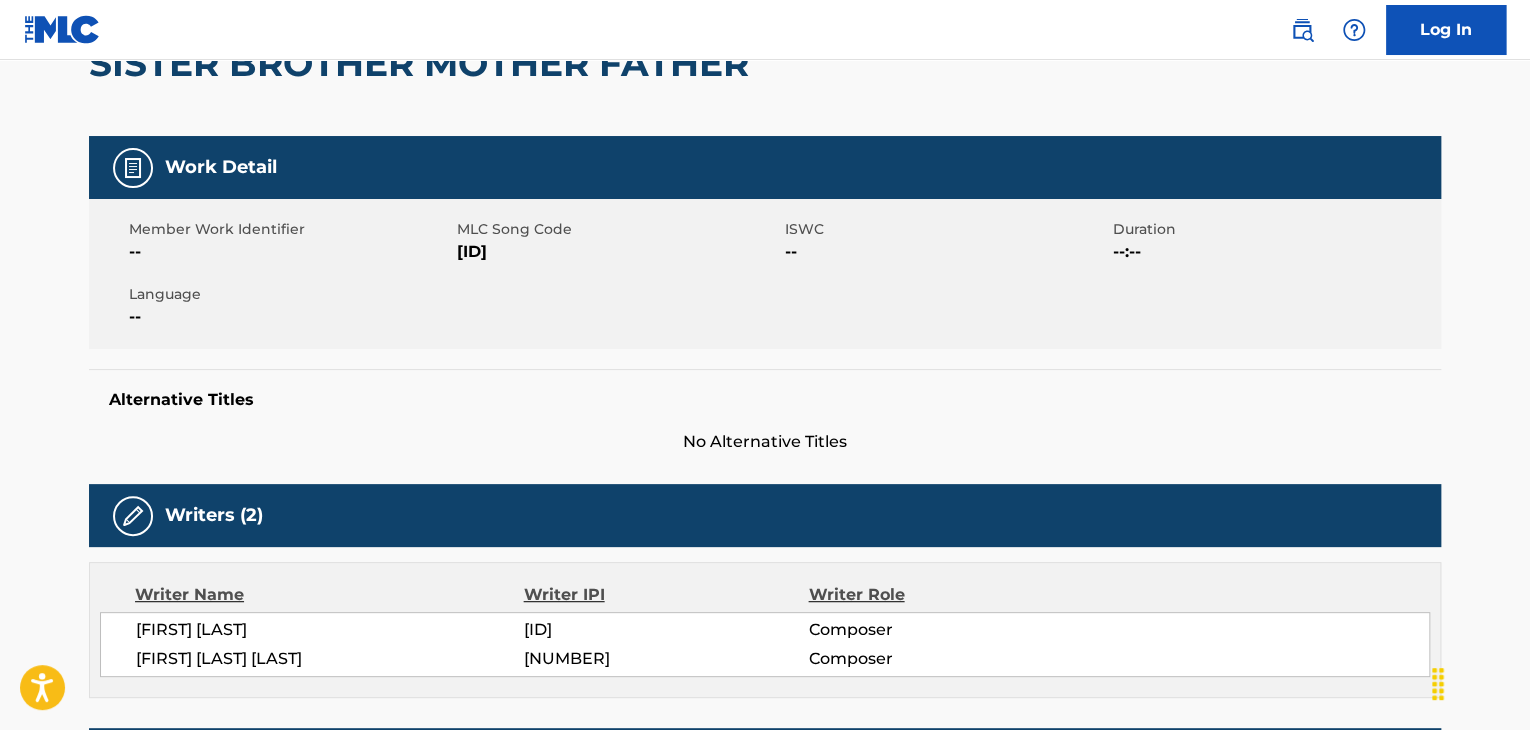 scroll, scrollTop: 400, scrollLeft: 0, axis: vertical 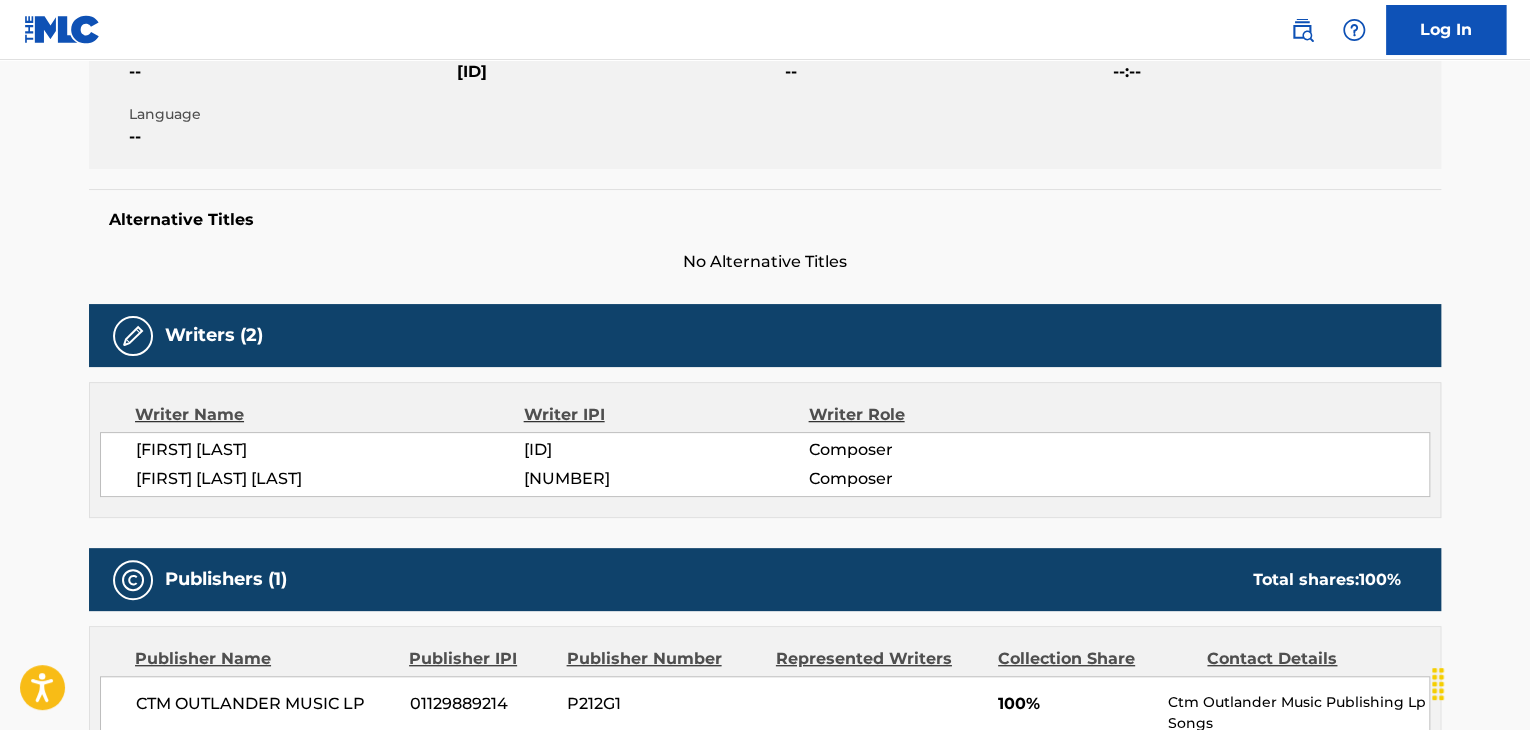 click on "[FIRST] [LAST] [LAST]" at bounding box center (330, 479) 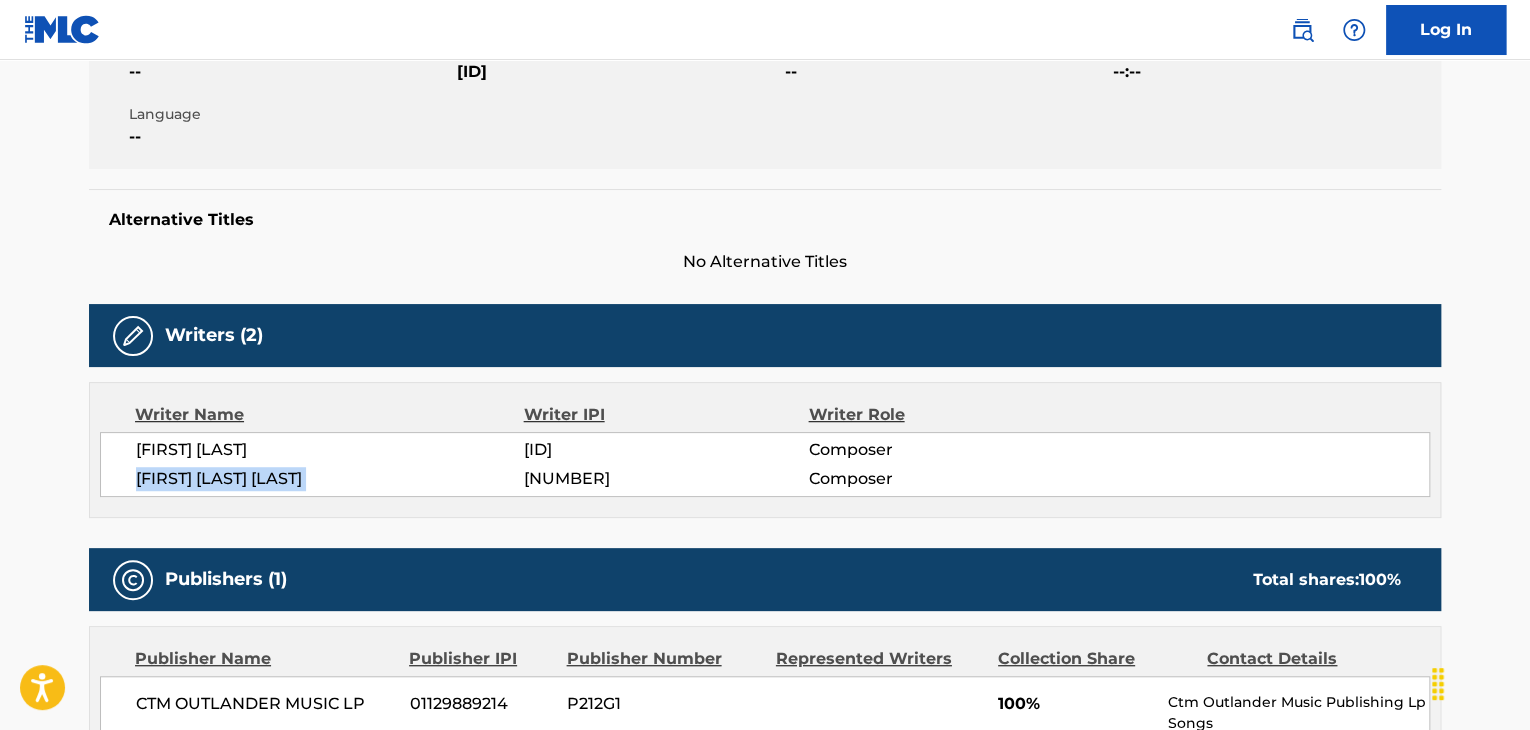 click on "[FIRST] [LAST] [LAST]" at bounding box center [330, 479] 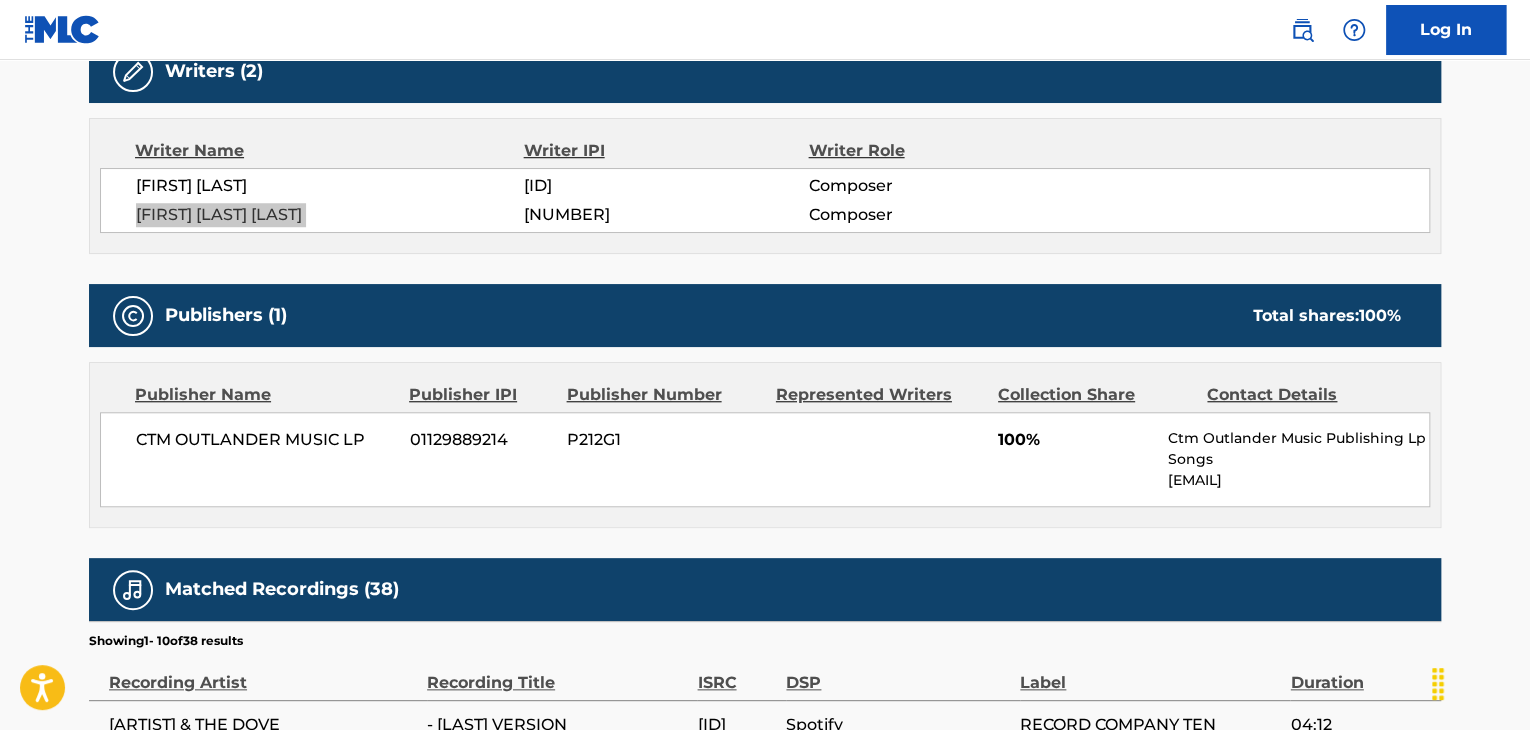scroll, scrollTop: 666, scrollLeft: 0, axis: vertical 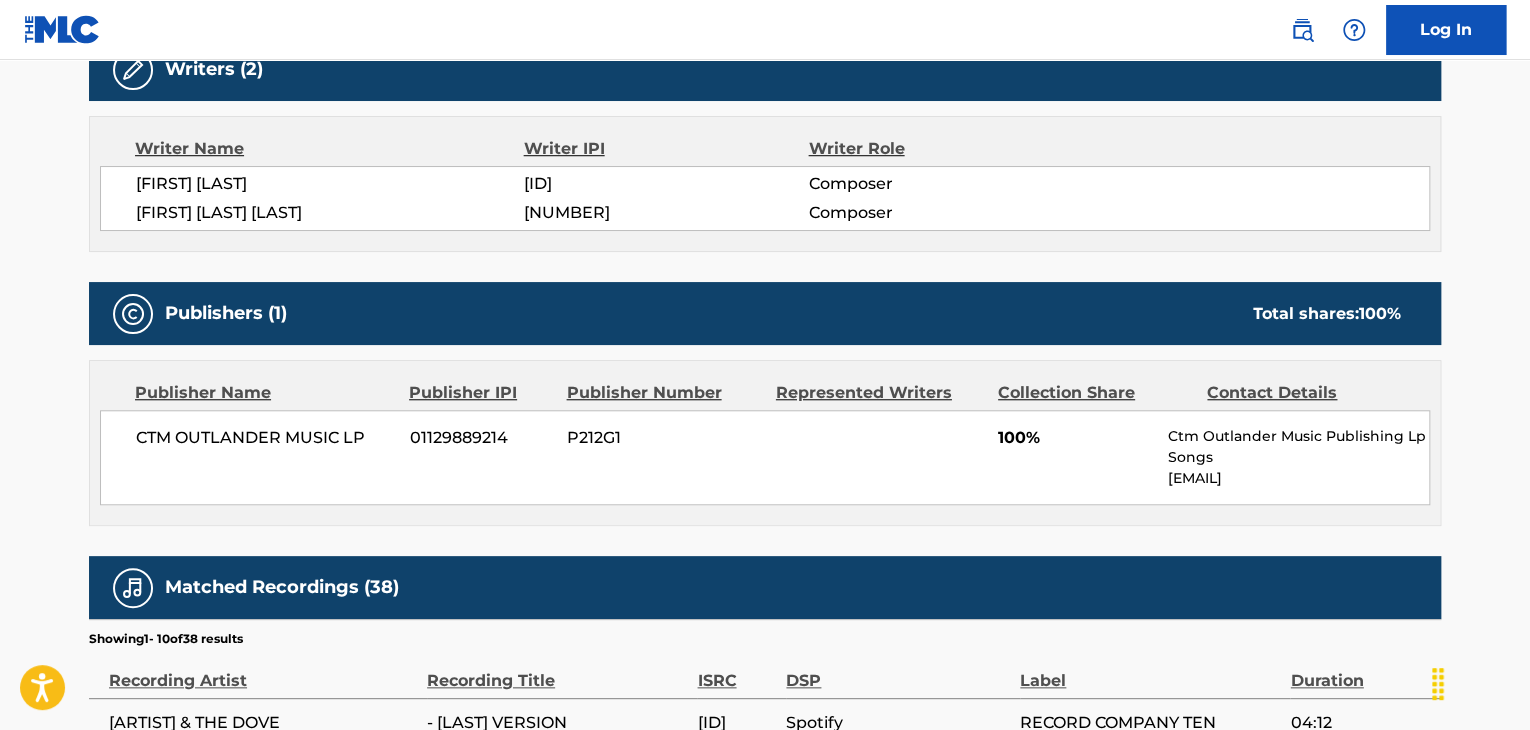 click on "CTM OUTLANDER MUSIC LP" at bounding box center [265, 438] 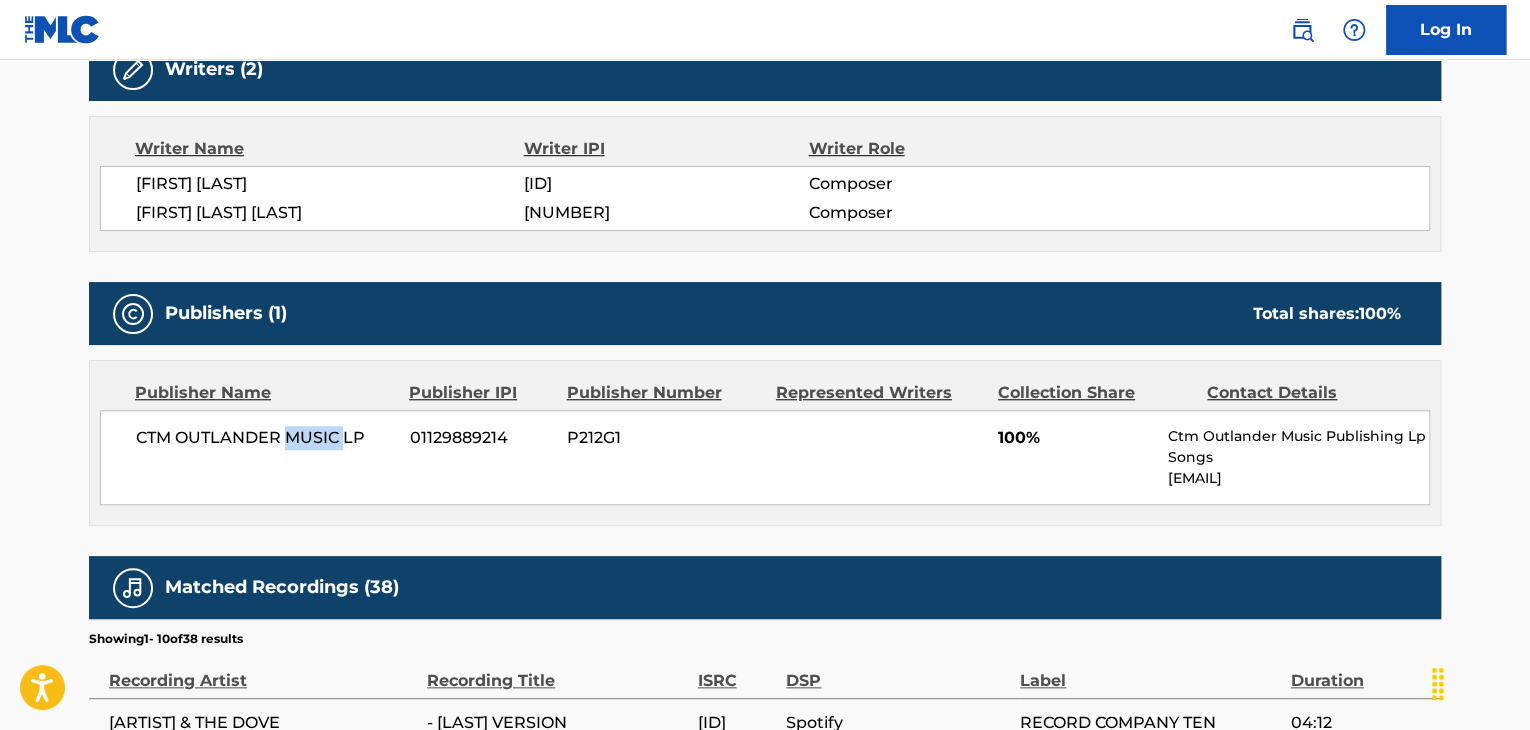 click on "CTM OUTLANDER MUSIC LP" at bounding box center [265, 438] 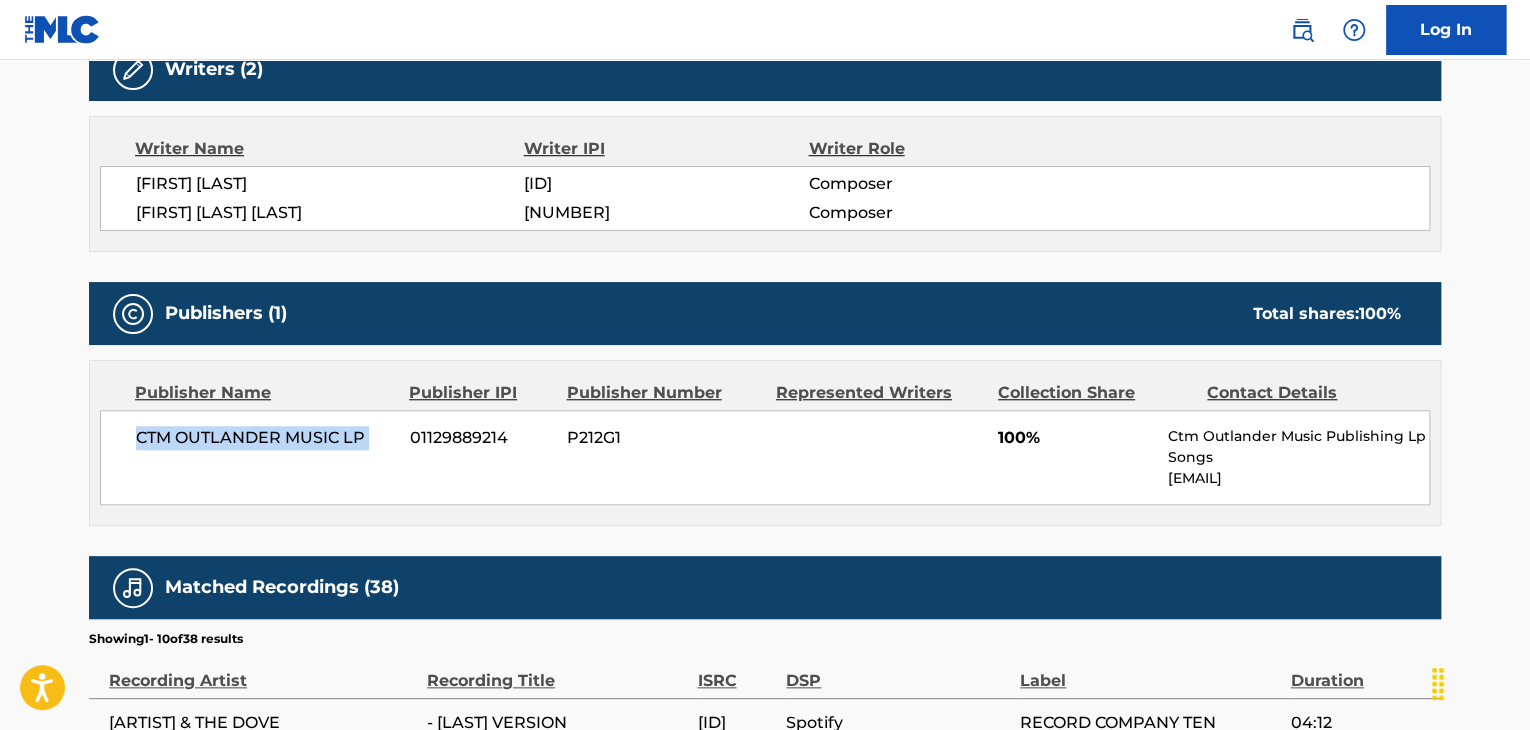 click on "CTM OUTLANDER MUSIC LP" at bounding box center (265, 438) 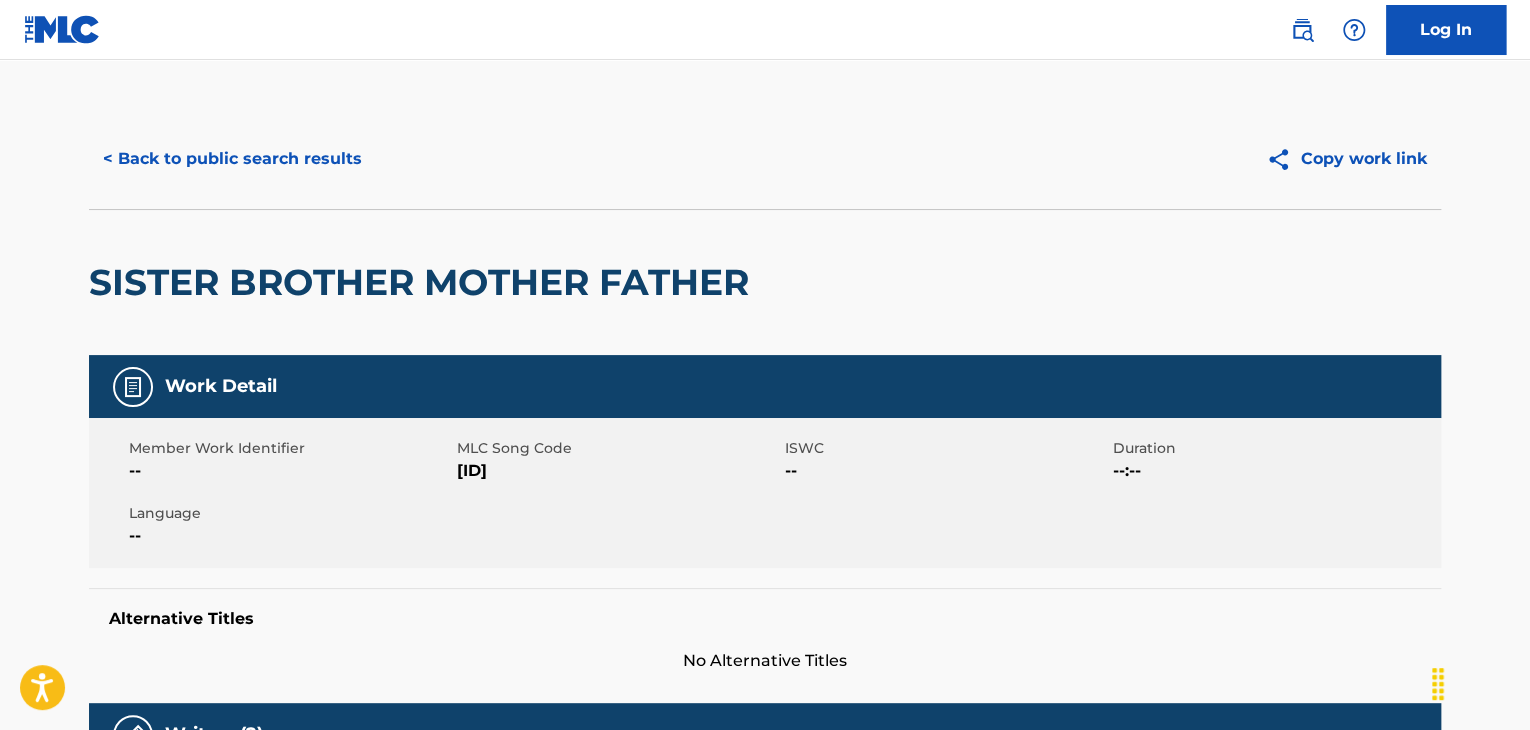 scroll, scrollTop: 0, scrollLeft: 0, axis: both 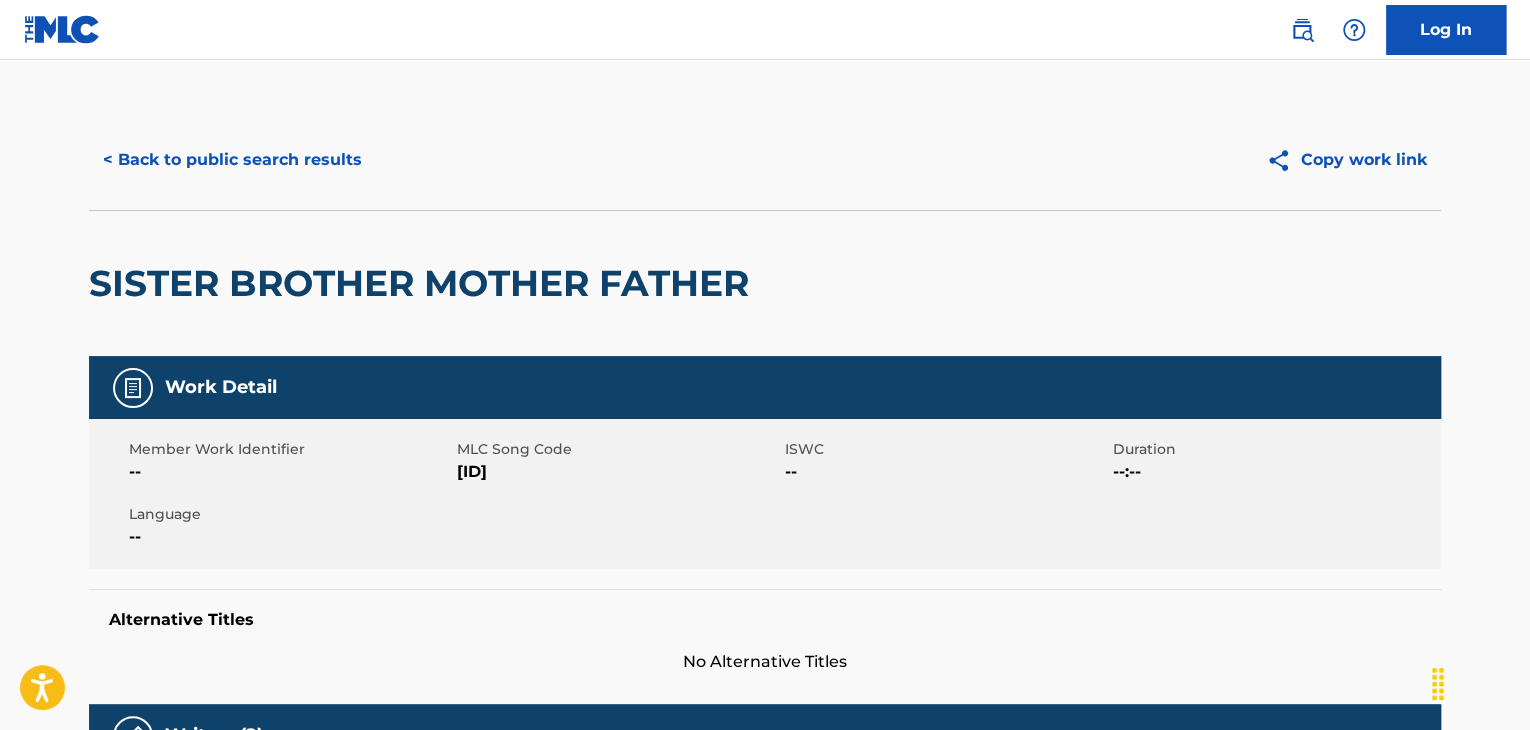 click on "< Back to public search results" at bounding box center (232, 160) 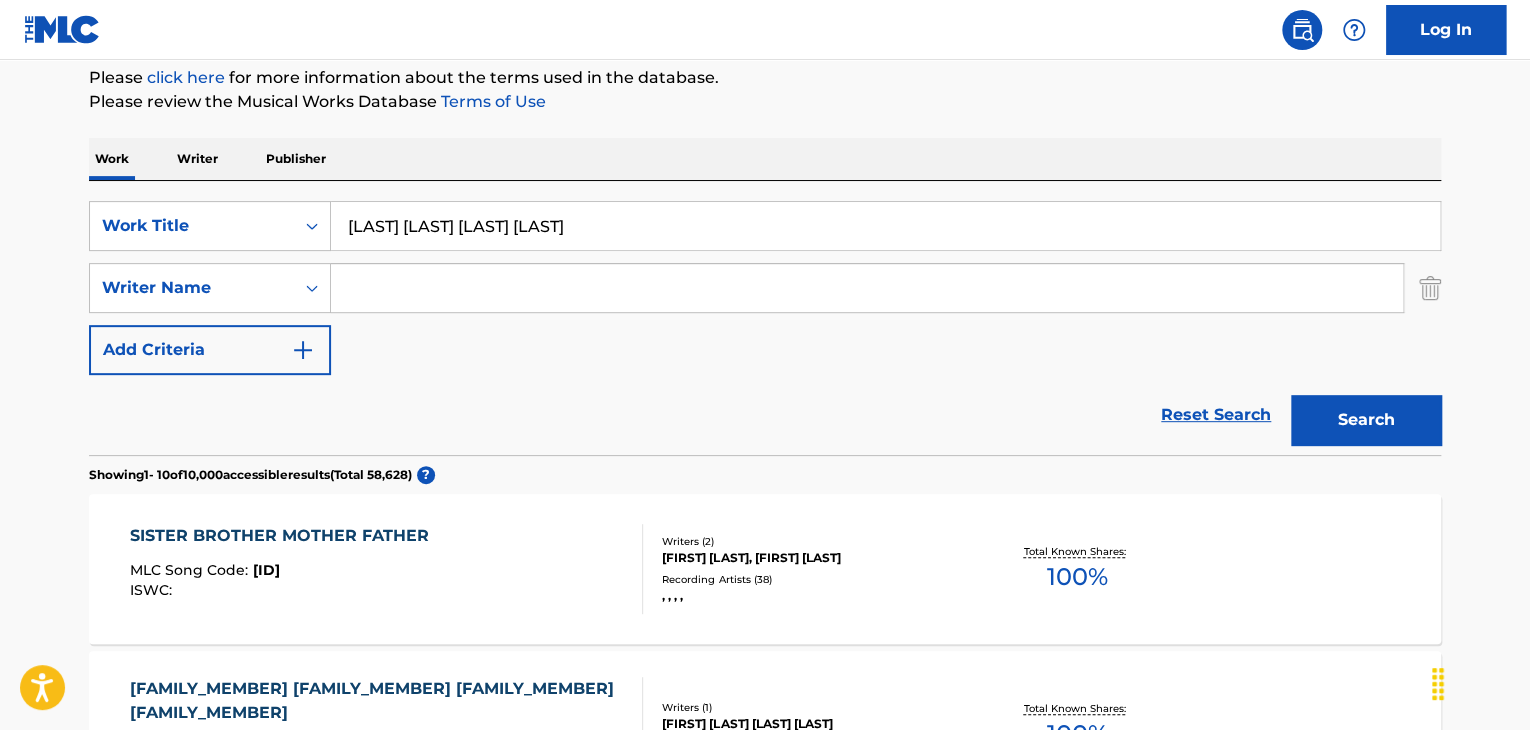 scroll, scrollTop: 102, scrollLeft: 0, axis: vertical 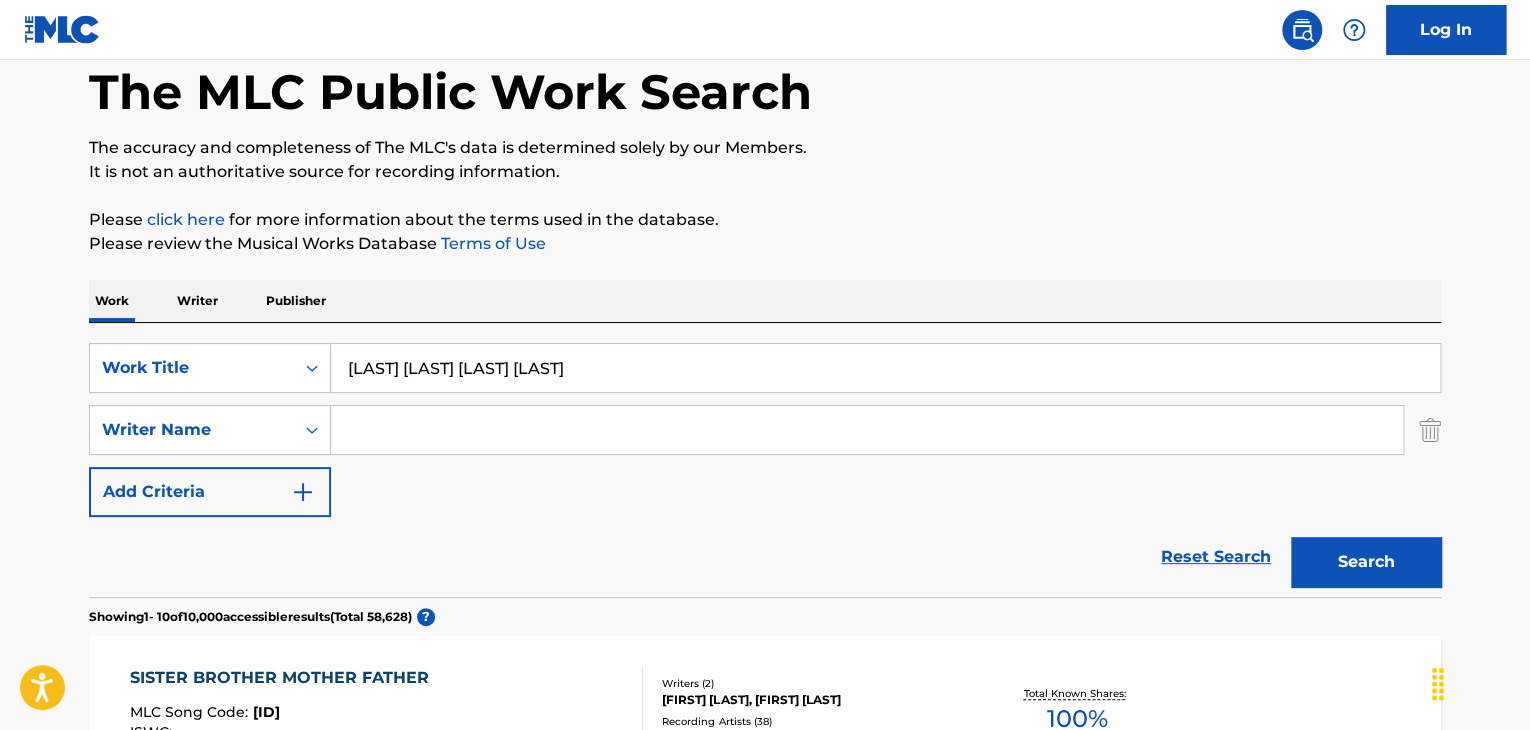 click on "[LAST] [LAST] [LAST] [LAST]" at bounding box center (885, 368) 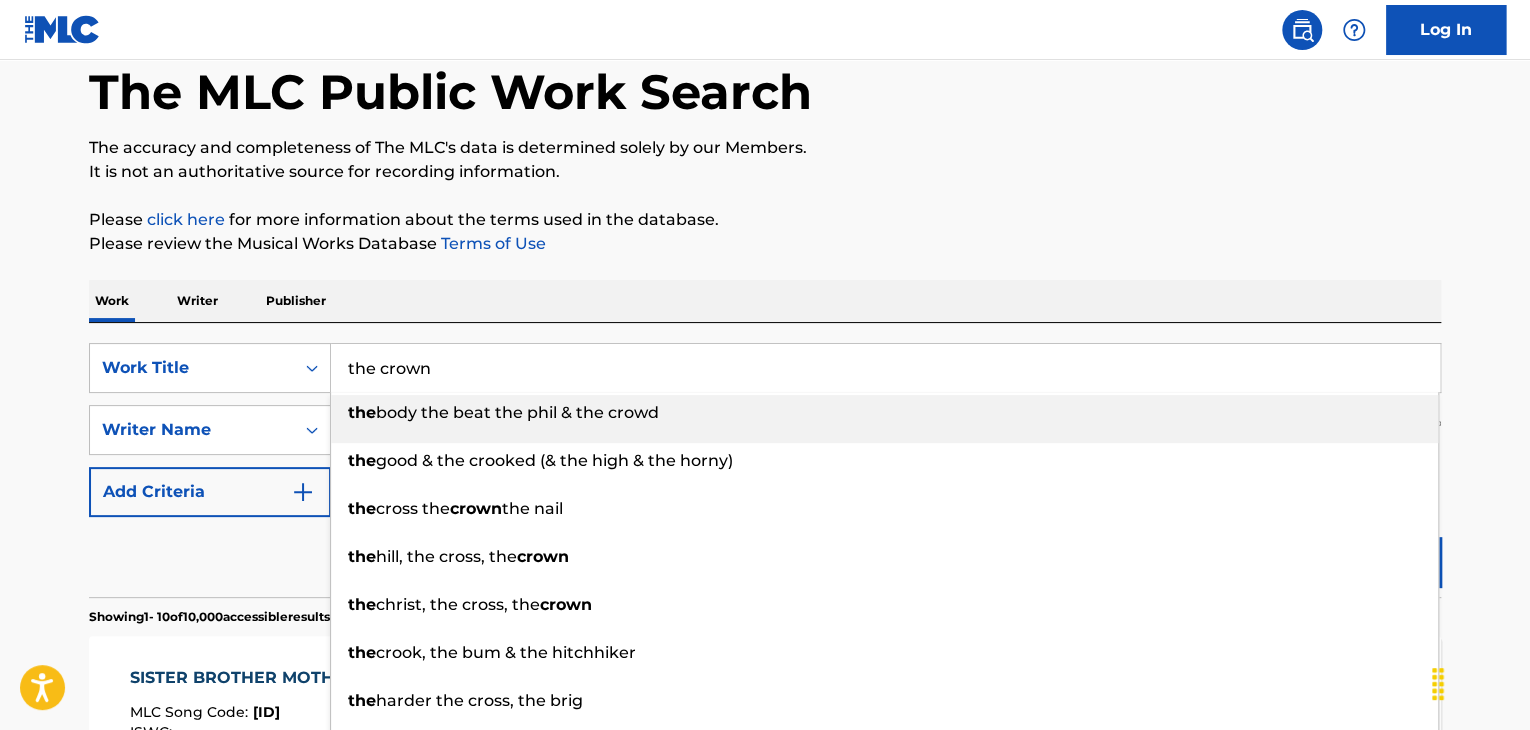 type on "the crown" 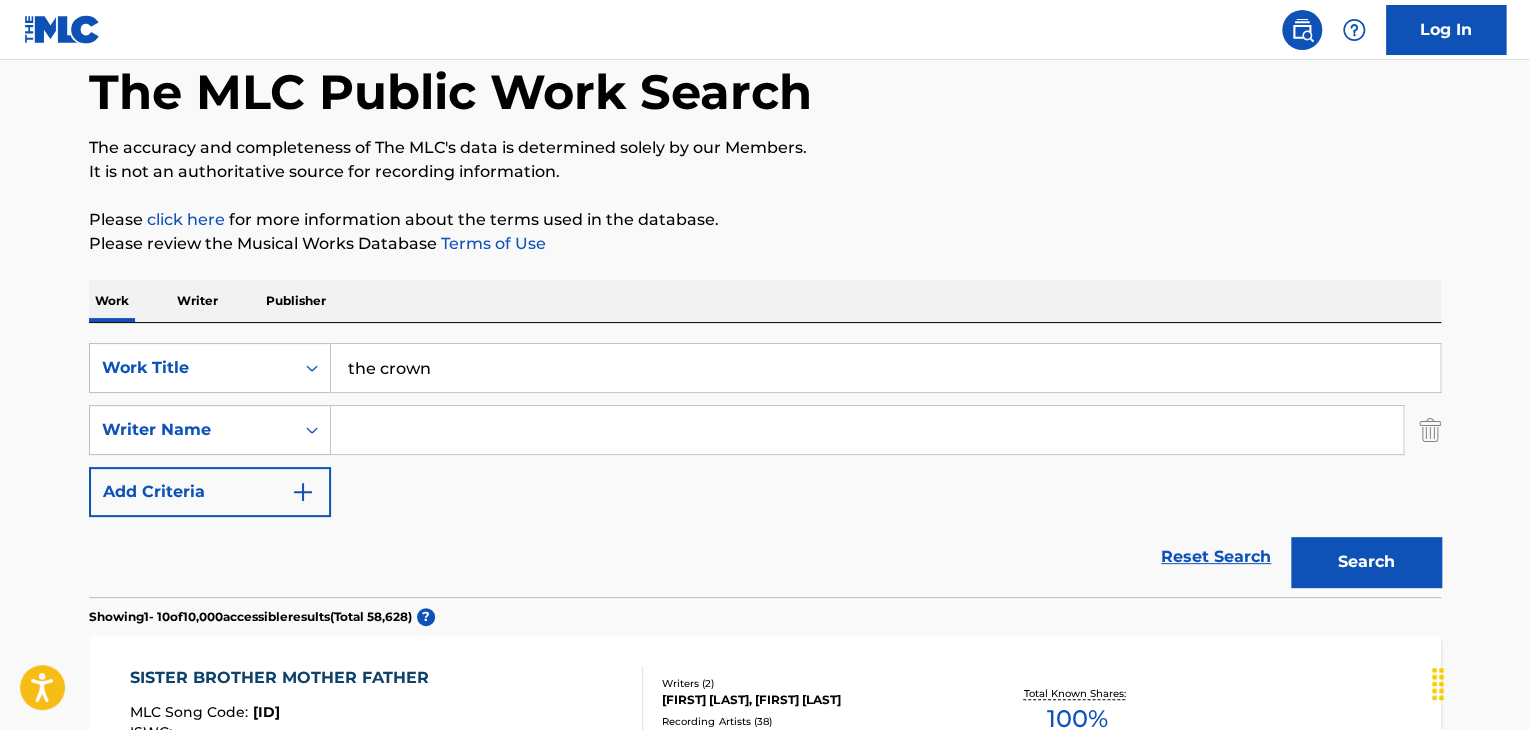 paste on "[LAST]" 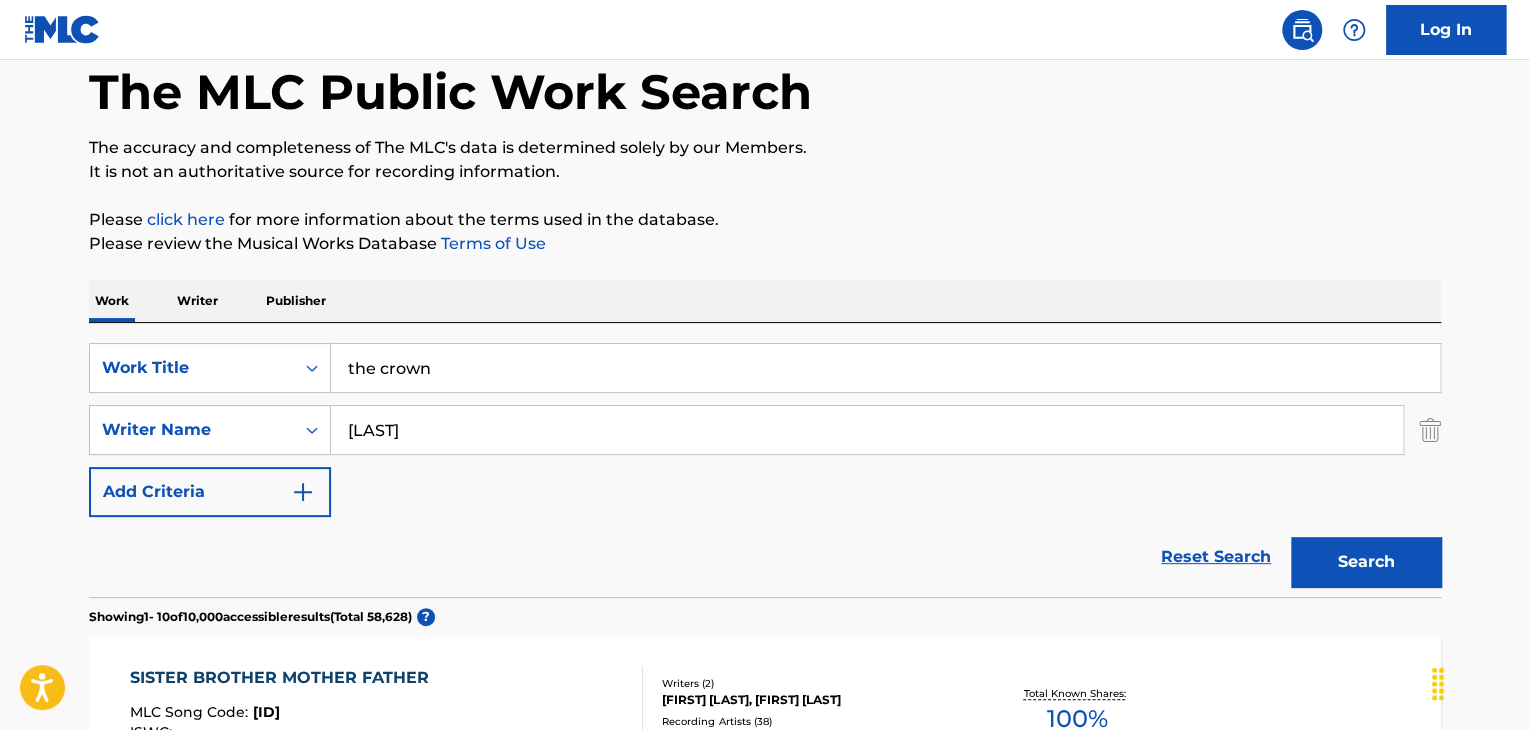 type on "[LAST]" 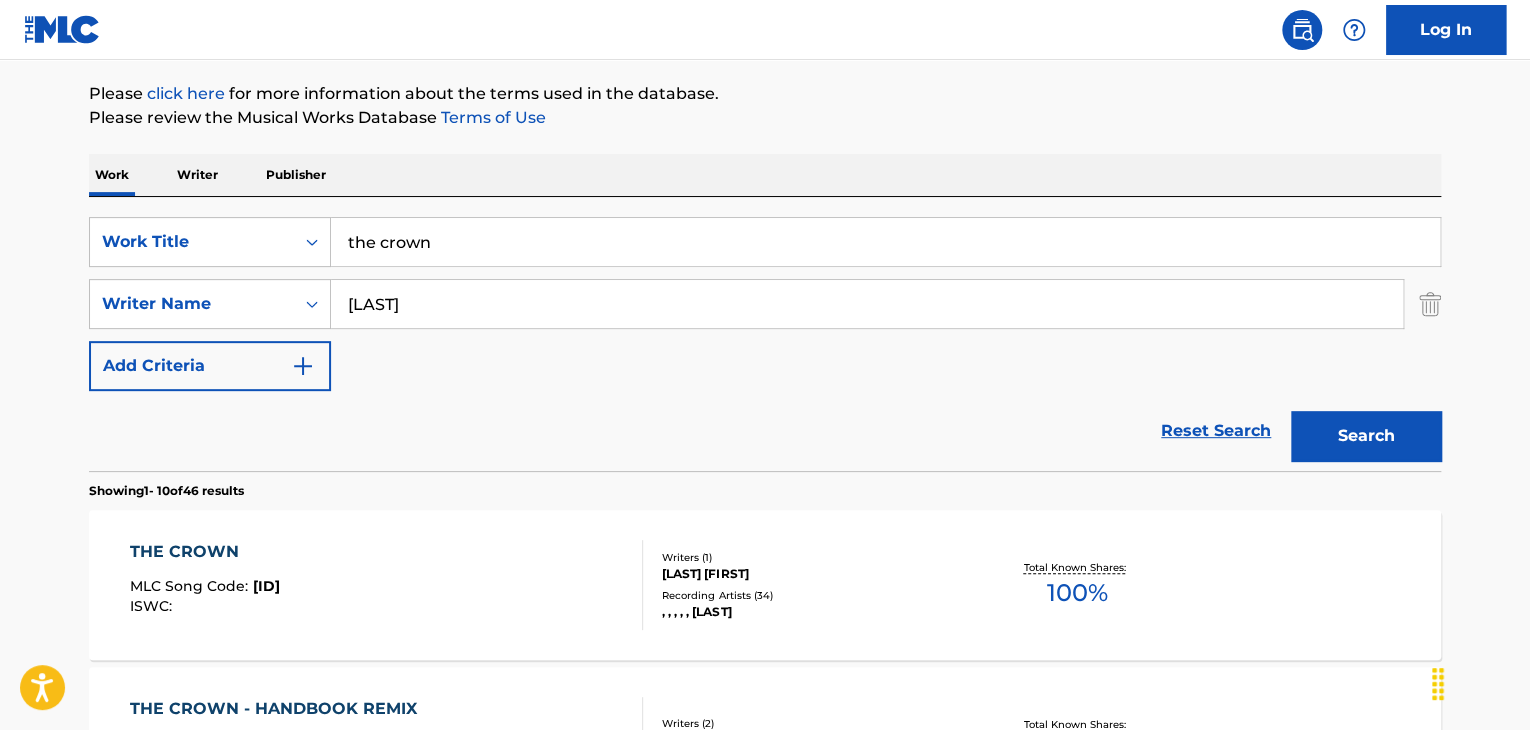 scroll, scrollTop: 236, scrollLeft: 0, axis: vertical 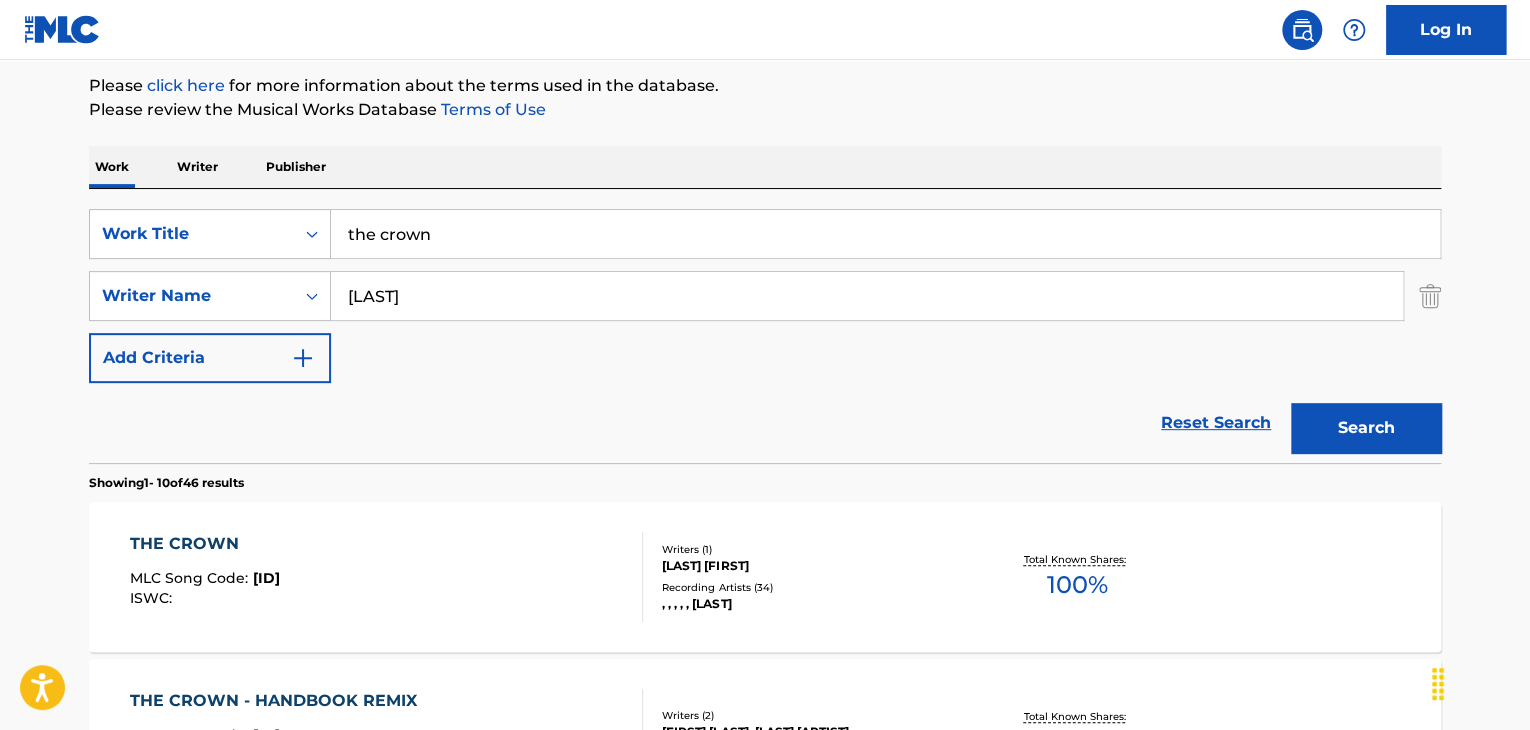 click on "THE CROWN MLC Song Code : [ID] ISWC : Writers ( 1 ) [LAST] [FIRST] Recording Artists ( 34 ) [FIRST] [LAST], [FIRST] [LAST], [FIRST] [LAST], [FIRST] [LAST], [FIRST] [LAST],PATAWAWA Total Known Shares: 100 %" at bounding box center (765, 577) 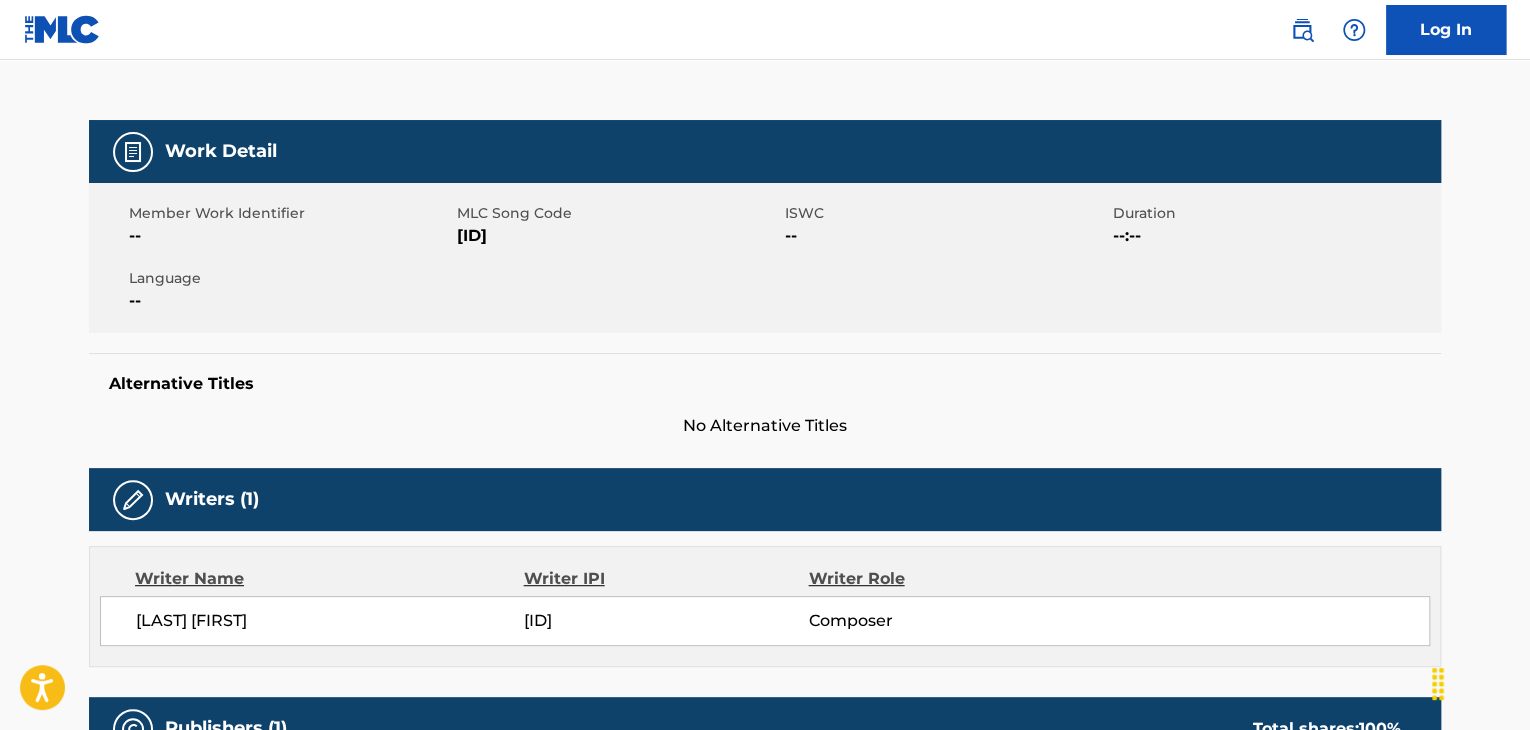 scroll, scrollTop: 0, scrollLeft: 0, axis: both 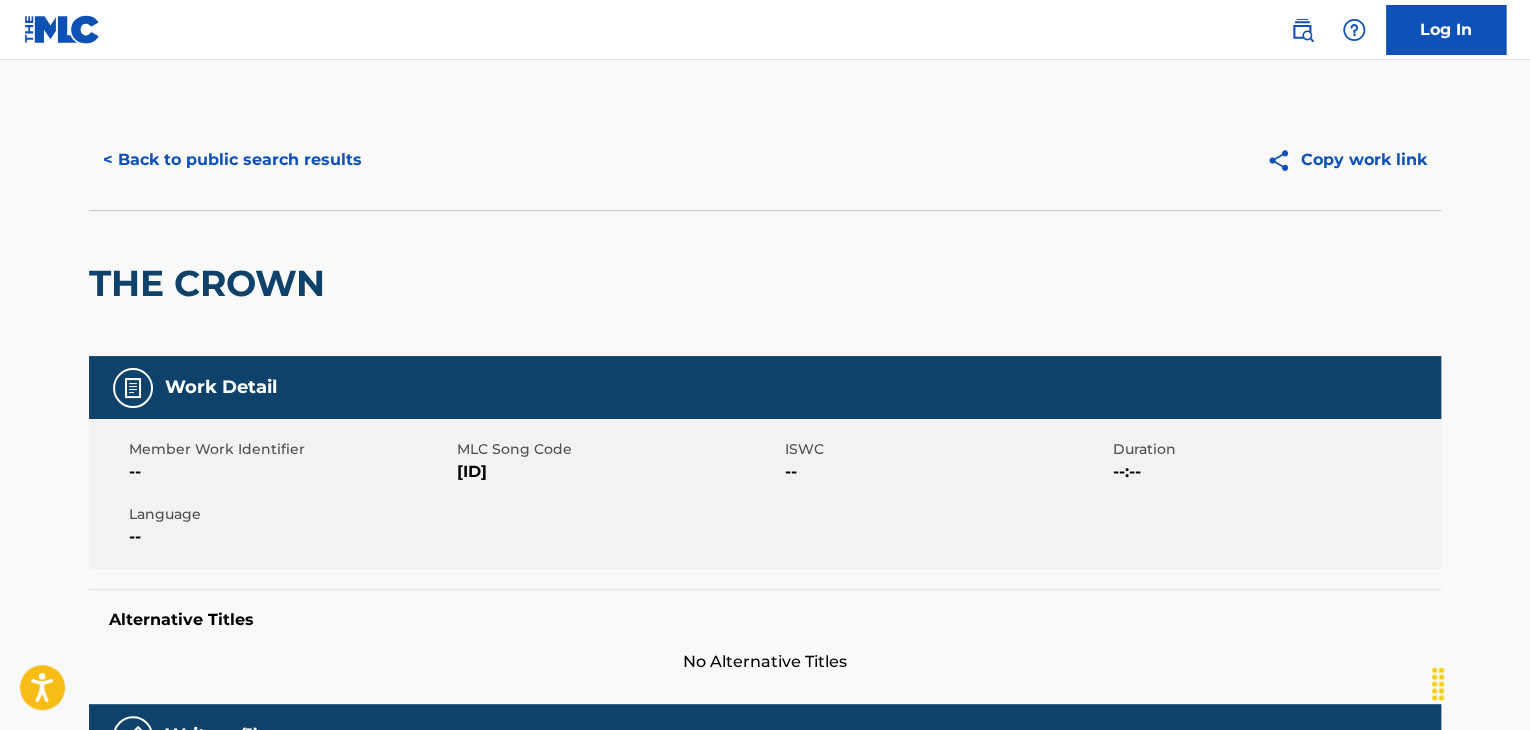 click on "[ID]" at bounding box center (618, 472) 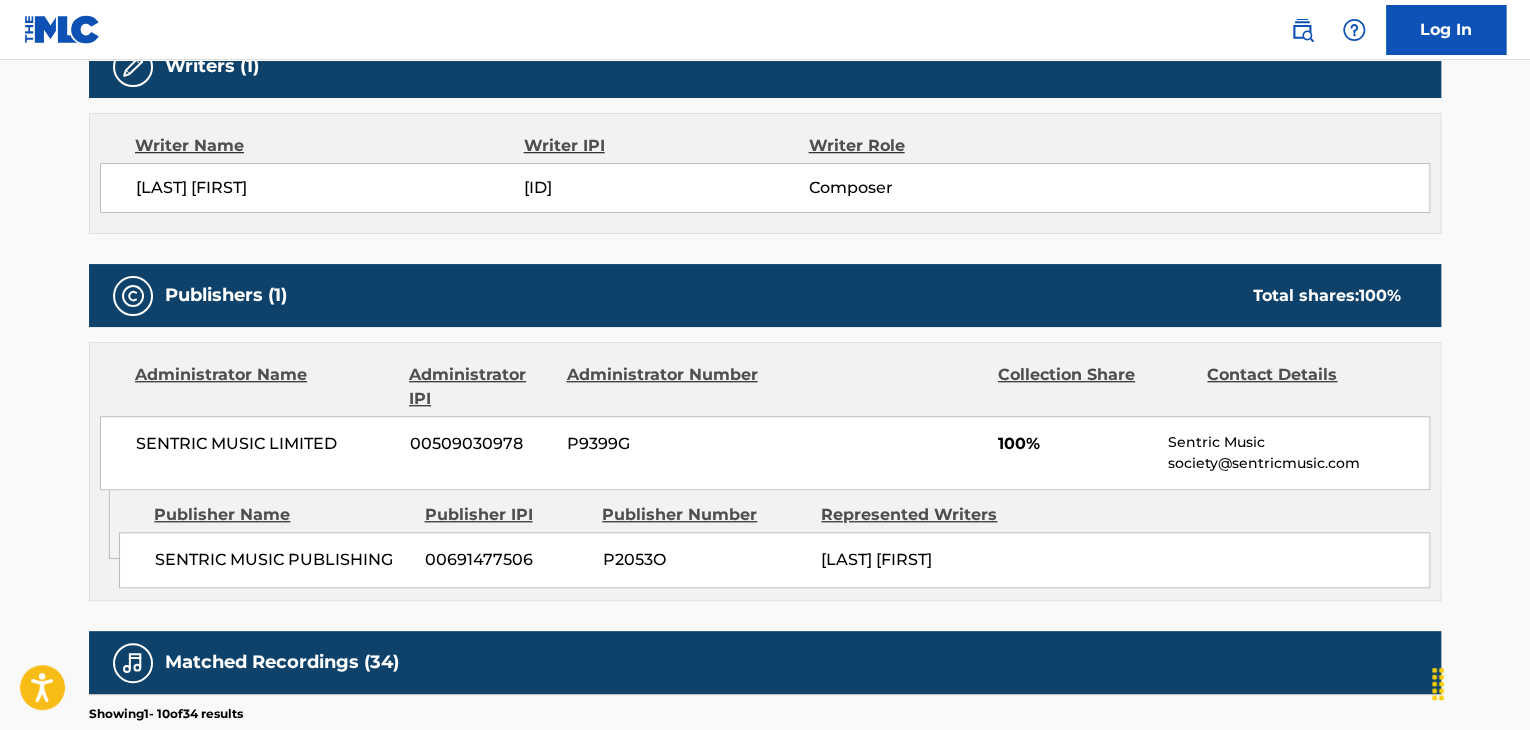 scroll, scrollTop: 666, scrollLeft: 0, axis: vertical 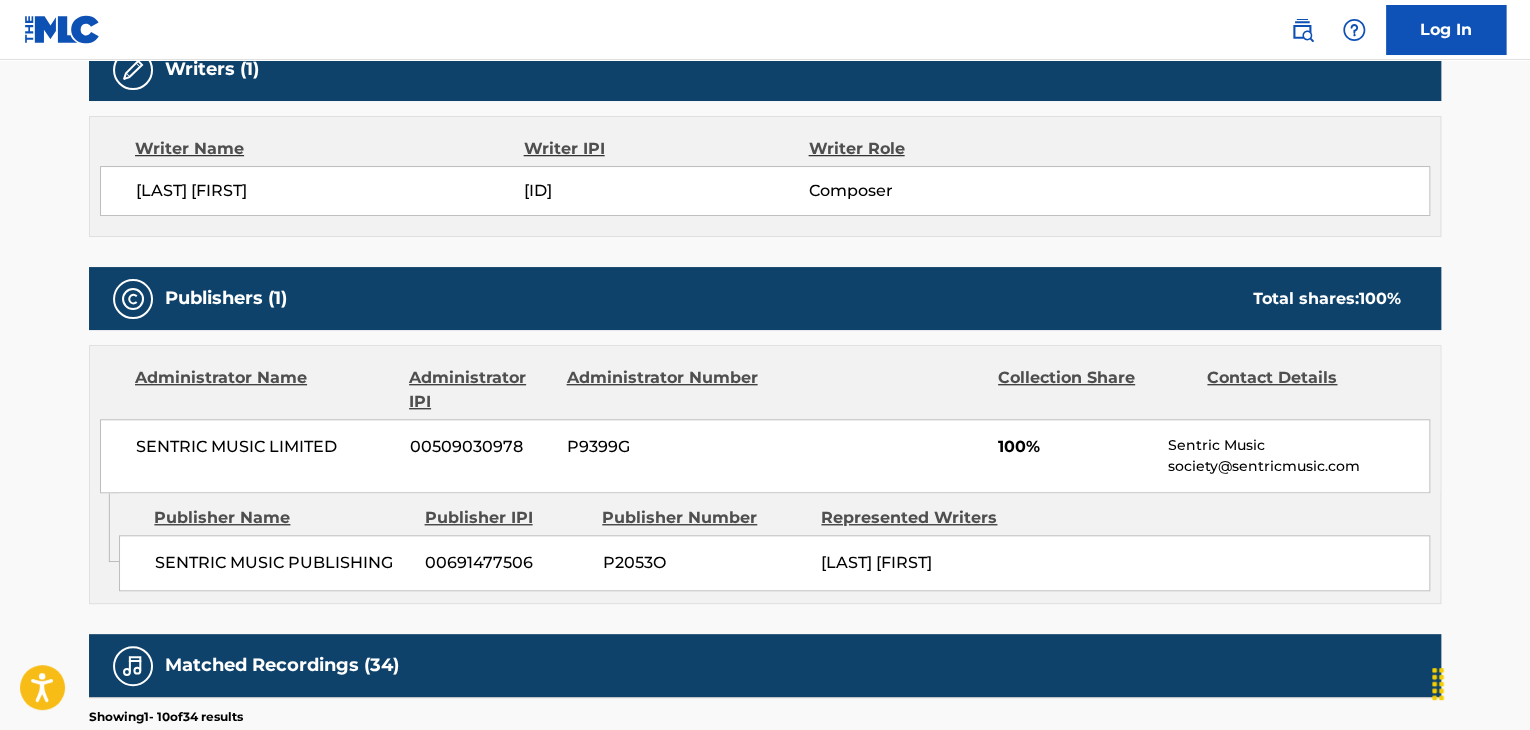 click on "SENTRIC MUSIC PUBLISHING" at bounding box center [282, 563] 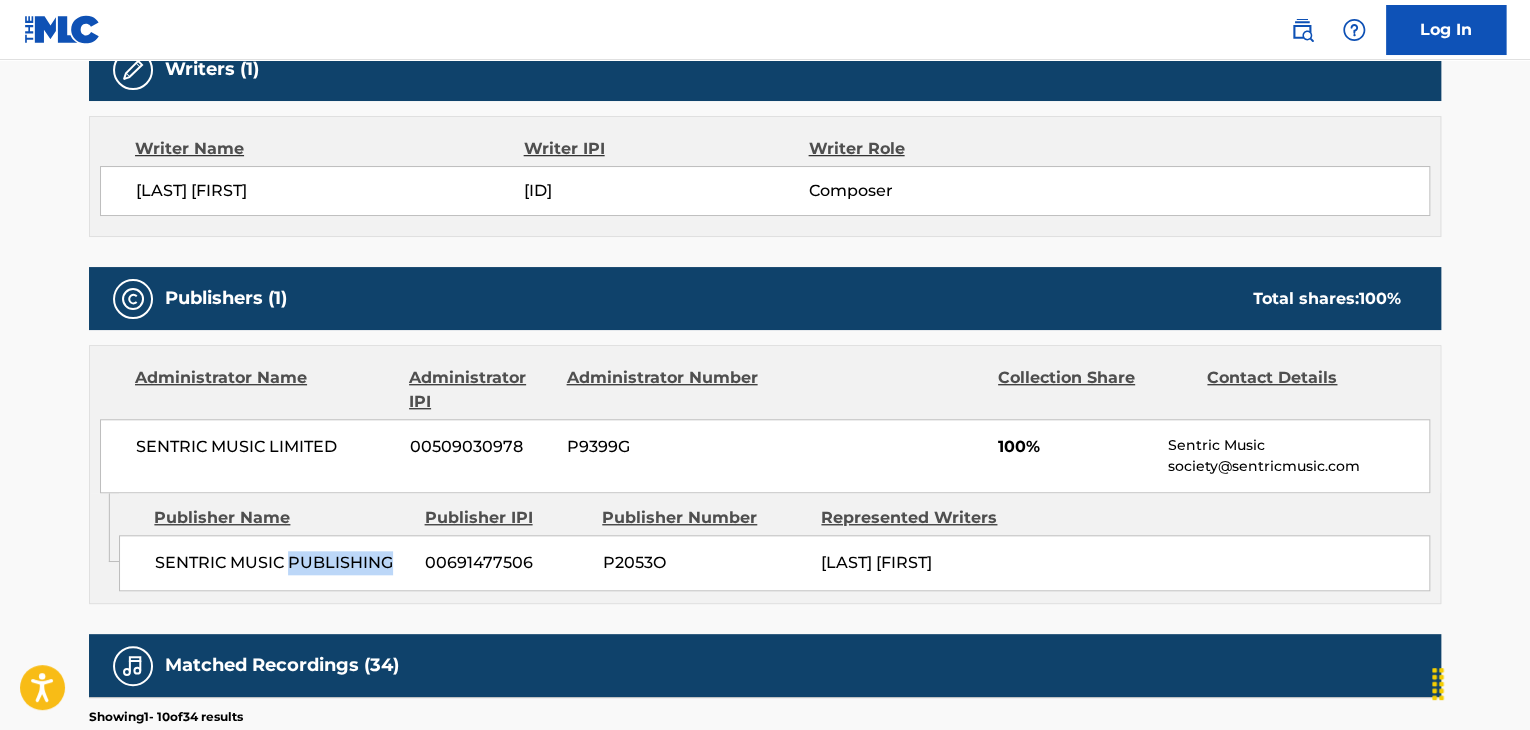 click on "SENTRIC MUSIC PUBLISHING" at bounding box center [282, 563] 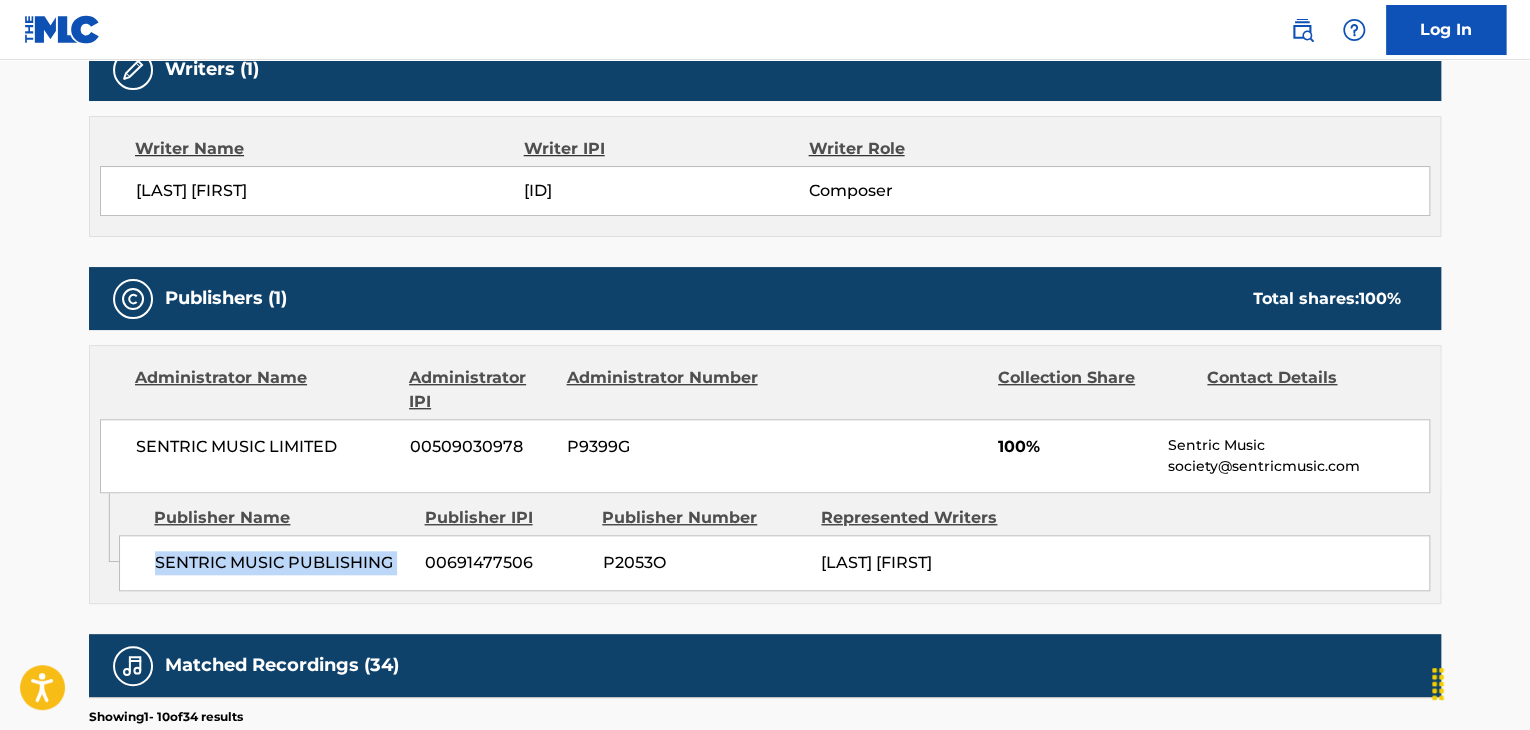click on "SENTRIC MUSIC PUBLISHING" at bounding box center [282, 563] 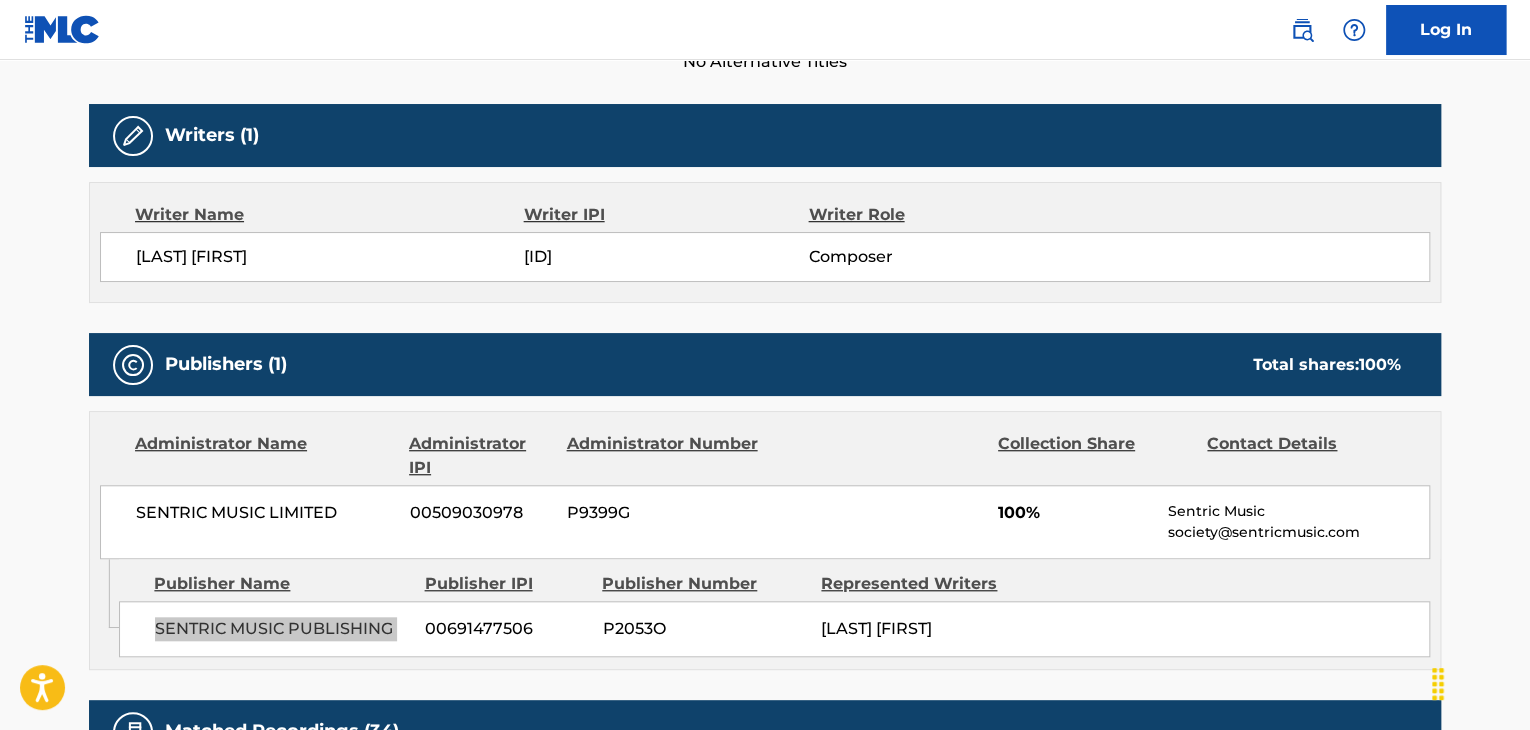 scroll, scrollTop: 266, scrollLeft: 0, axis: vertical 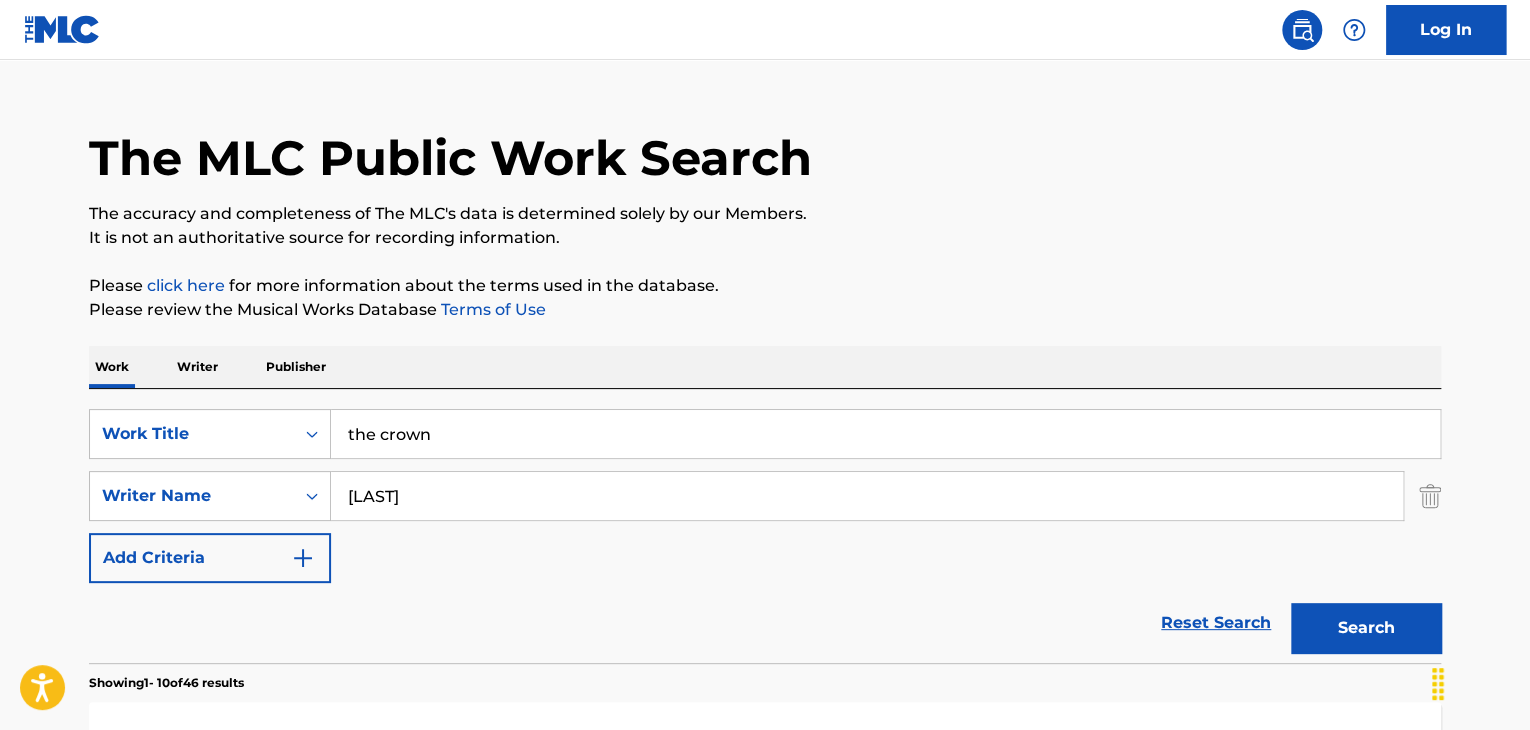 click on "the crown" at bounding box center (885, 434) 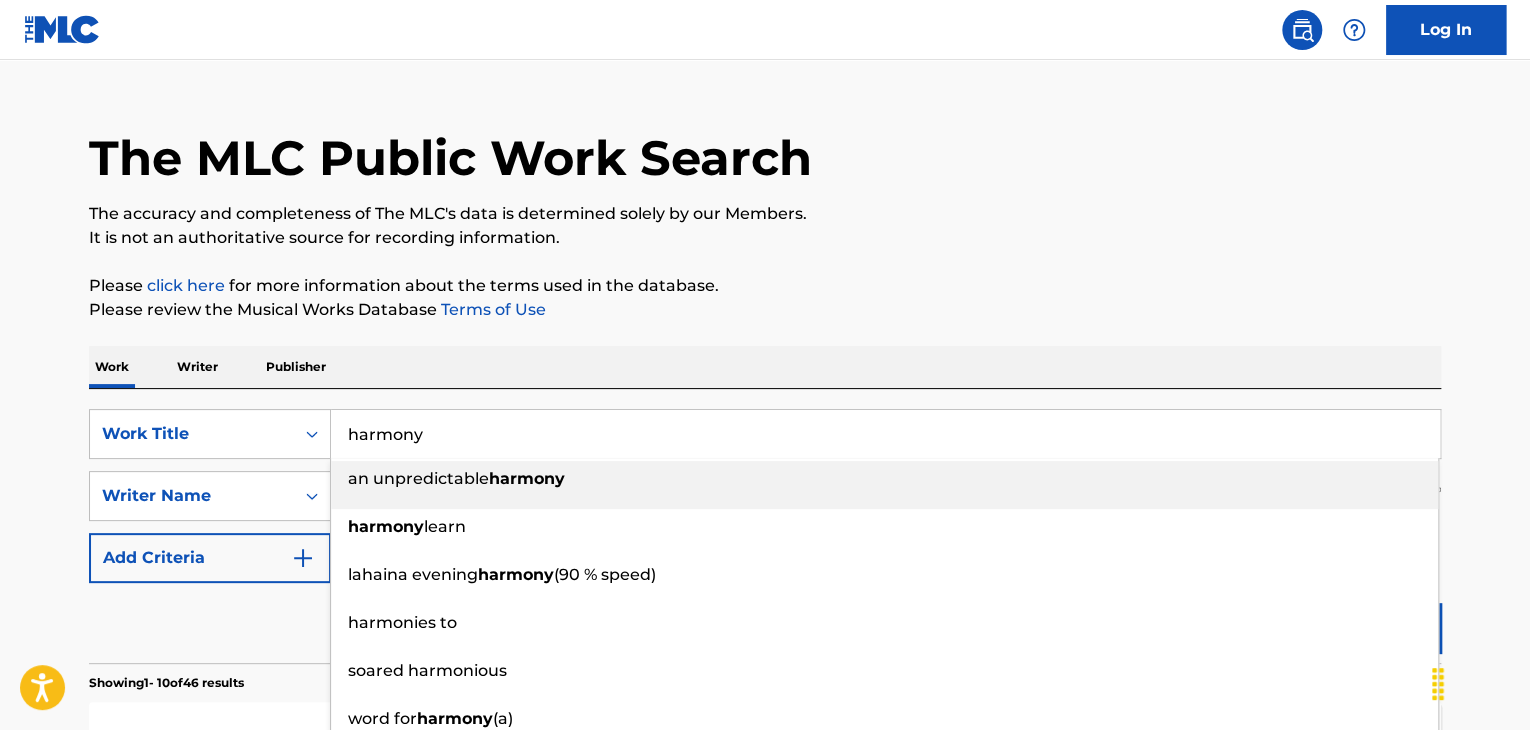 type on "harmony" 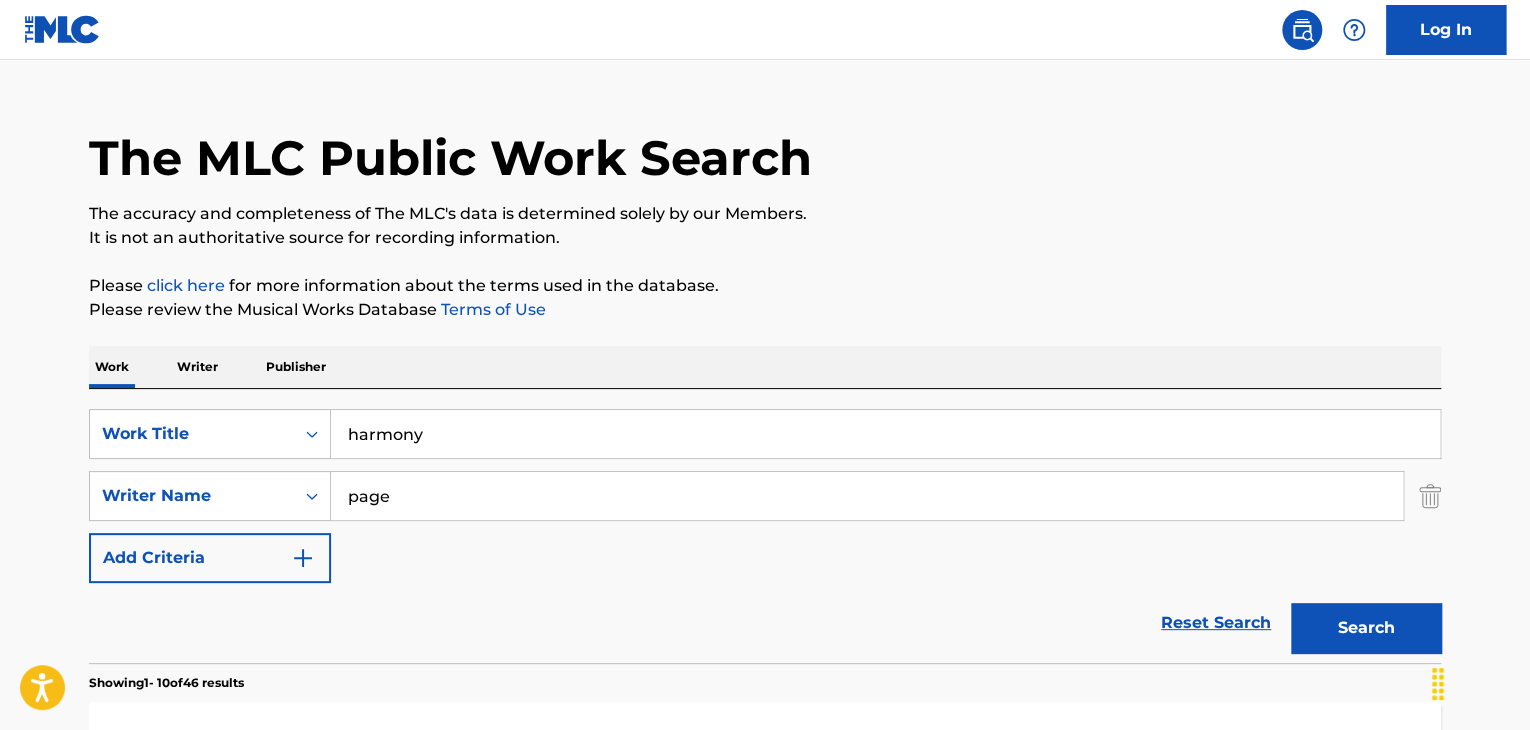 click on "Search" at bounding box center (1366, 628) 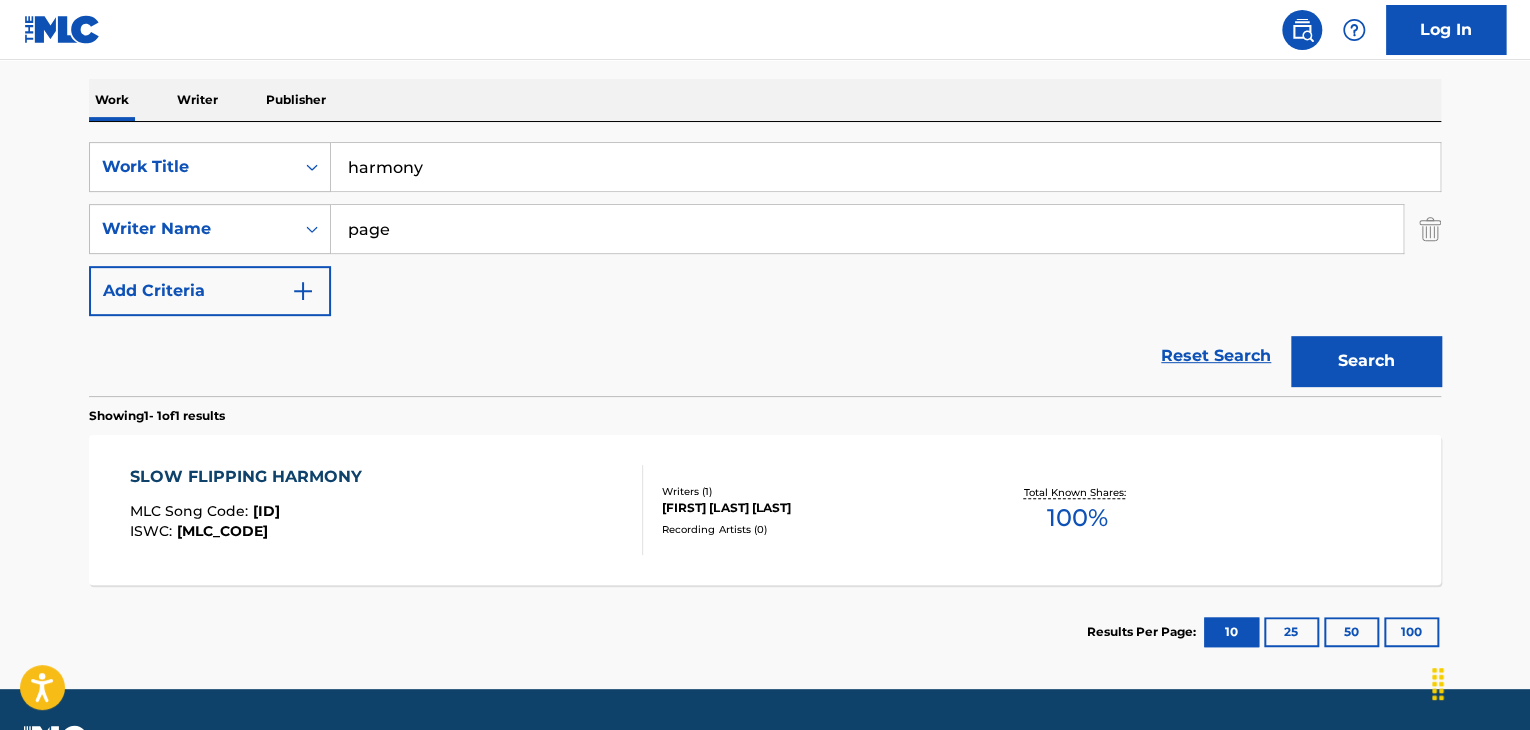 scroll, scrollTop: 103, scrollLeft: 0, axis: vertical 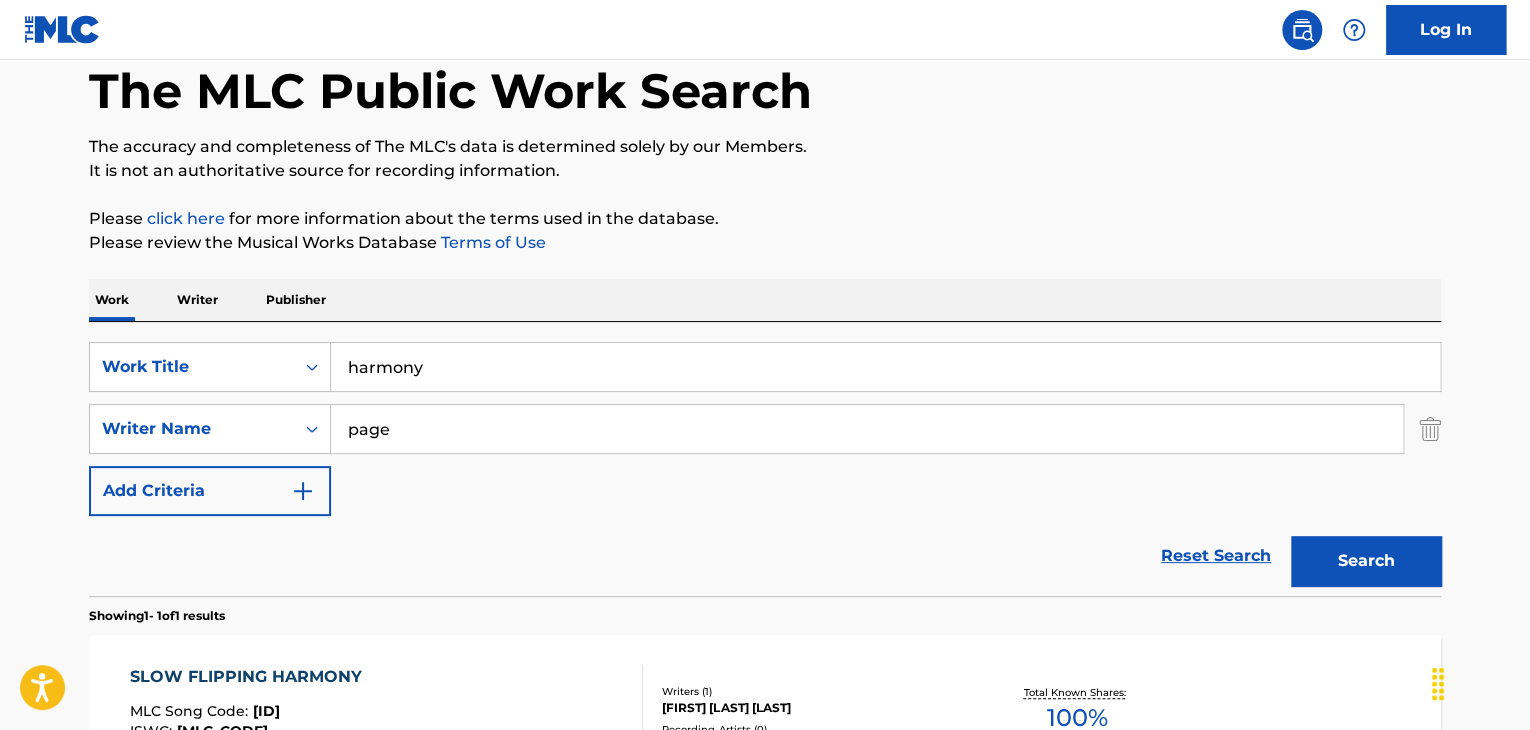 click on "page" at bounding box center [867, 429] 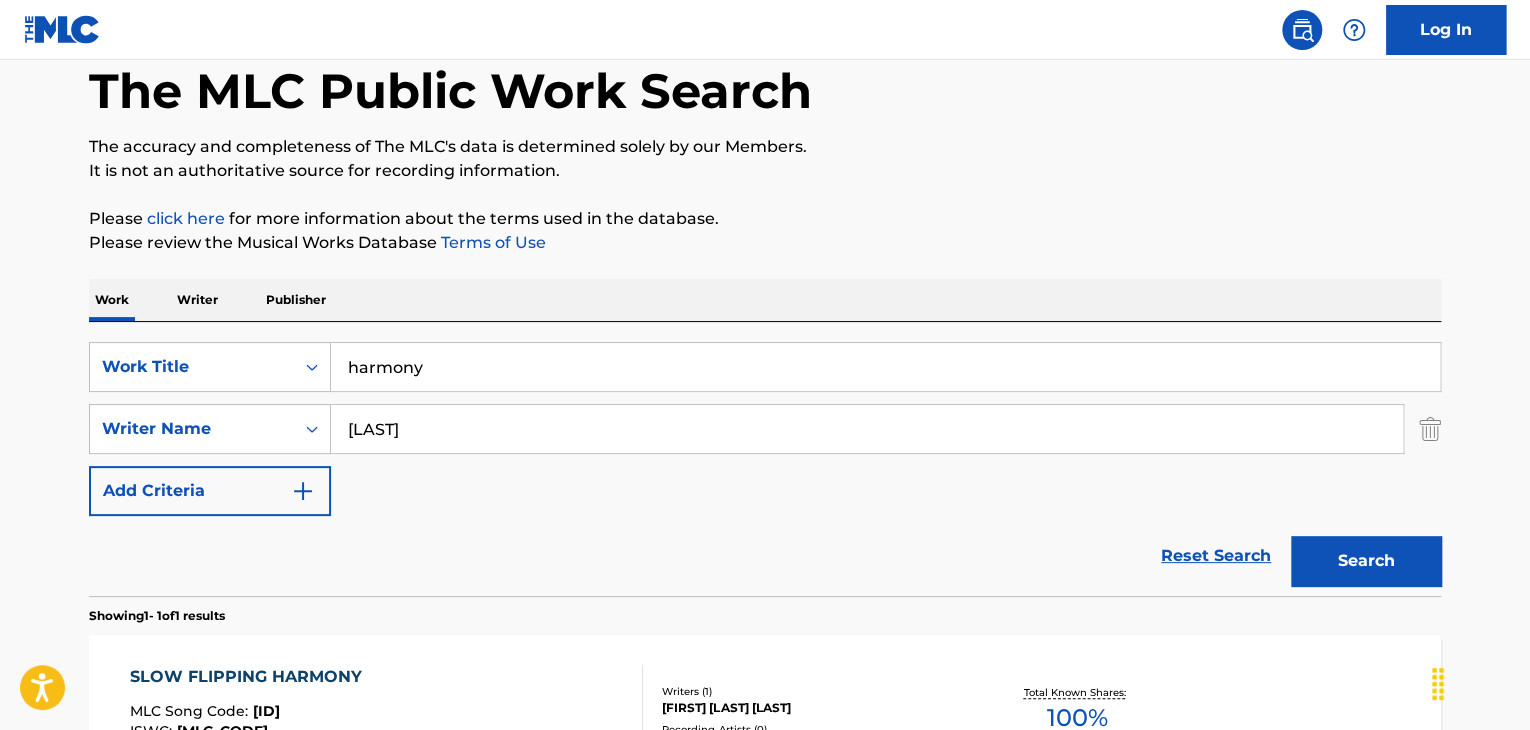 type on "[LAST]" 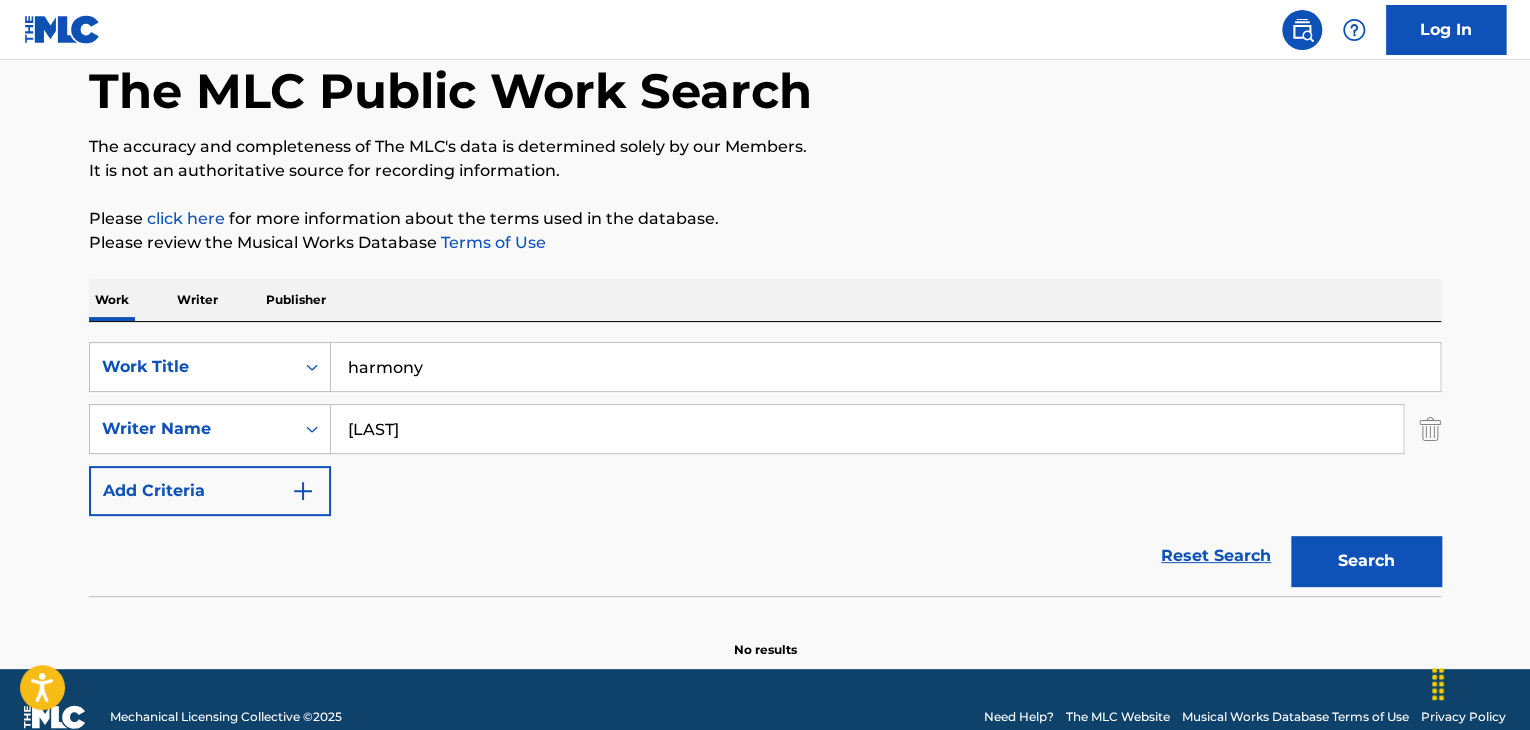 click on "harmony" at bounding box center (885, 367) 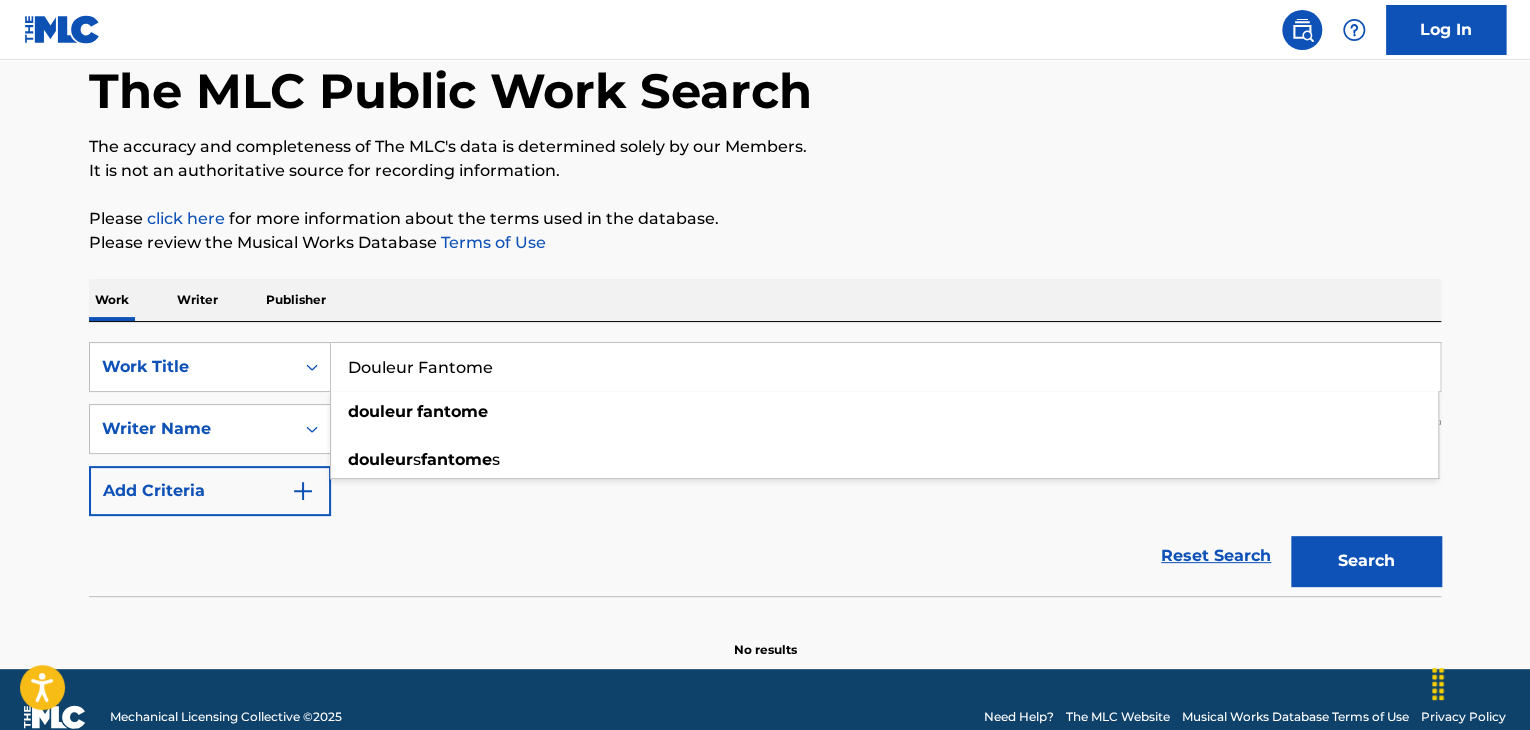 type on "Douleur Fantome" 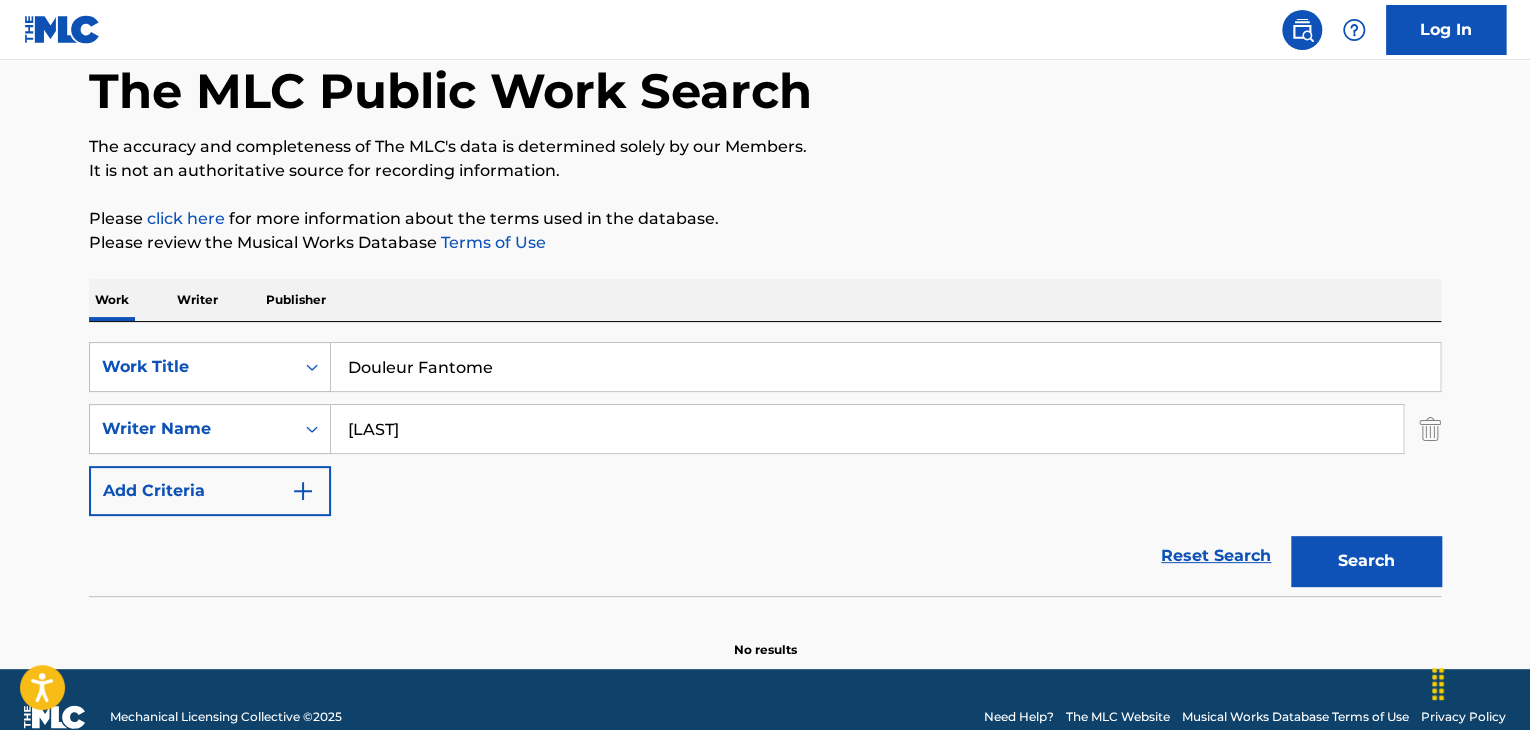 click on "[LAST]" at bounding box center (867, 429) 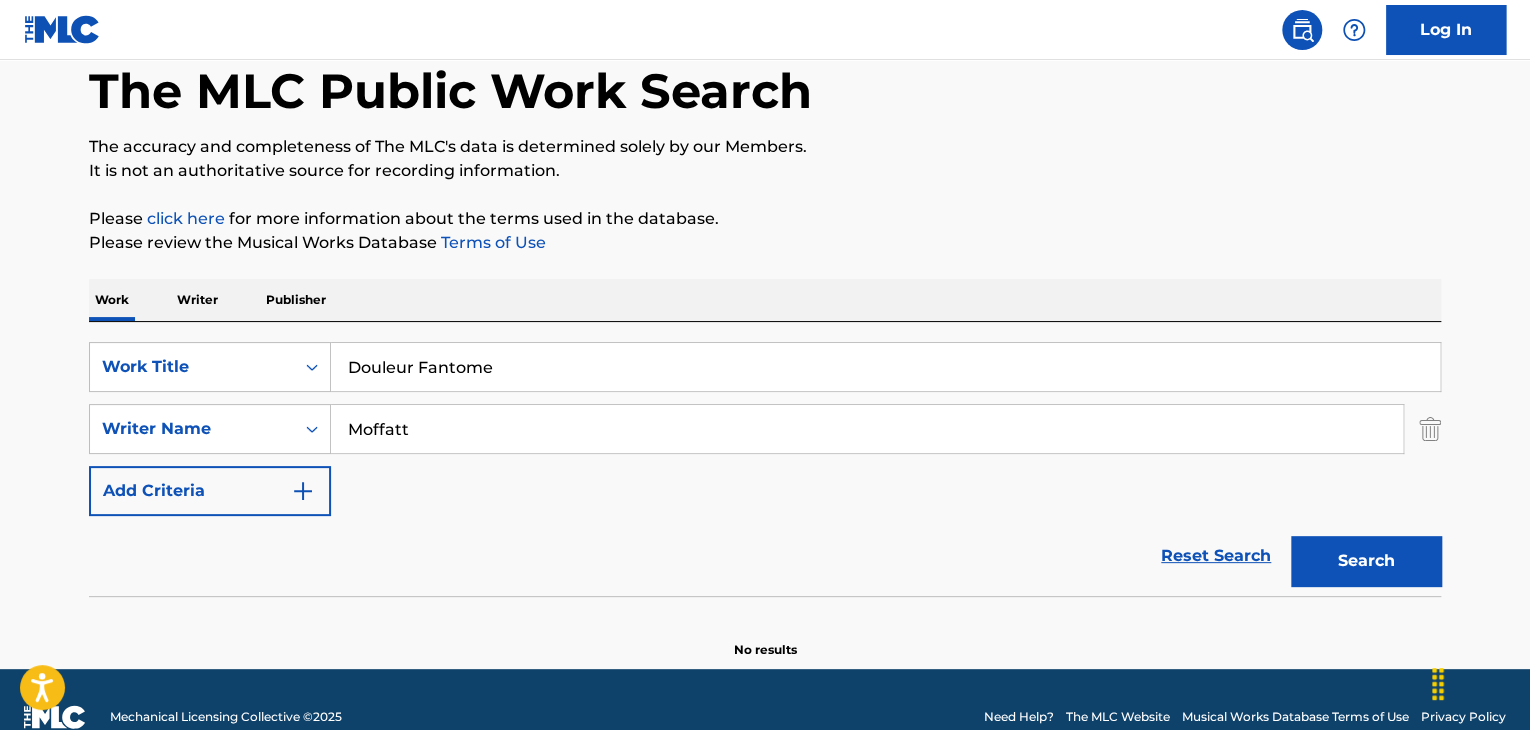 type on "Moffatt" 